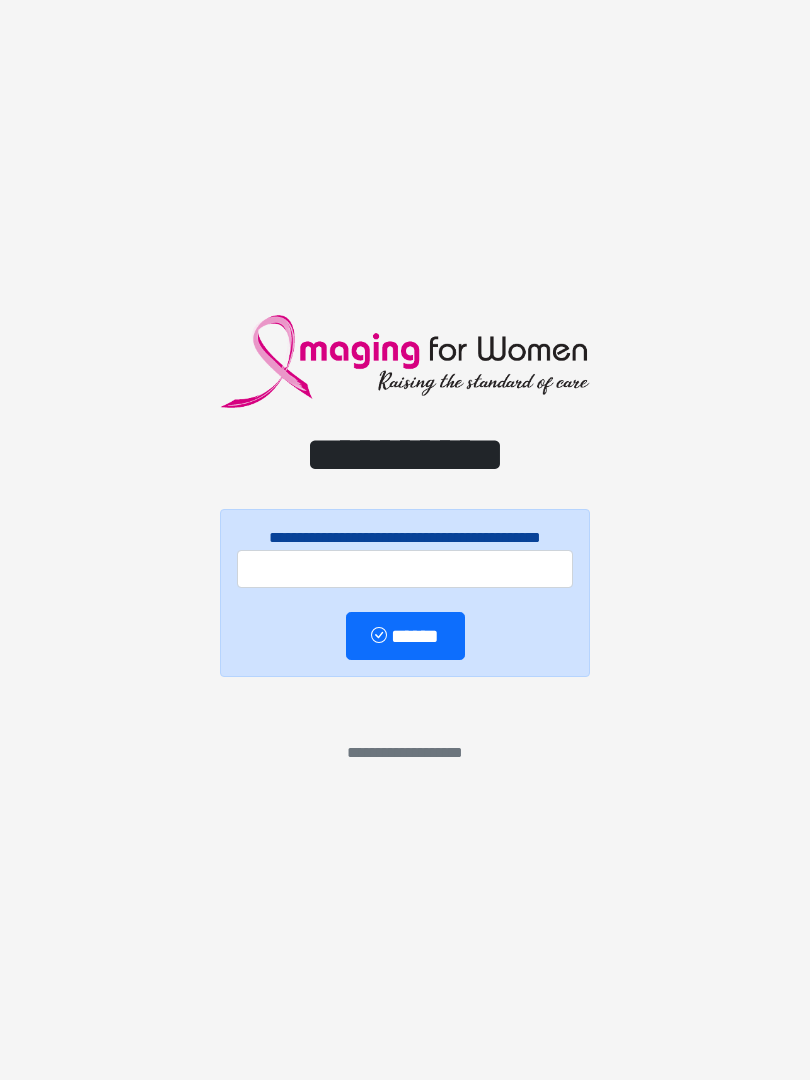 scroll, scrollTop: 0, scrollLeft: 0, axis: both 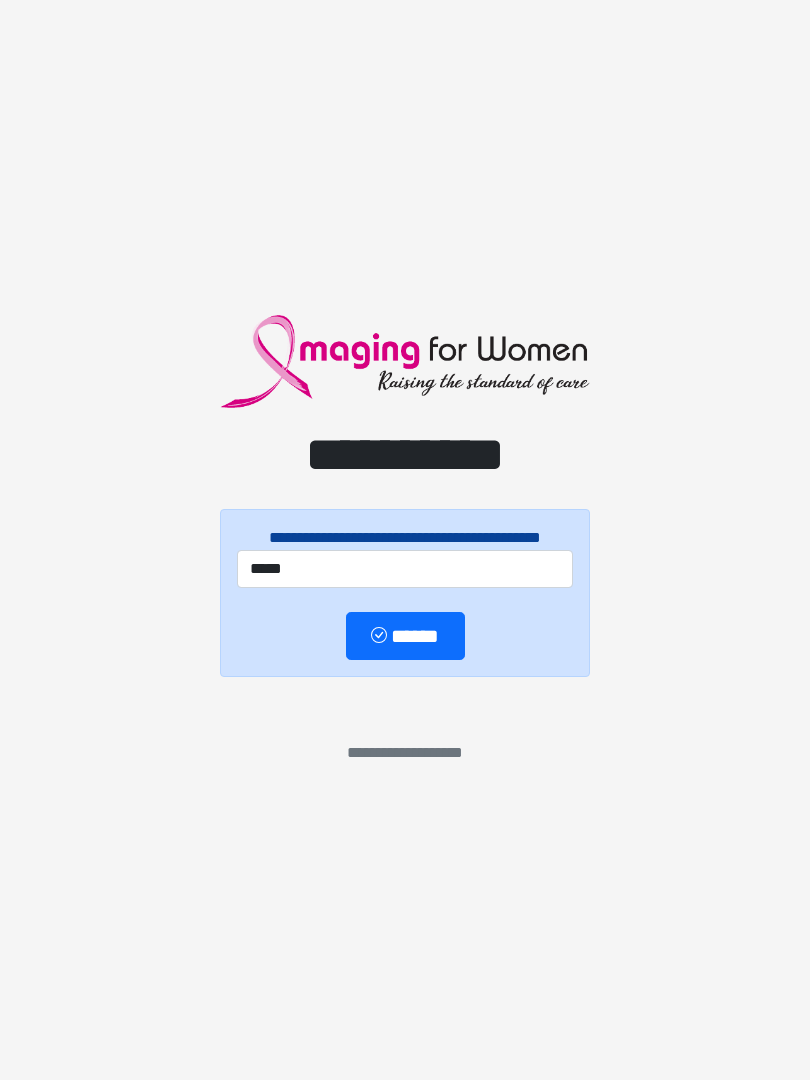 type on "*****" 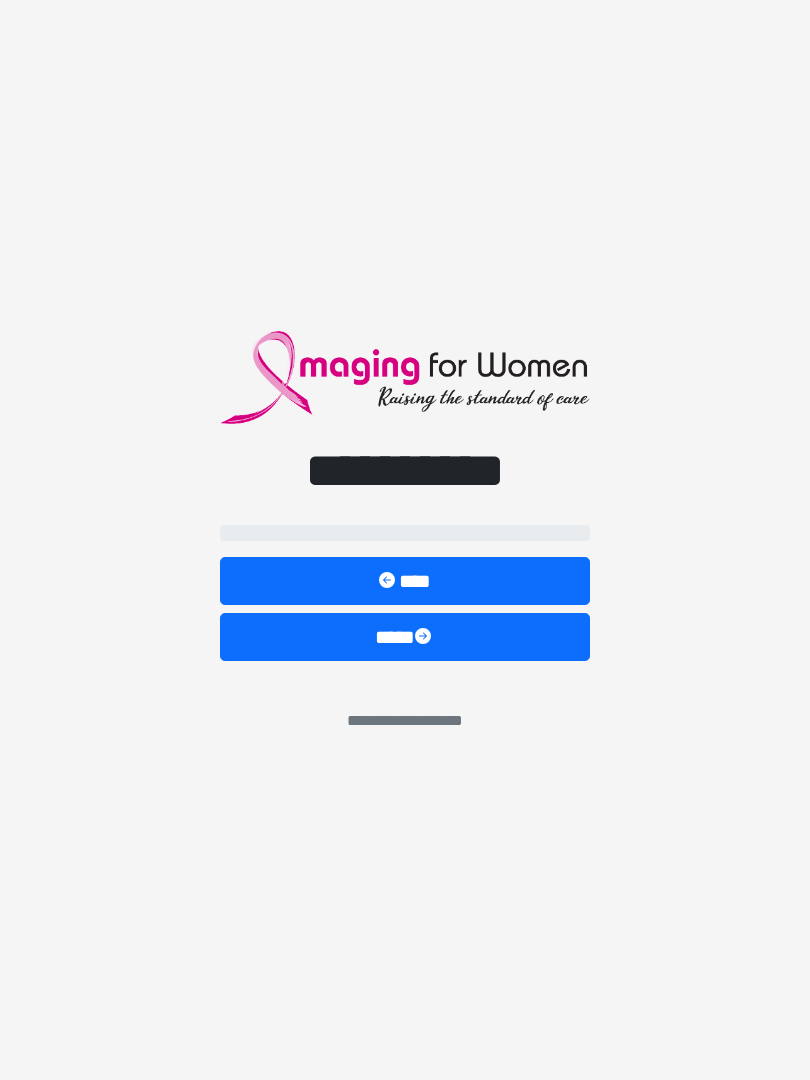 select on "**" 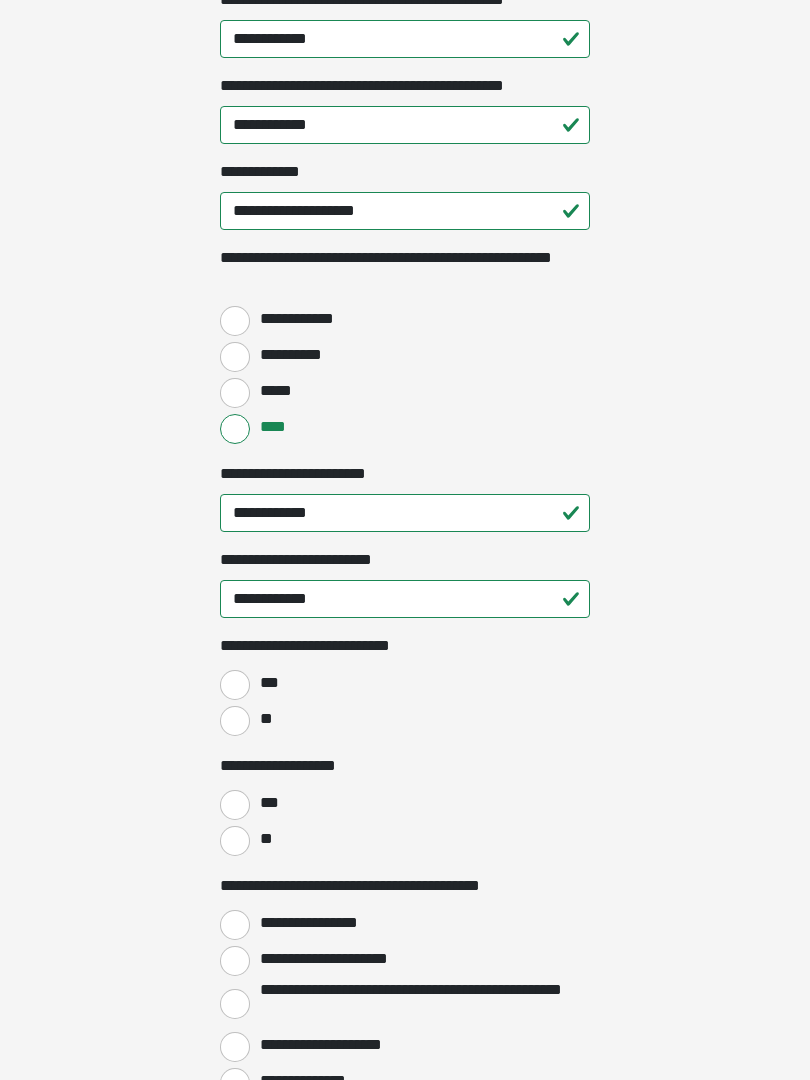 scroll, scrollTop: 2530, scrollLeft: 0, axis: vertical 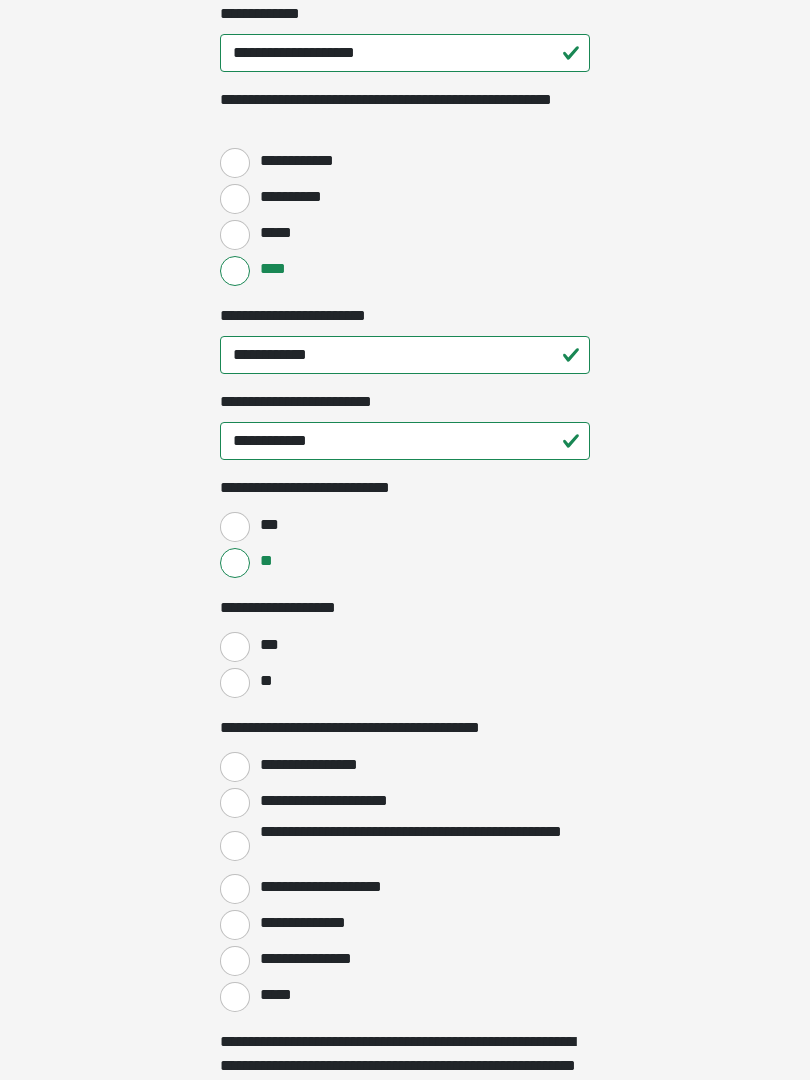 click on "**" at bounding box center [235, 683] 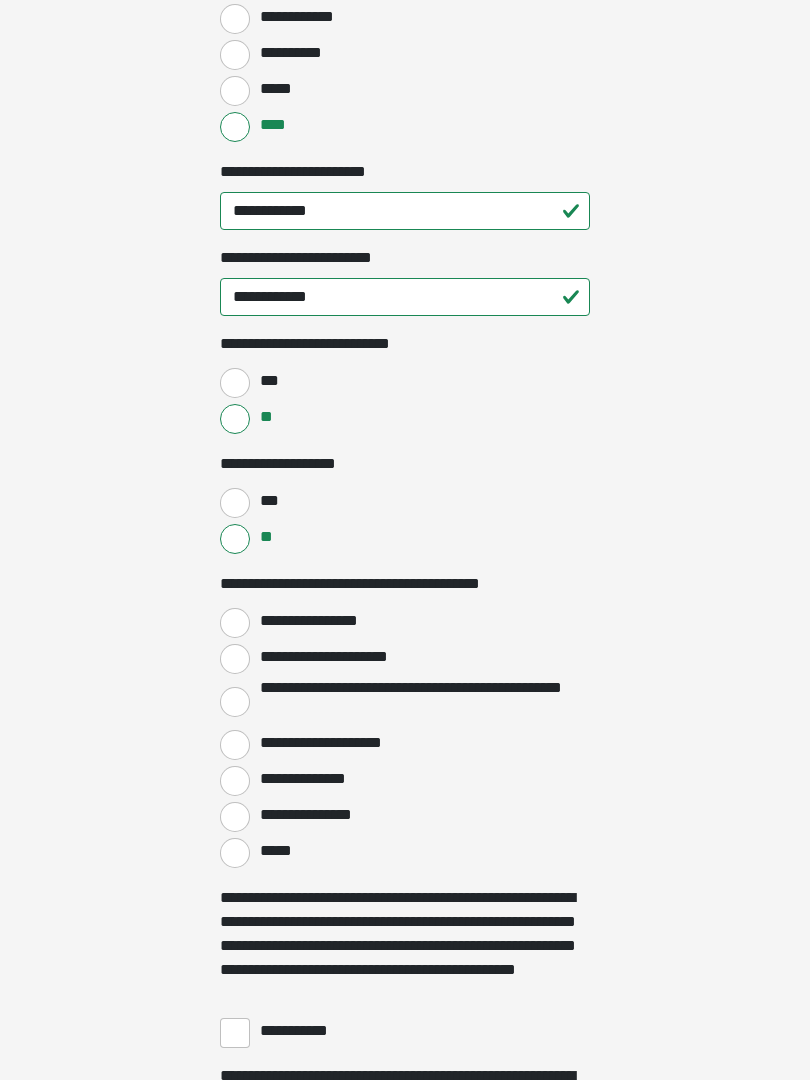 scroll, scrollTop: 2841, scrollLeft: 0, axis: vertical 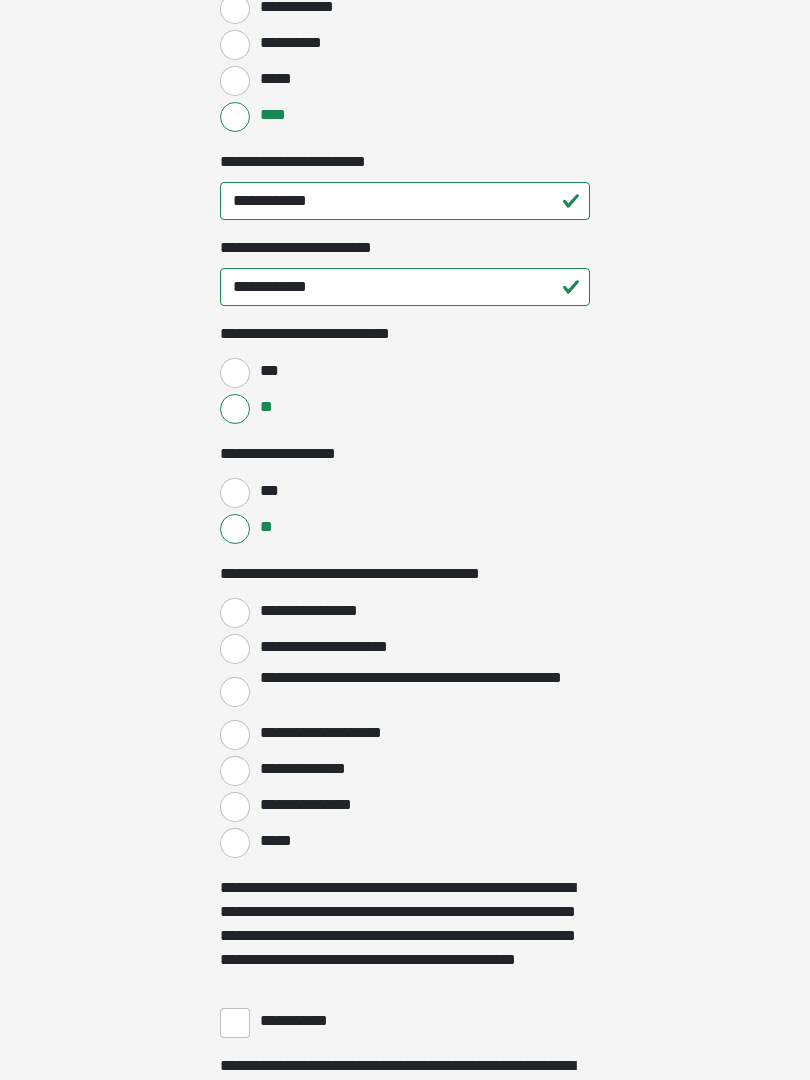 click on "**********" at bounding box center [235, 614] 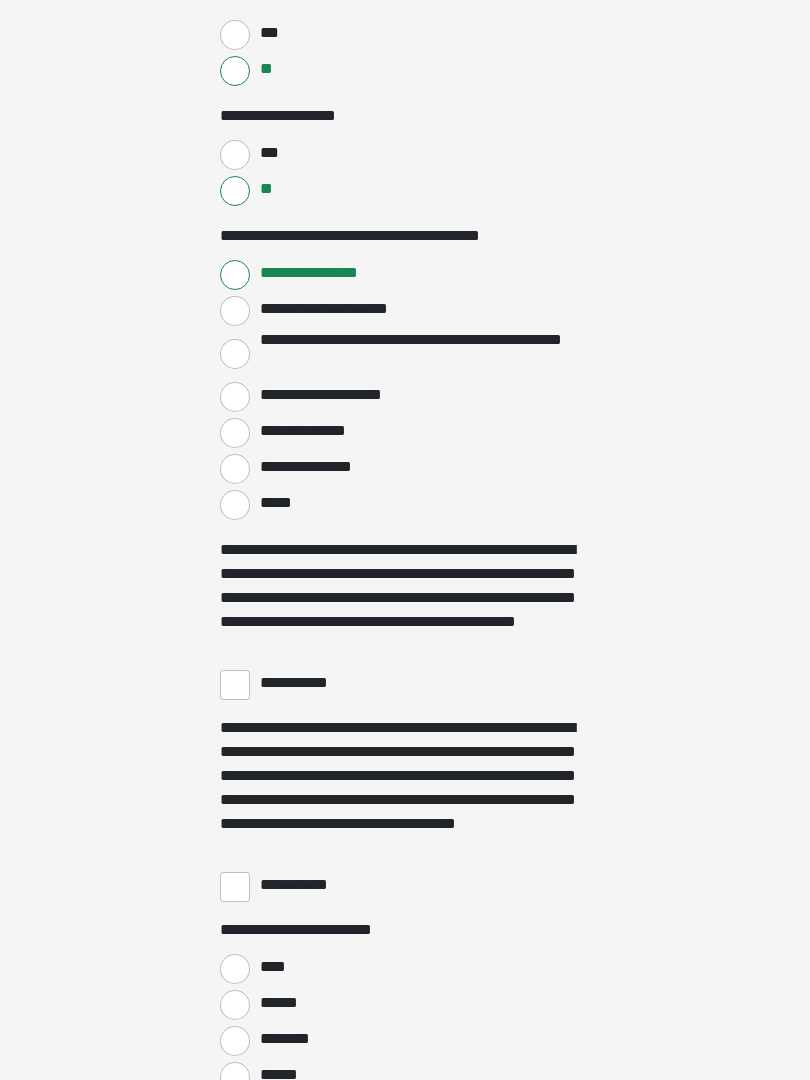 scroll, scrollTop: 3180, scrollLeft: 0, axis: vertical 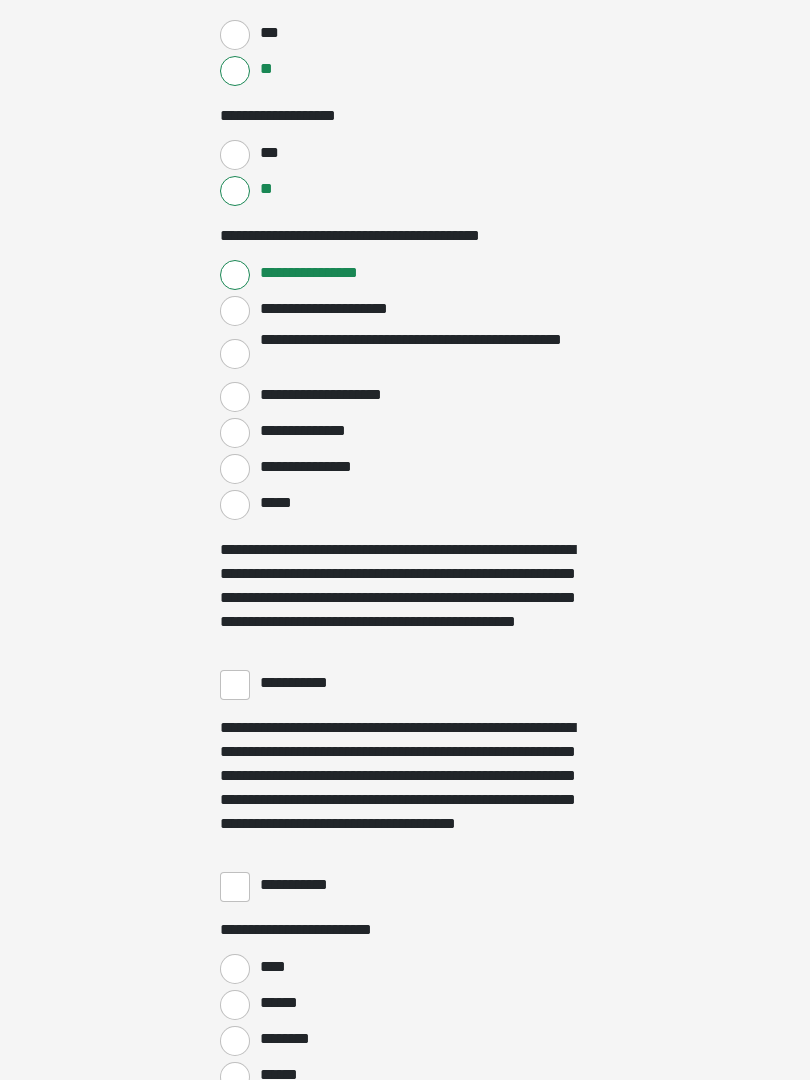 click on "**********" at bounding box center [235, 685] 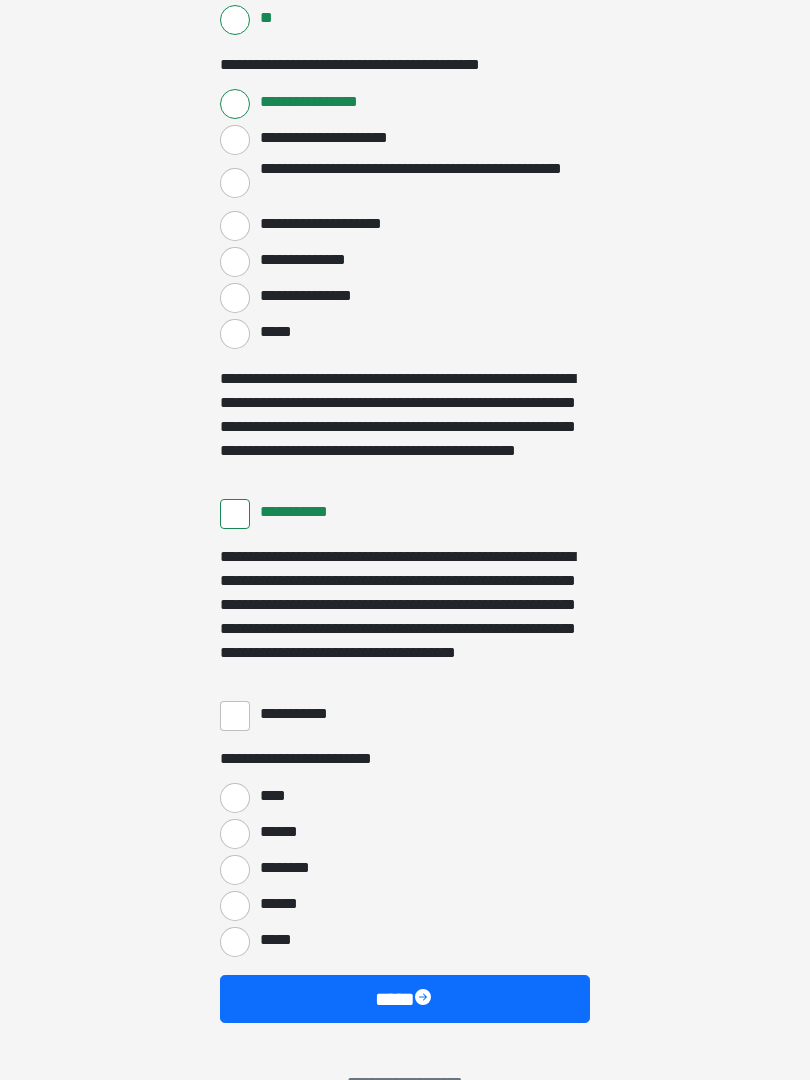 scroll, scrollTop: 3397, scrollLeft: 0, axis: vertical 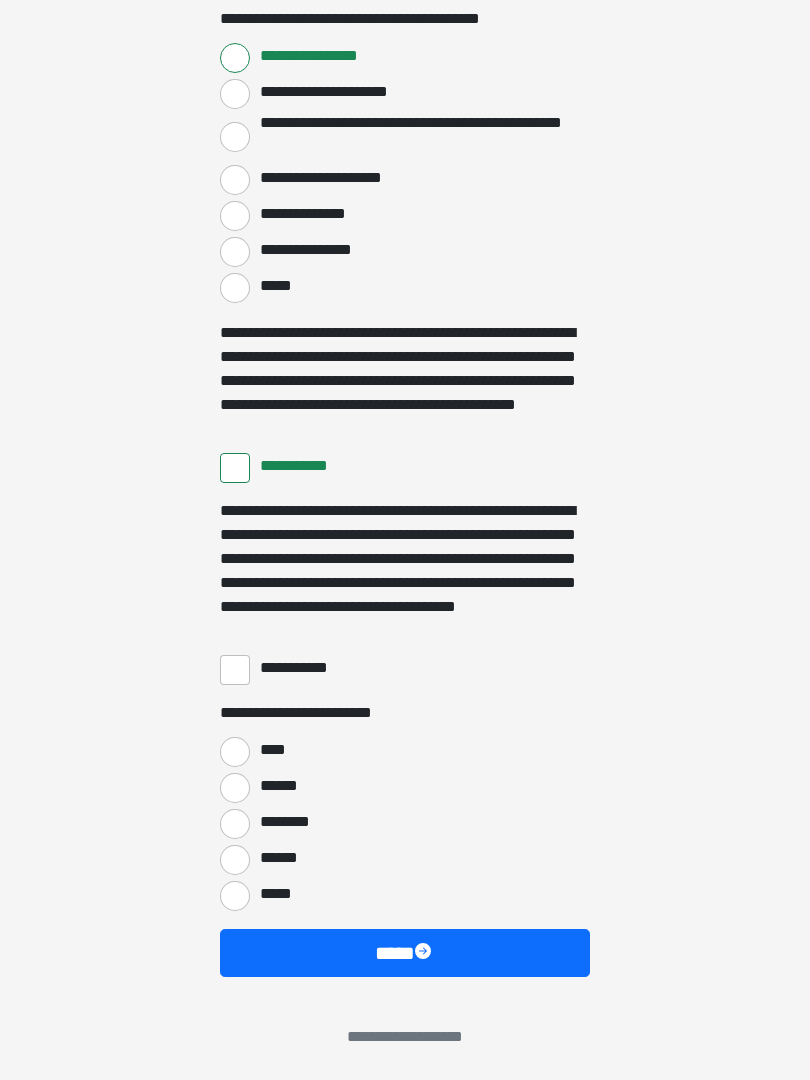 click on "**********" at bounding box center [235, 670] 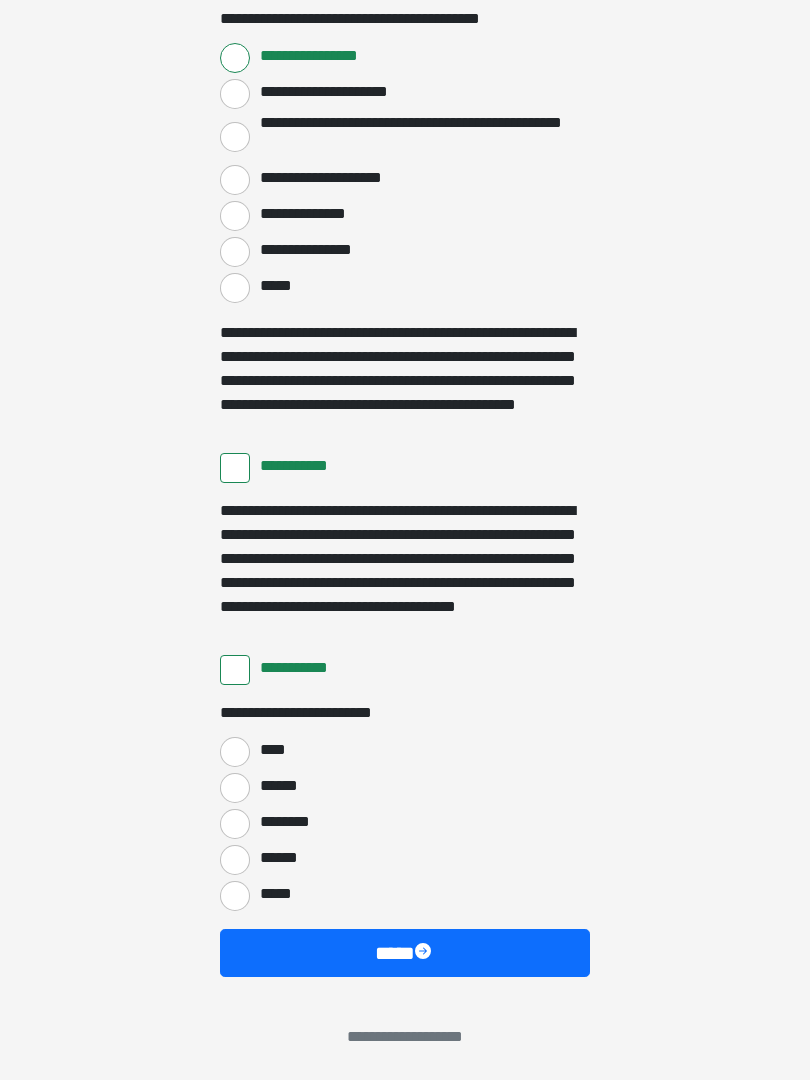 click on "****" at bounding box center [235, 752] 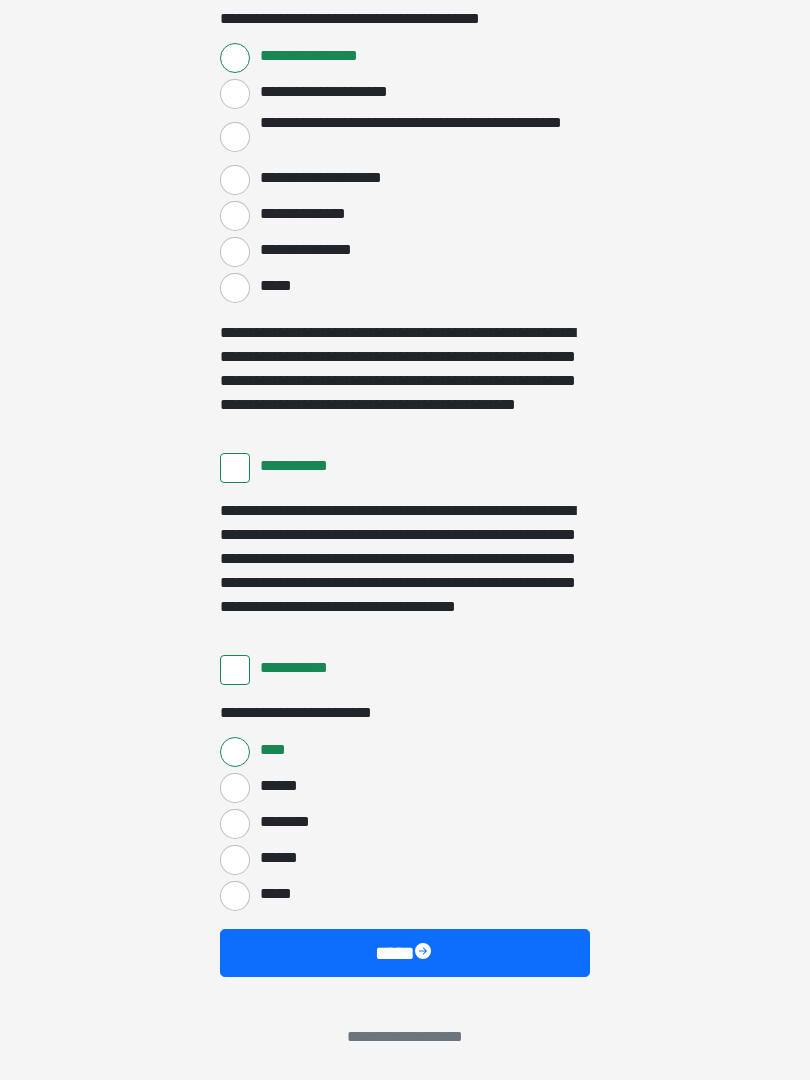 click on "****" at bounding box center (405, 953) 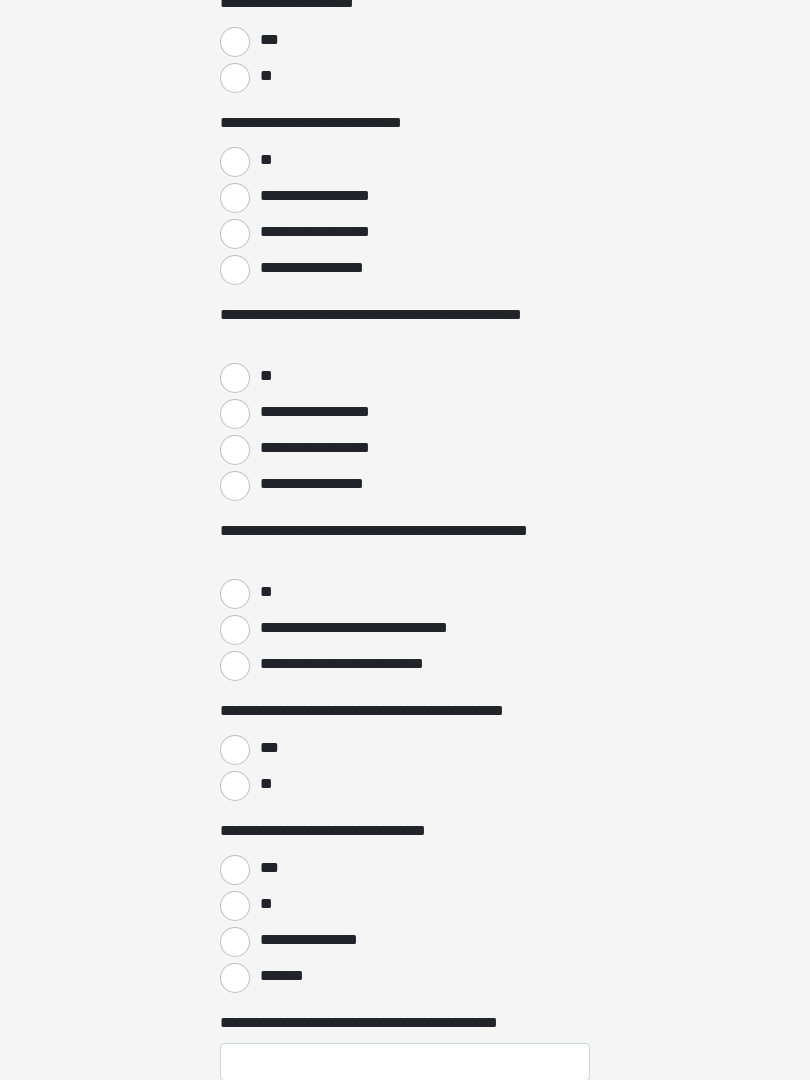scroll, scrollTop: 0, scrollLeft: 0, axis: both 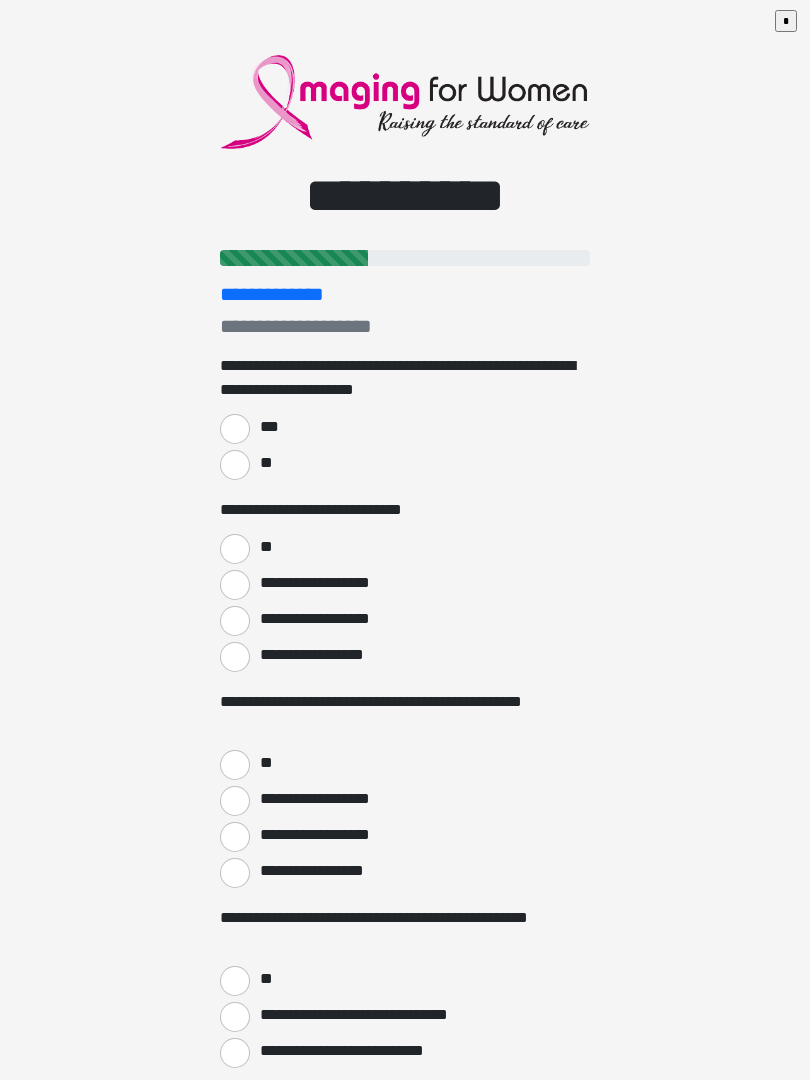 click on "***" at bounding box center [235, 429] 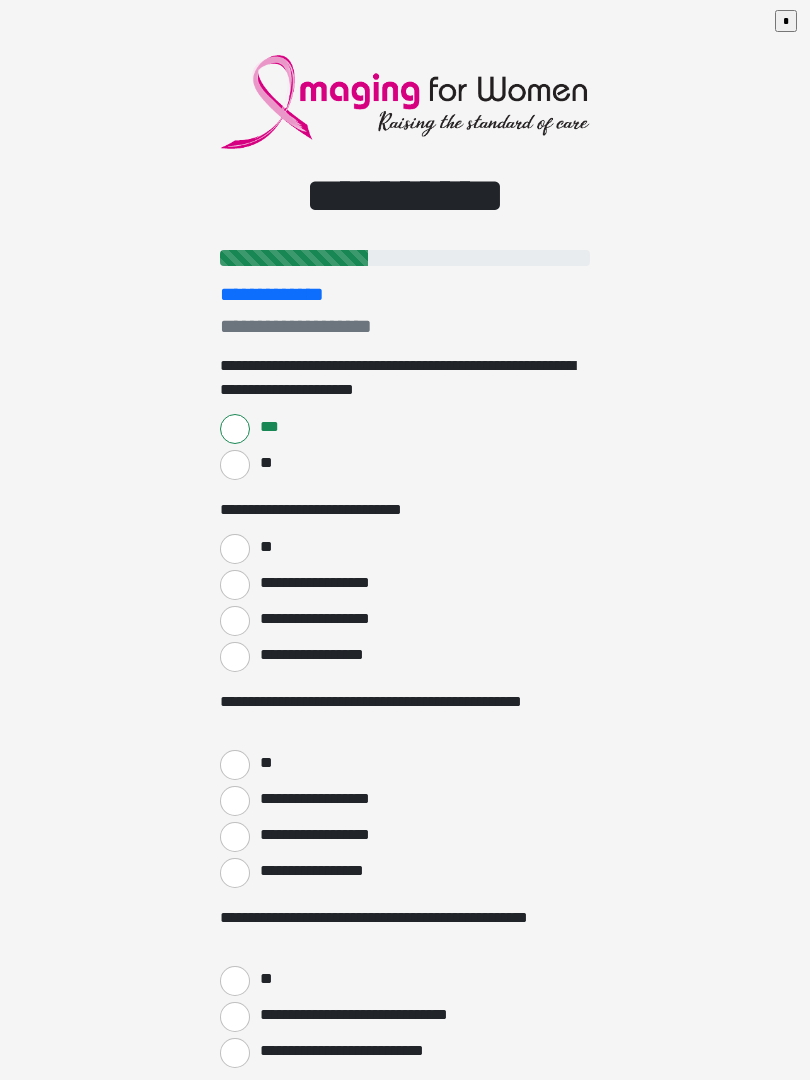click on "**" at bounding box center [235, 549] 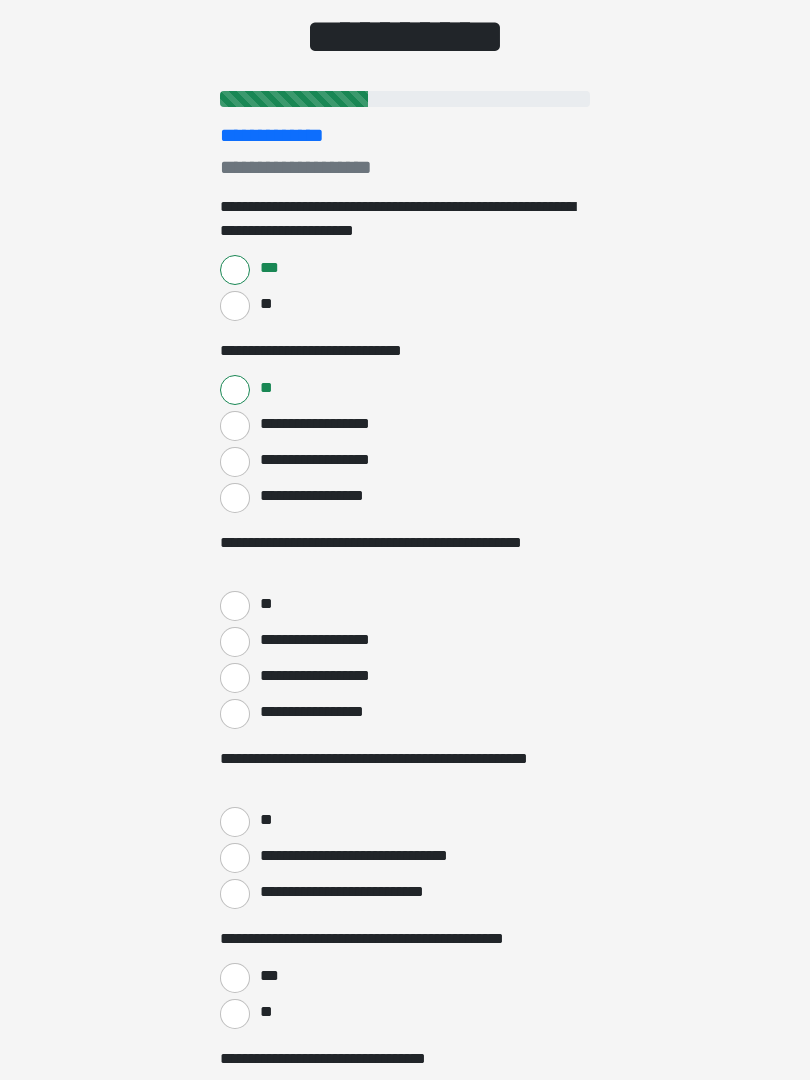 click on "**" at bounding box center [235, 607] 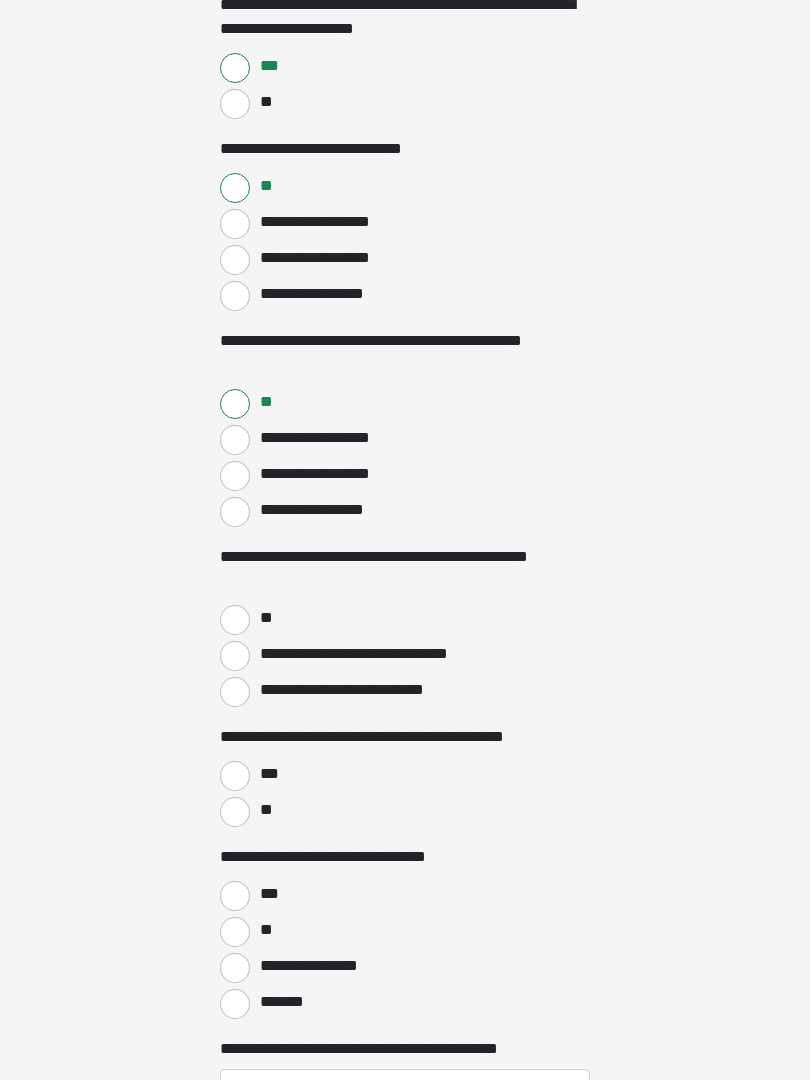 scroll, scrollTop: 361, scrollLeft: 0, axis: vertical 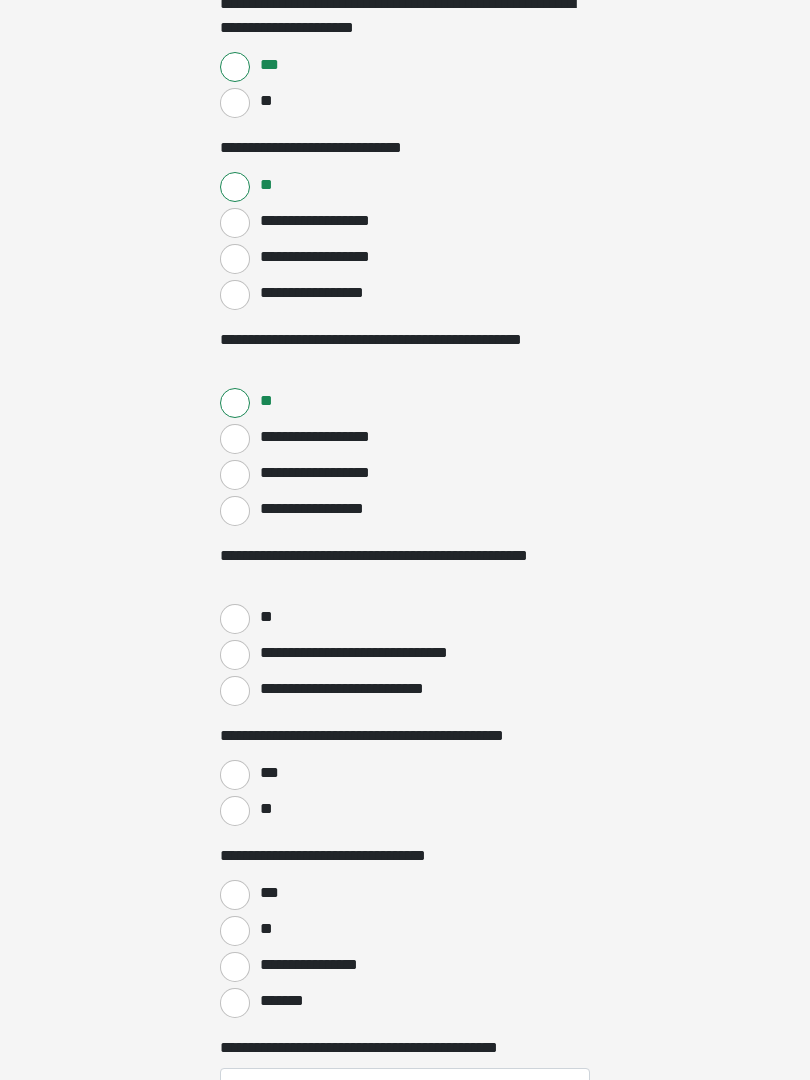 click on "**" at bounding box center (235, 620) 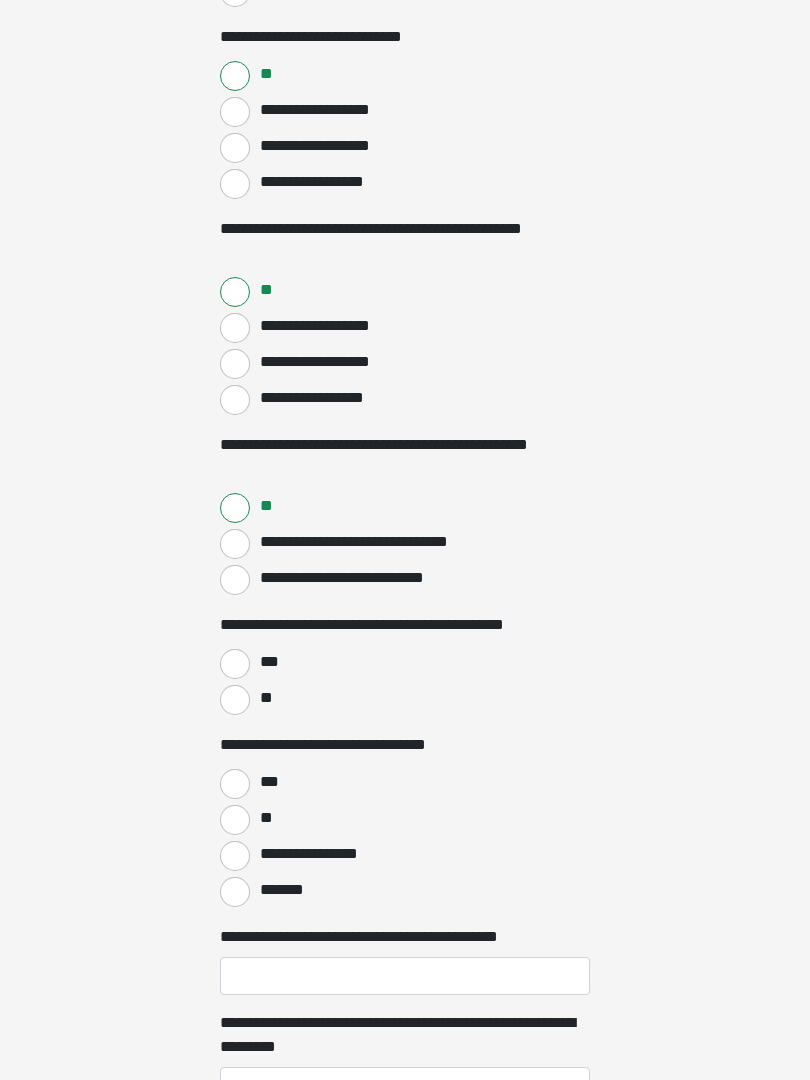 scroll, scrollTop: 473, scrollLeft: 0, axis: vertical 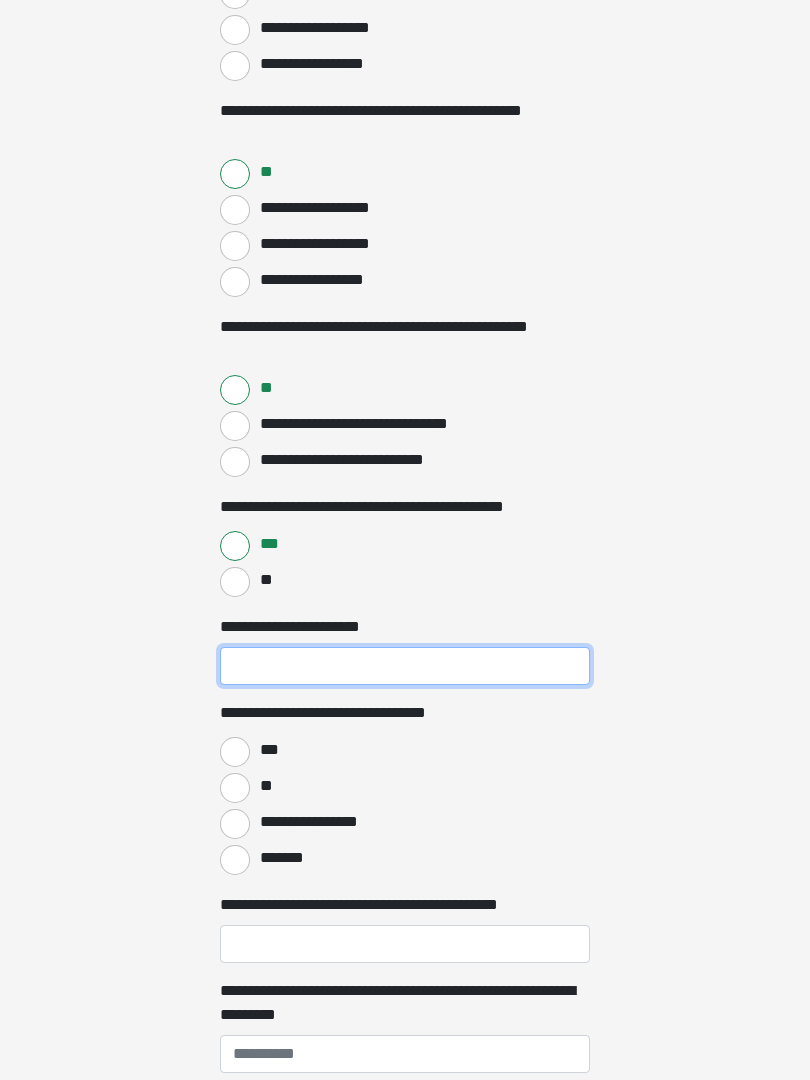 click on "**********" at bounding box center [405, 666] 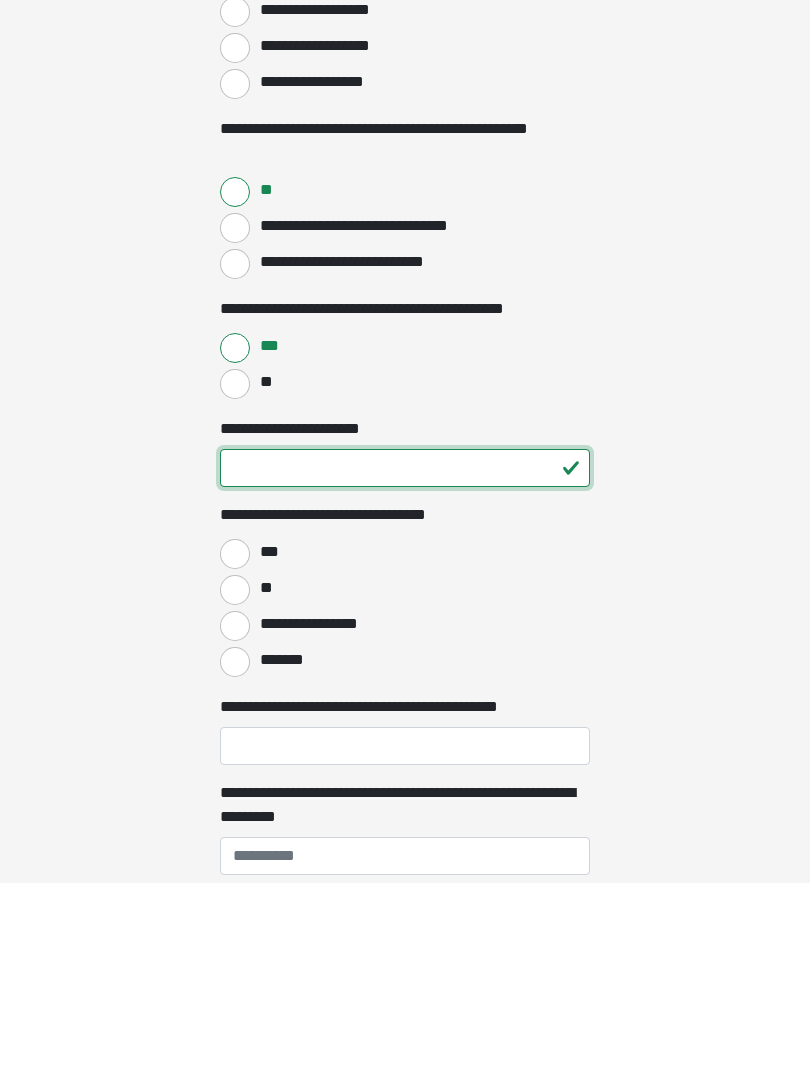type on "**" 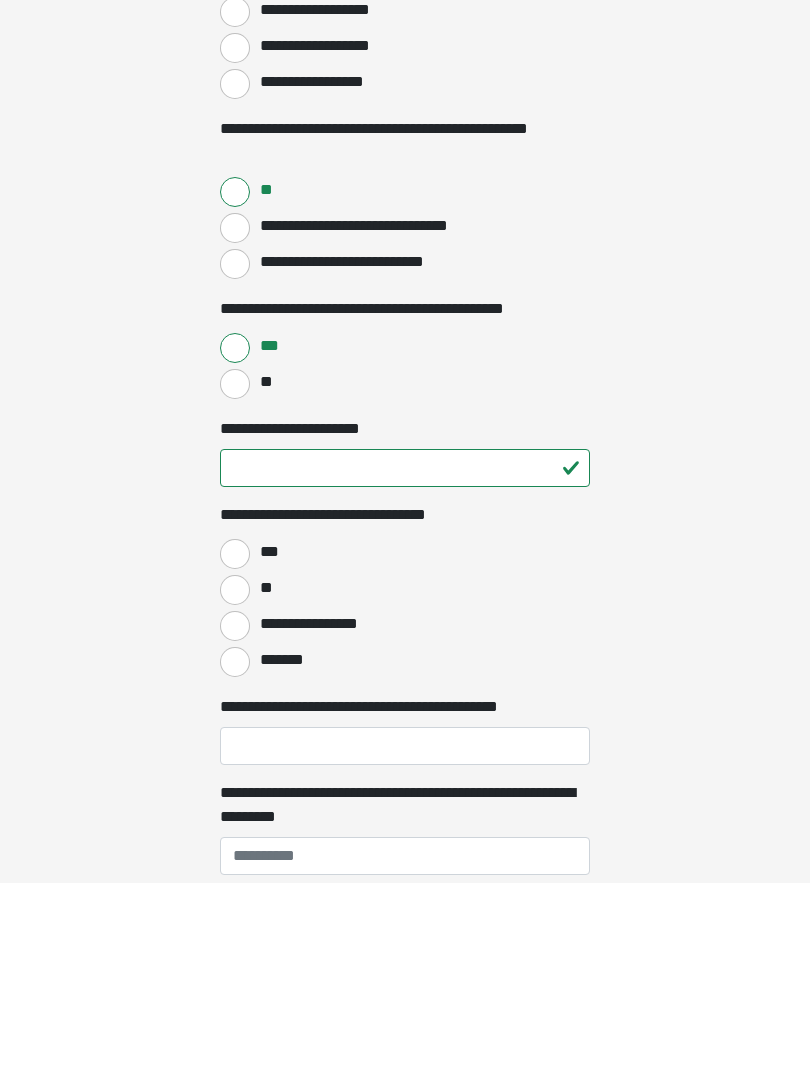 click on "***" at bounding box center (235, 752) 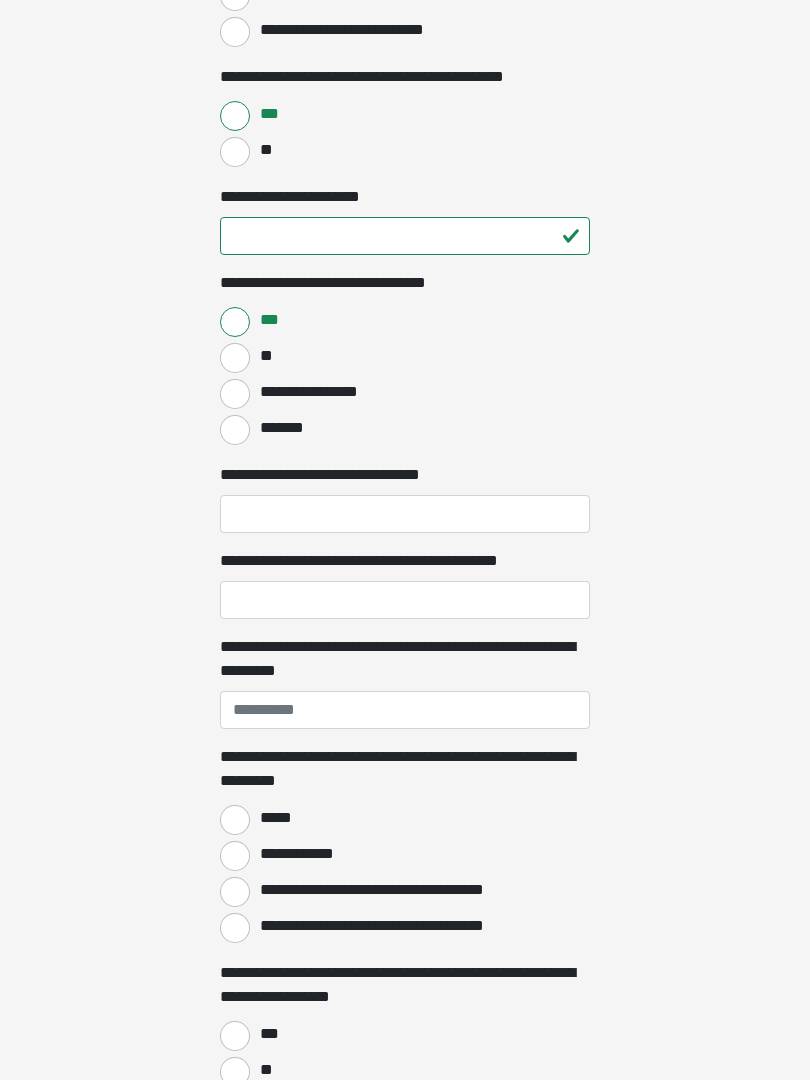 scroll, scrollTop: 1021, scrollLeft: 0, axis: vertical 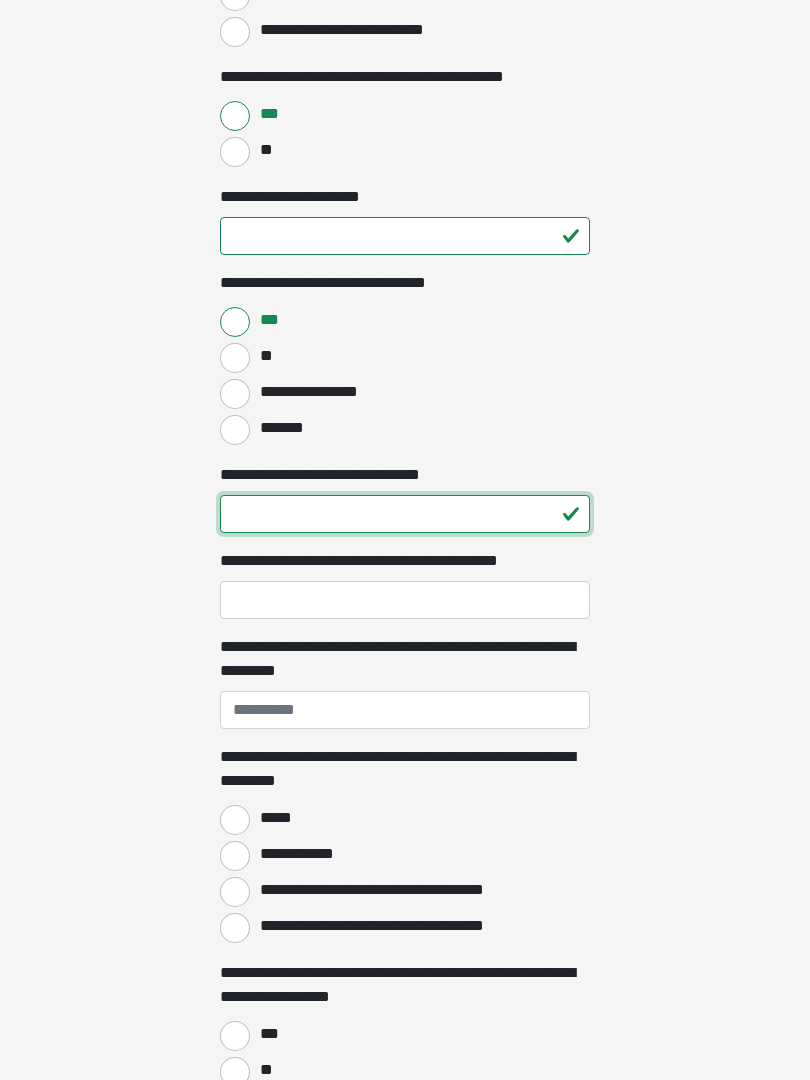 type on "**" 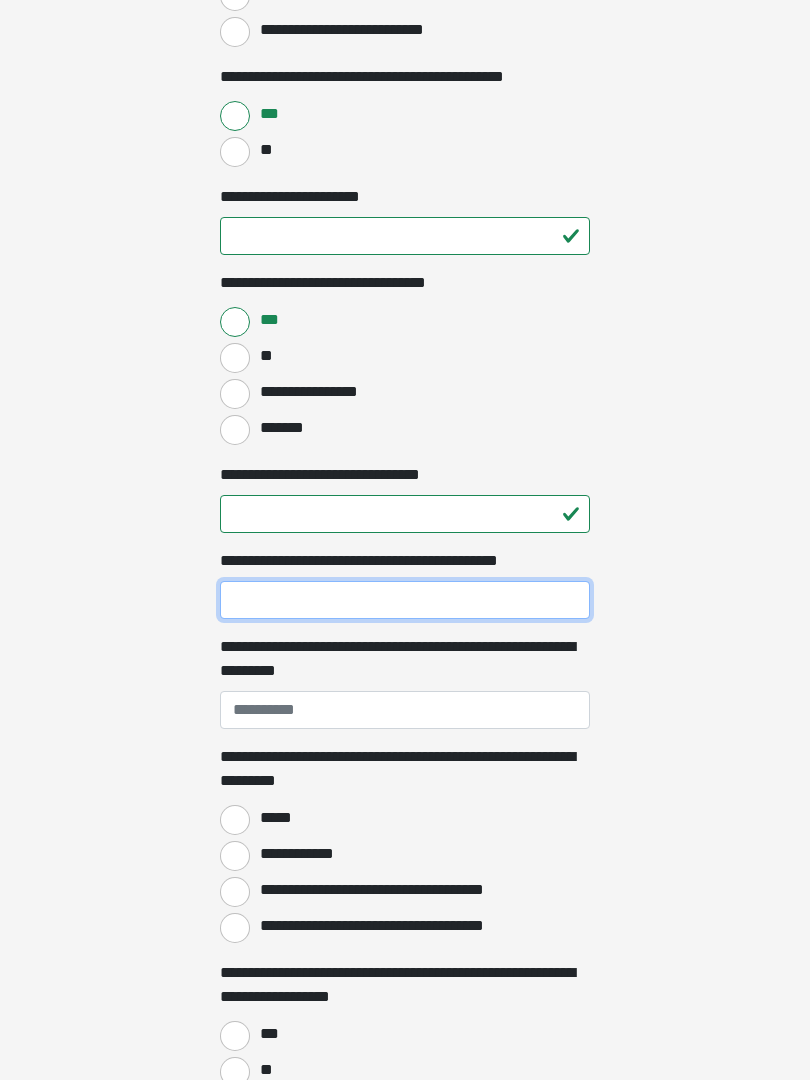 click on "**********" at bounding box center [405, 600] 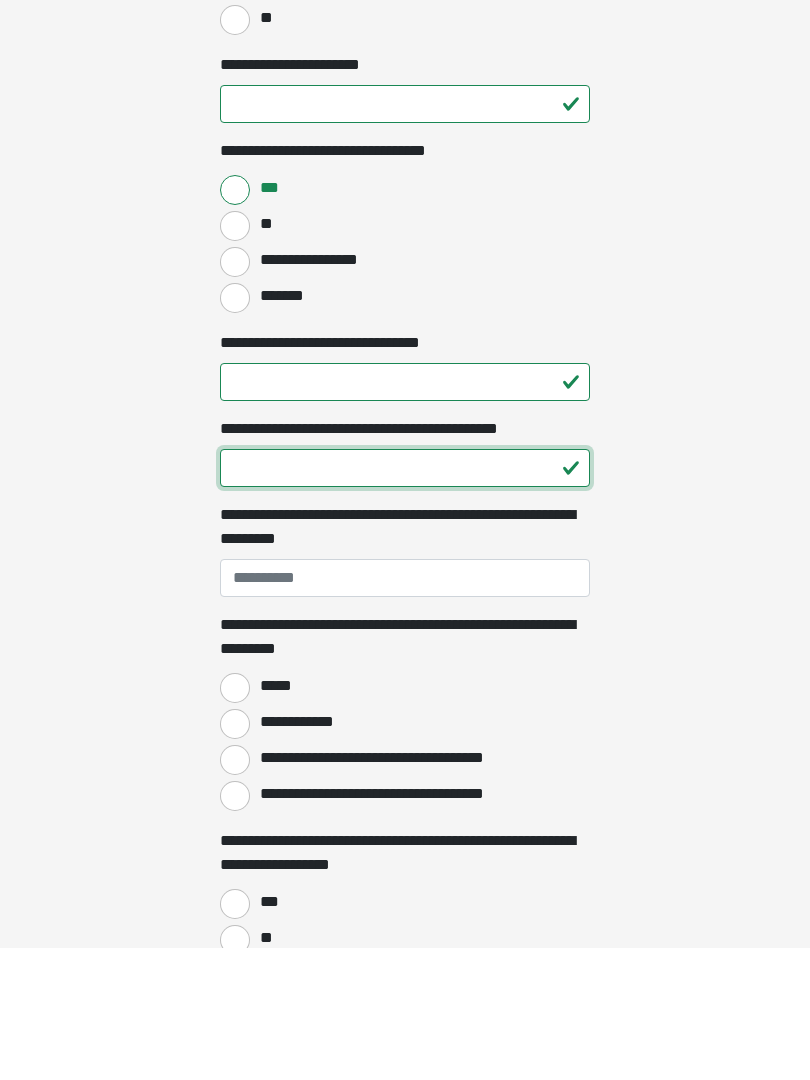type on "**" 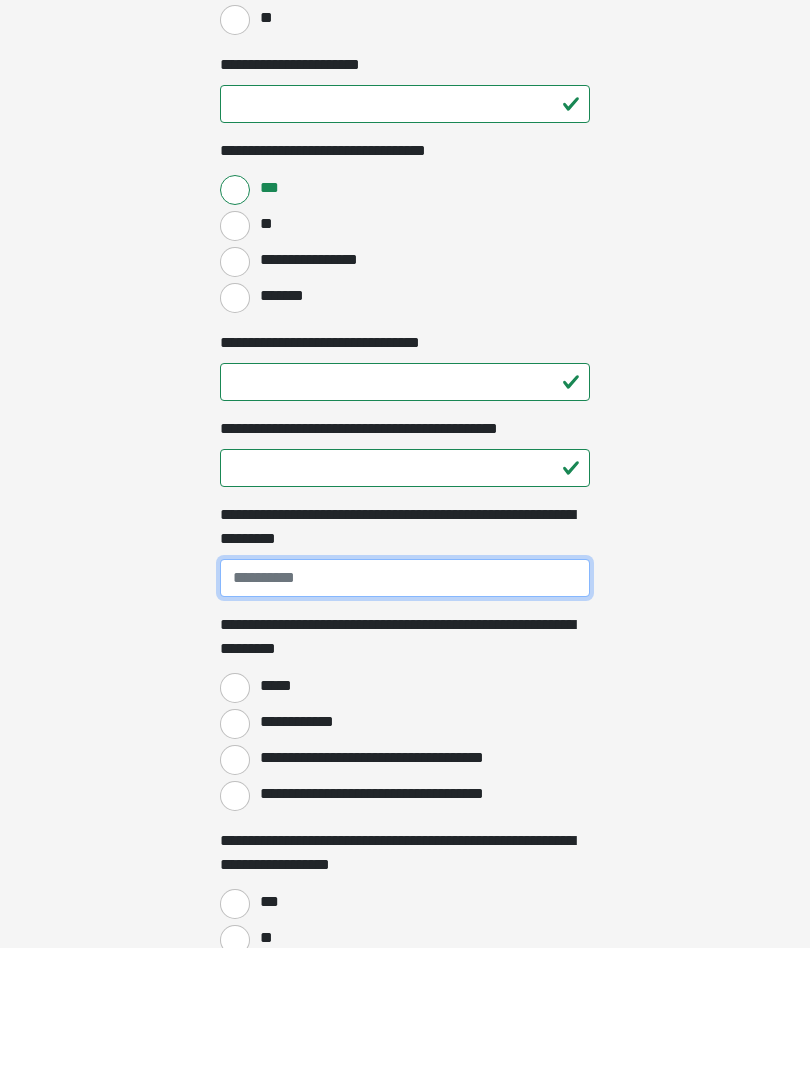 click on "**********" at bounding box center (405, 710) 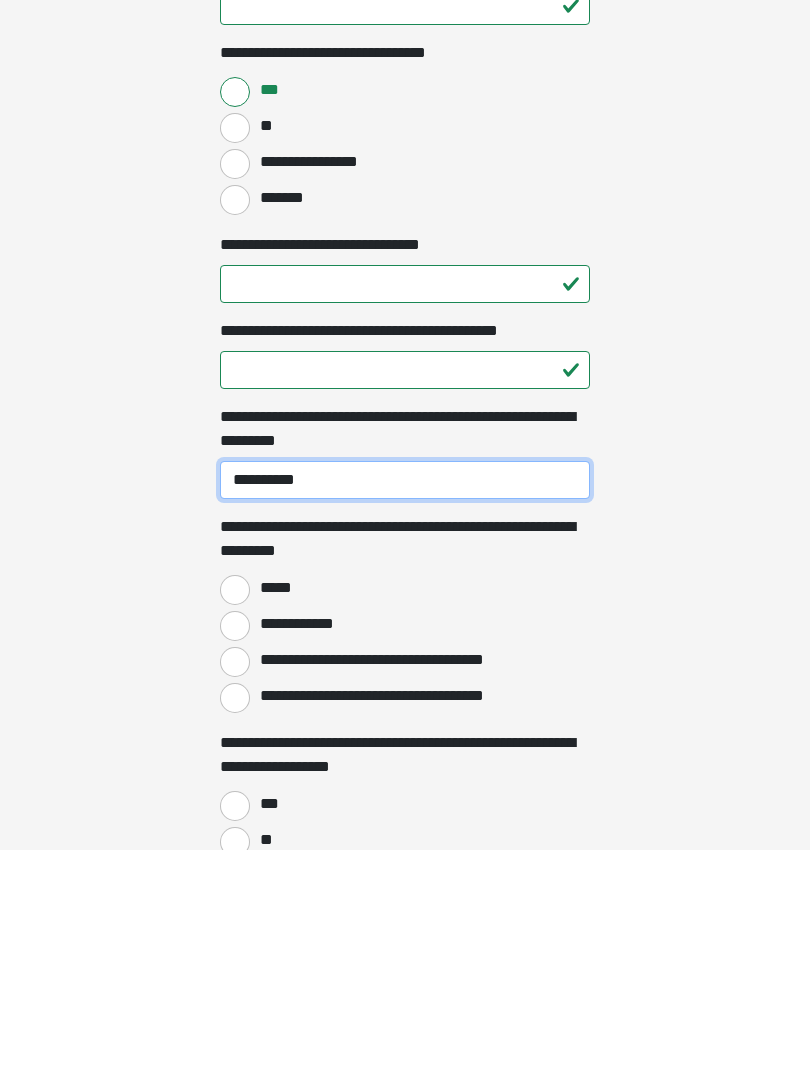 type on "**********" 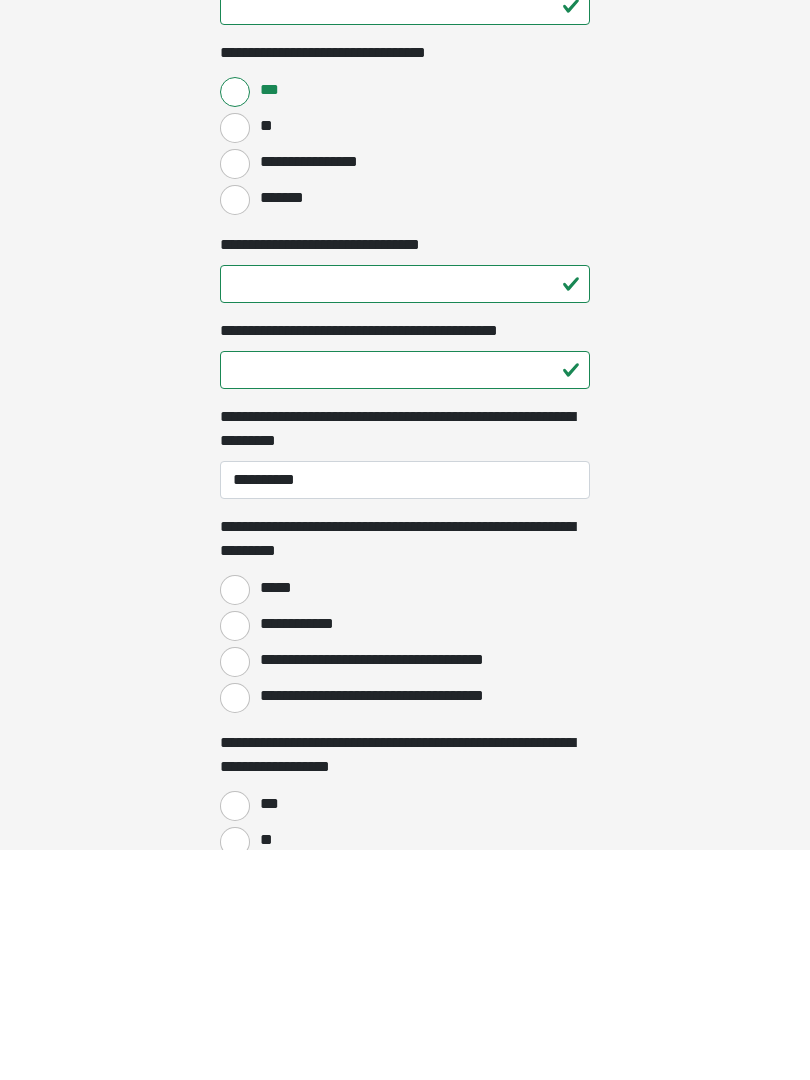click on "**" at bounding box center (405, 514) 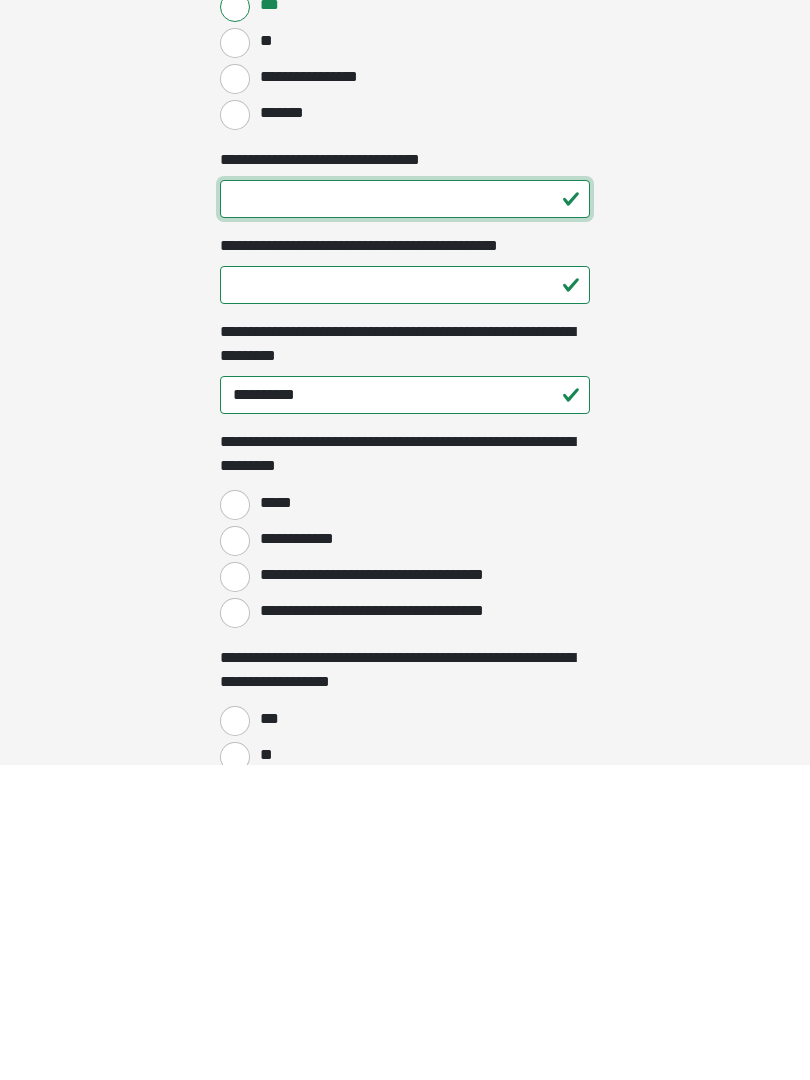 type on "**" 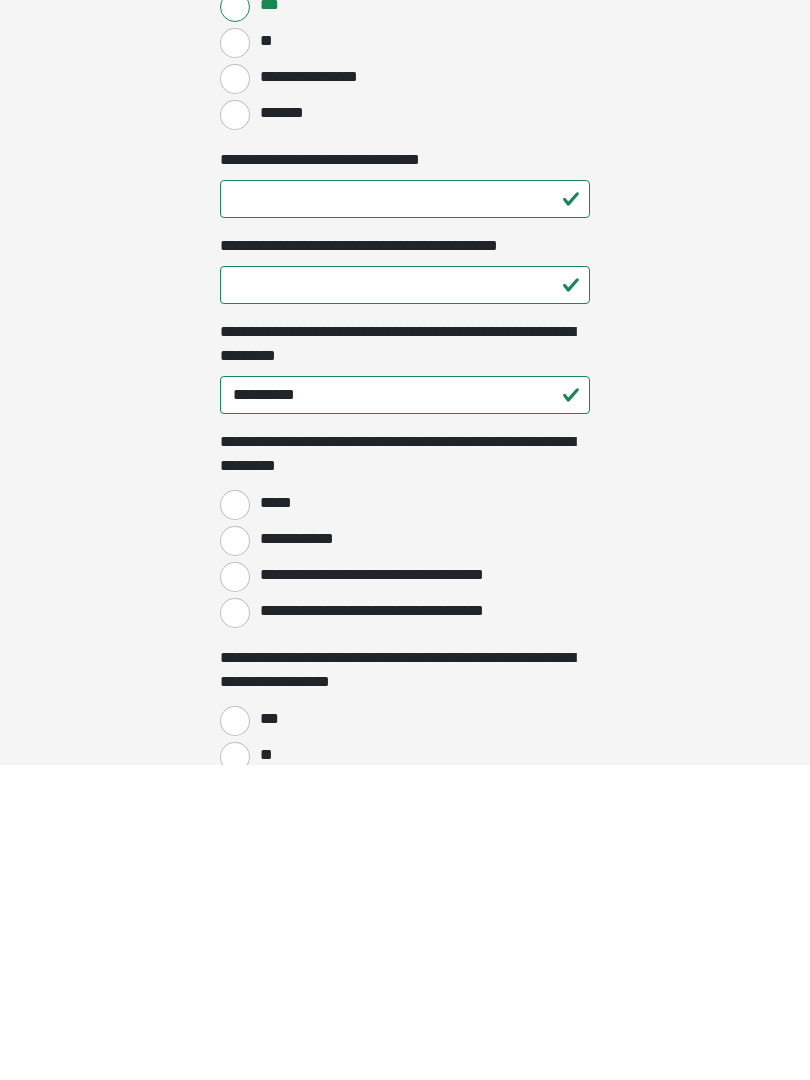 click on "*****" at bounding box center (235, 820) 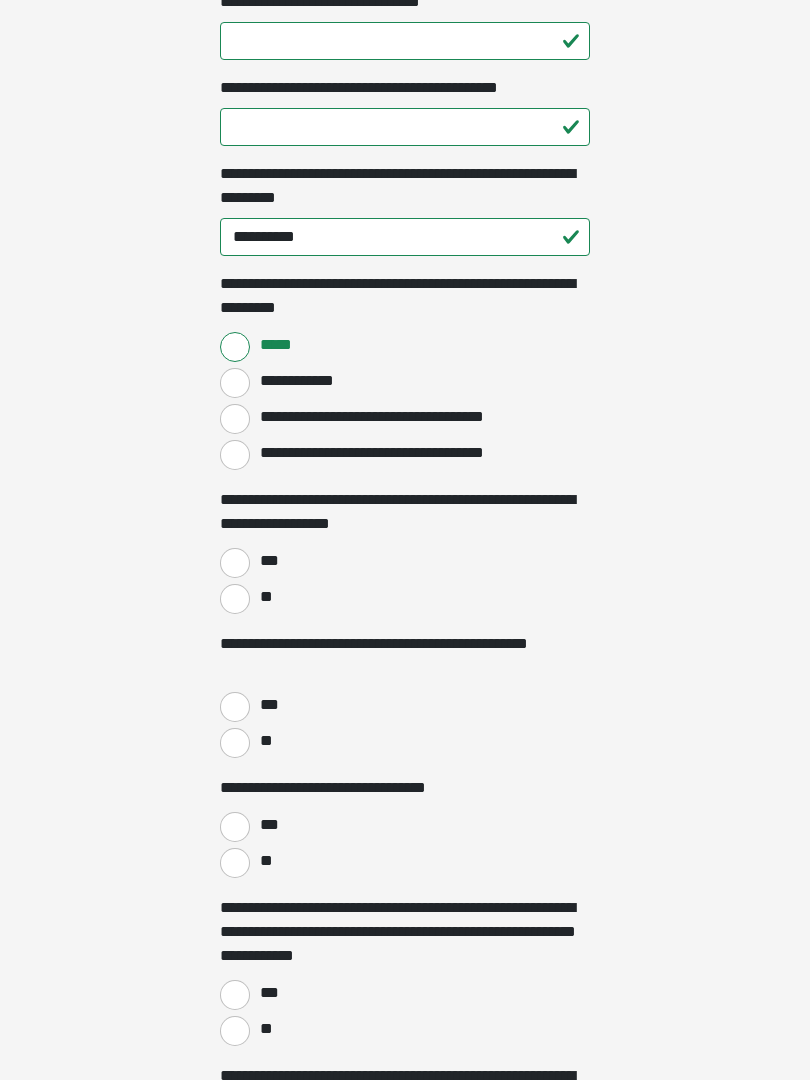 scroll, scrollTop: 1497, scrollLeft: 0, axis: vertical 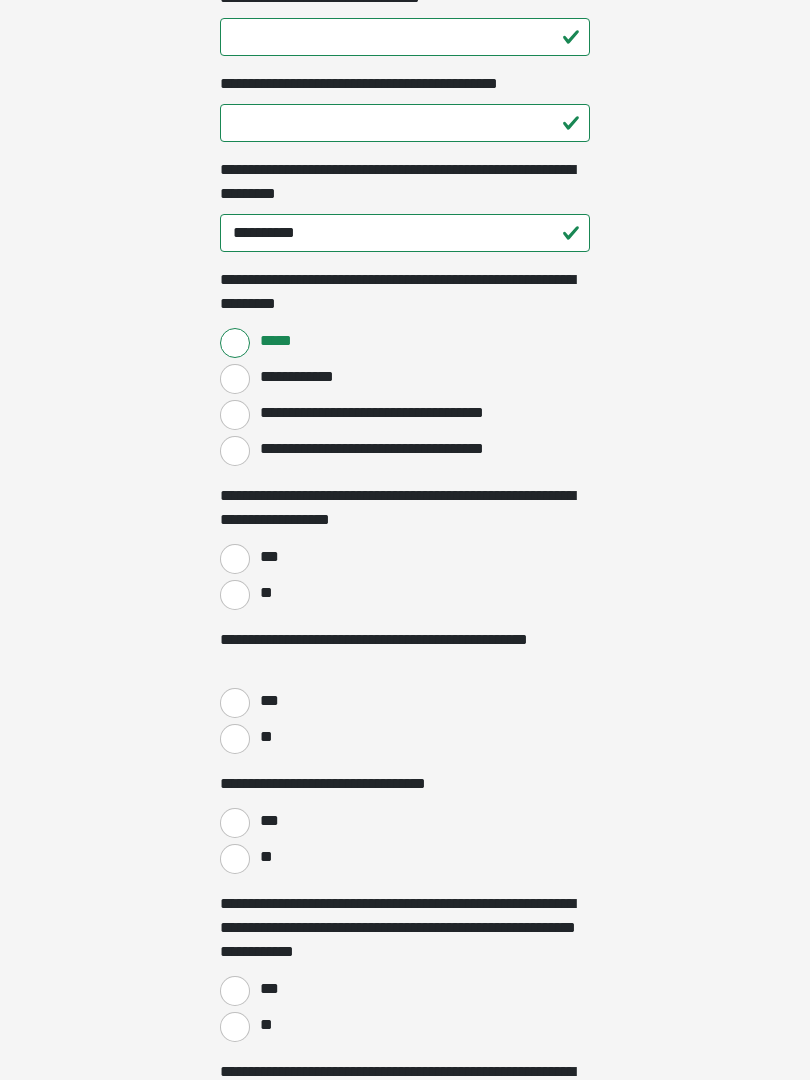 click on "***" at bounding box center (235, 560) 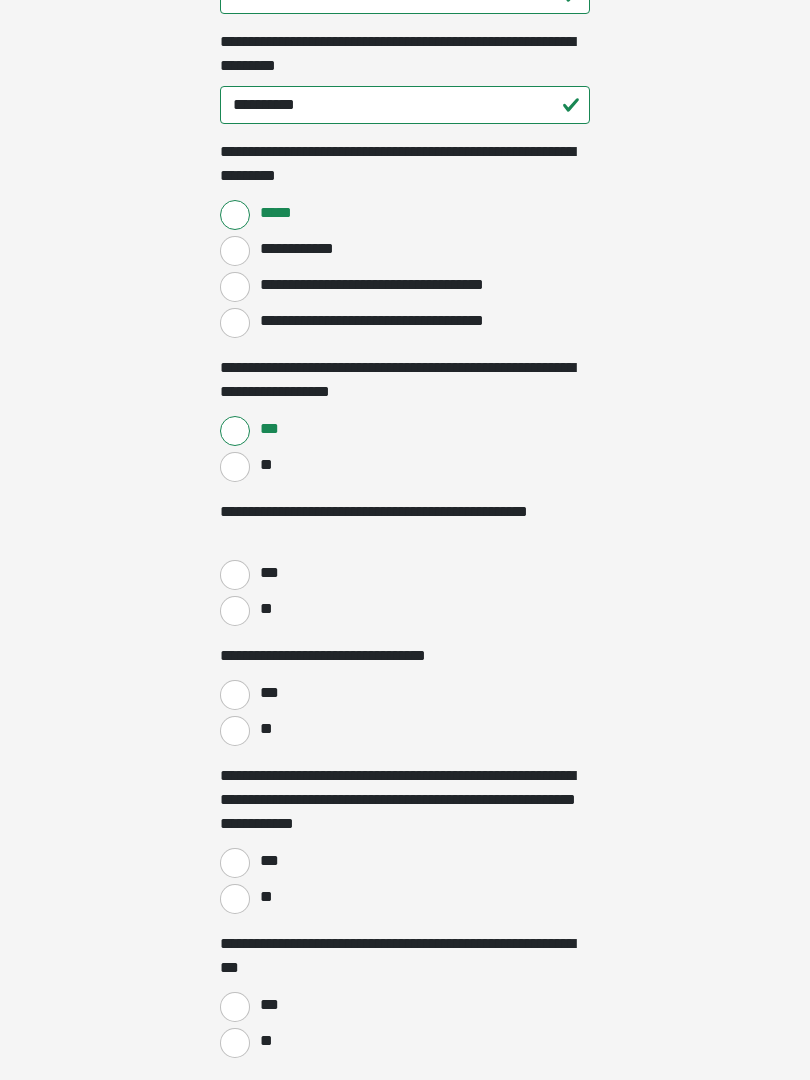scroll, scrollTop: 1626, scrollLeft: 0, axis: vertical 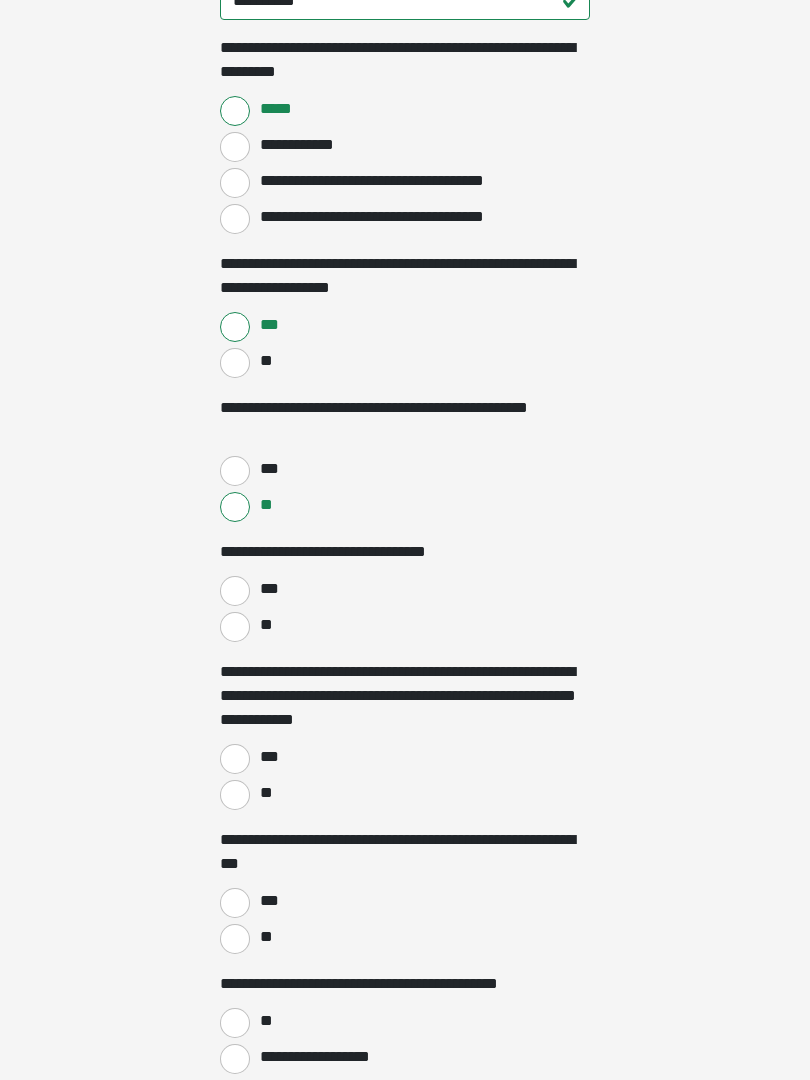 click on "**" at bounding box center [235, 627] 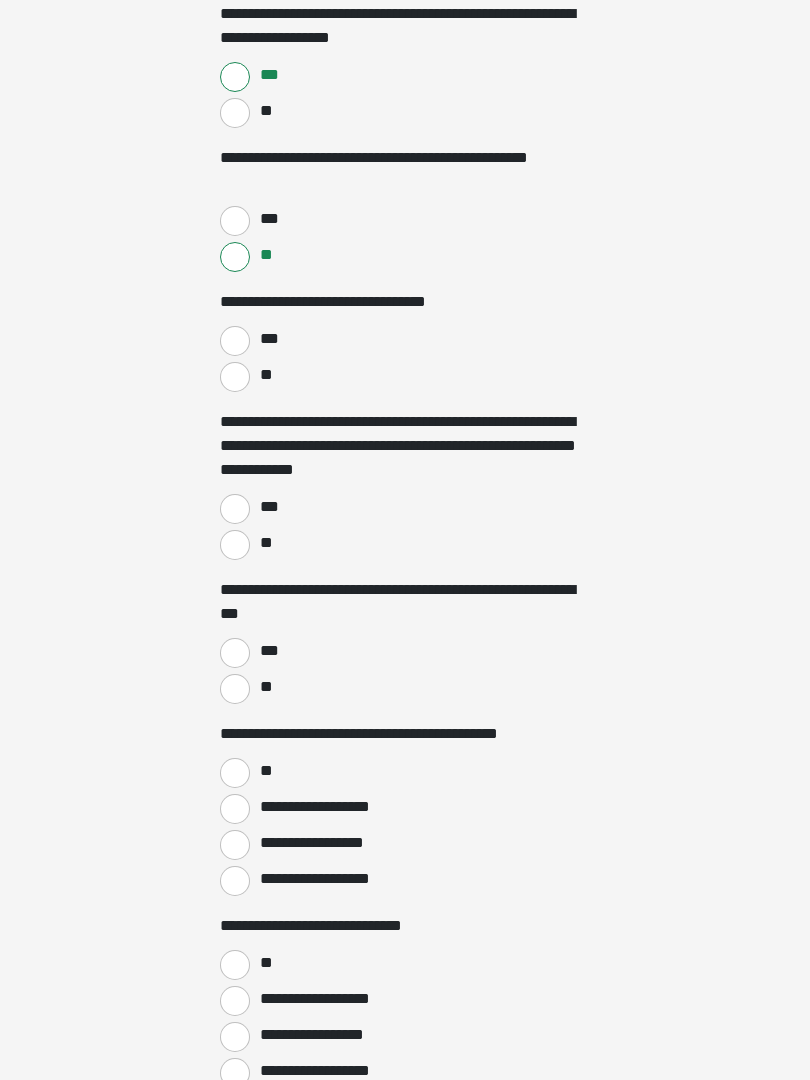 scroll, scrollTop: 1980, scrollLeft: 0, axis: vertical 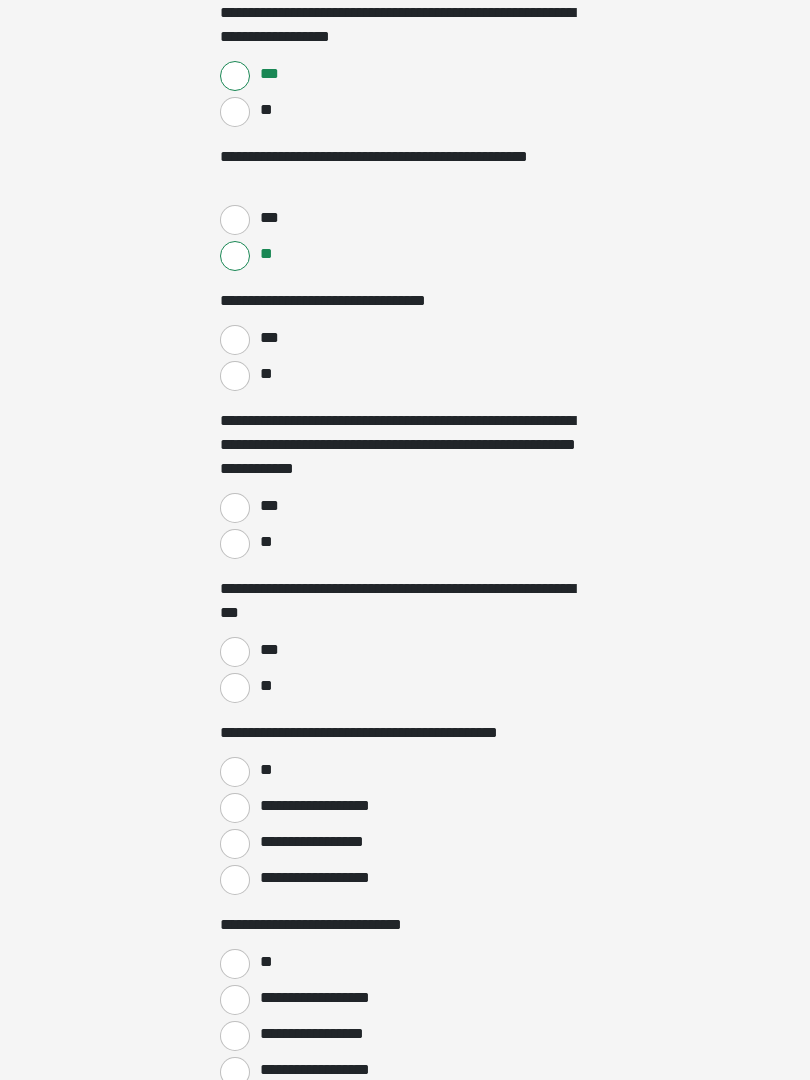 click on "***" at bounding box center (235, 509) 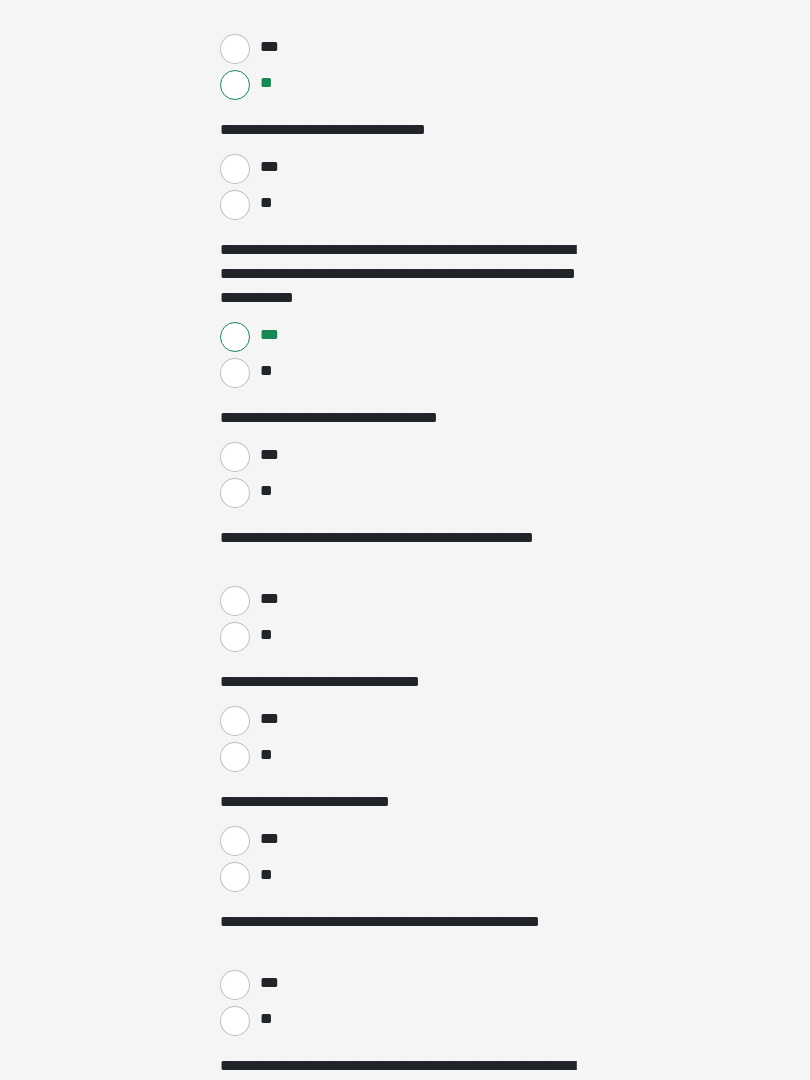 scroll, scrollTop: 2154, scrollLeft: 0, axis: vertical 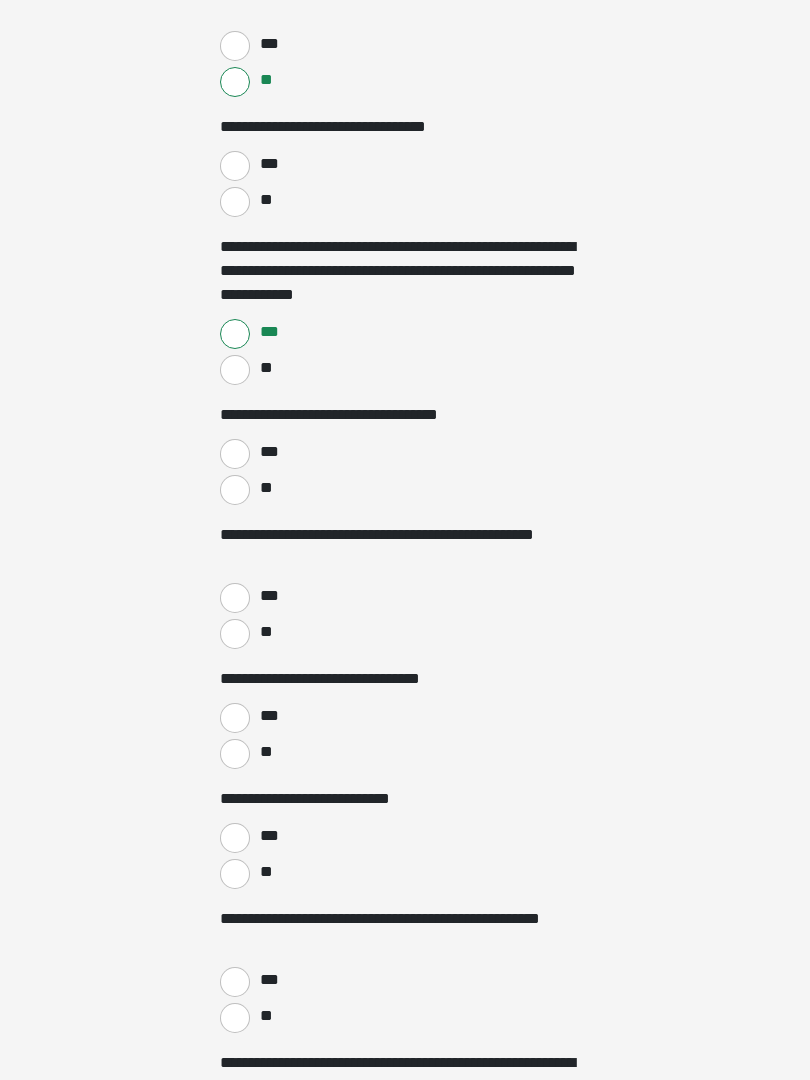 click on "***" at bounding box center (235, 455) 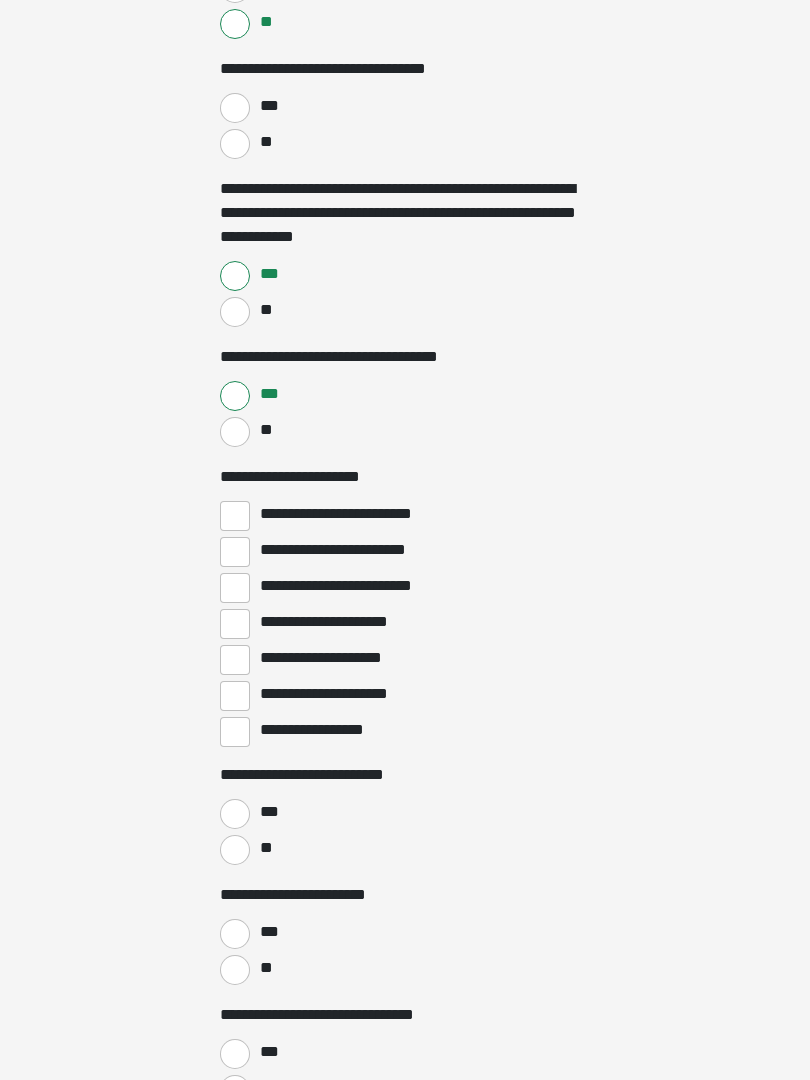 scroll, scrollTop: 2213, scrollLeft: 0, axis: vertical 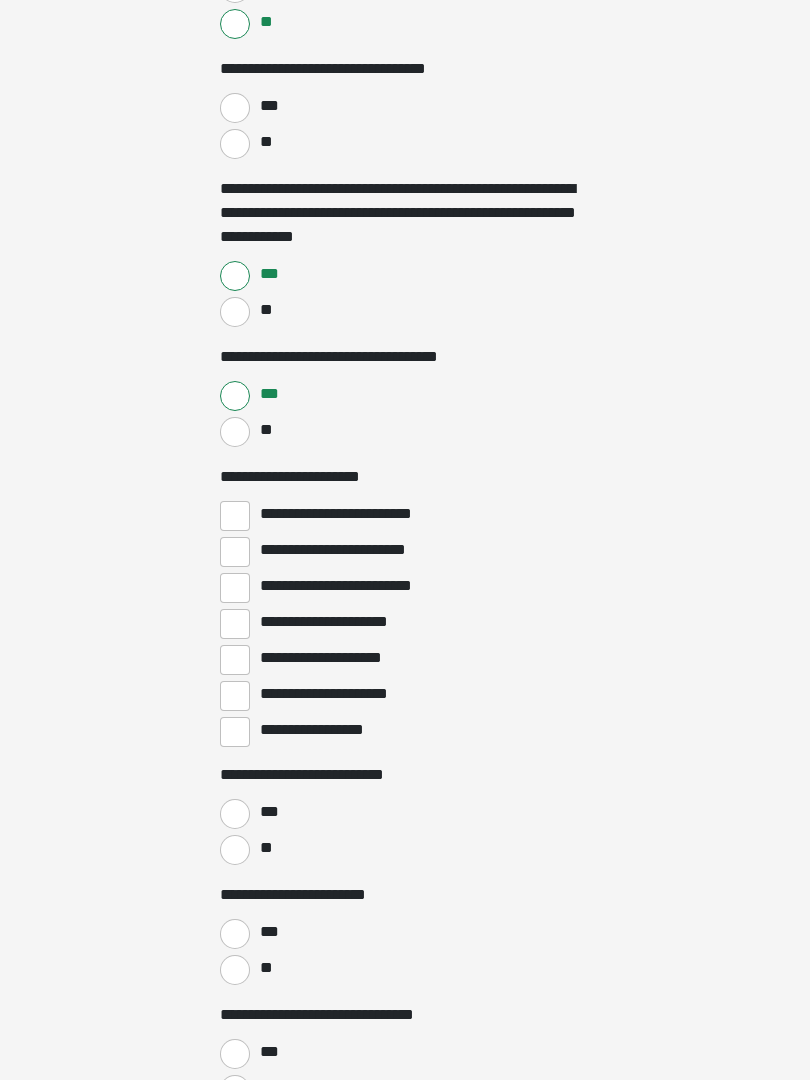 click on "**********" at bounding box center (235, 516) 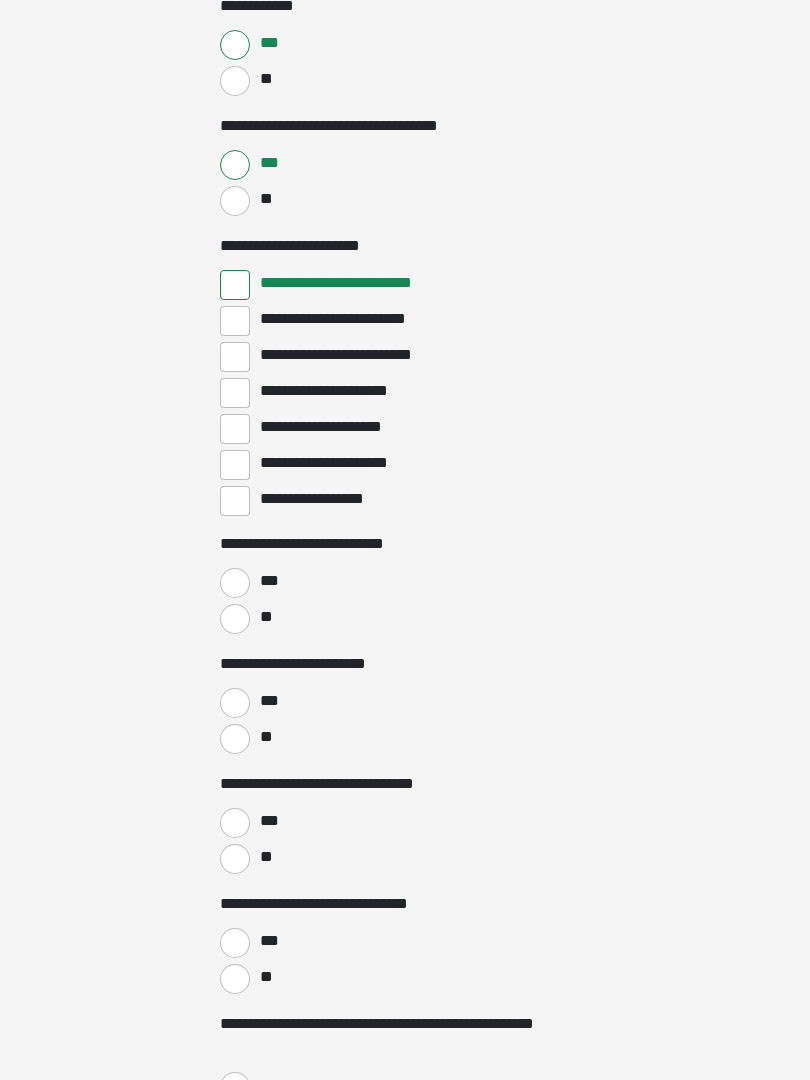 scroll, scrollTop: 2451, scrollLeft: 0, axis: vertical 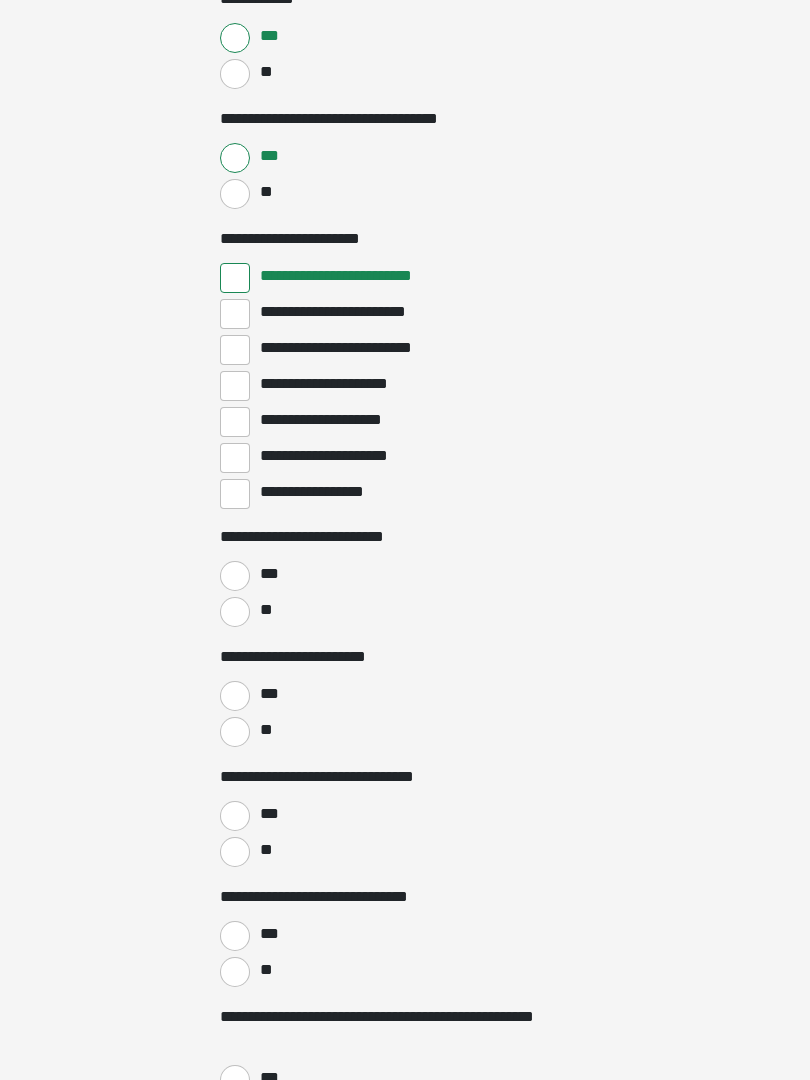 click on "**" at bounding box center [235, 612] 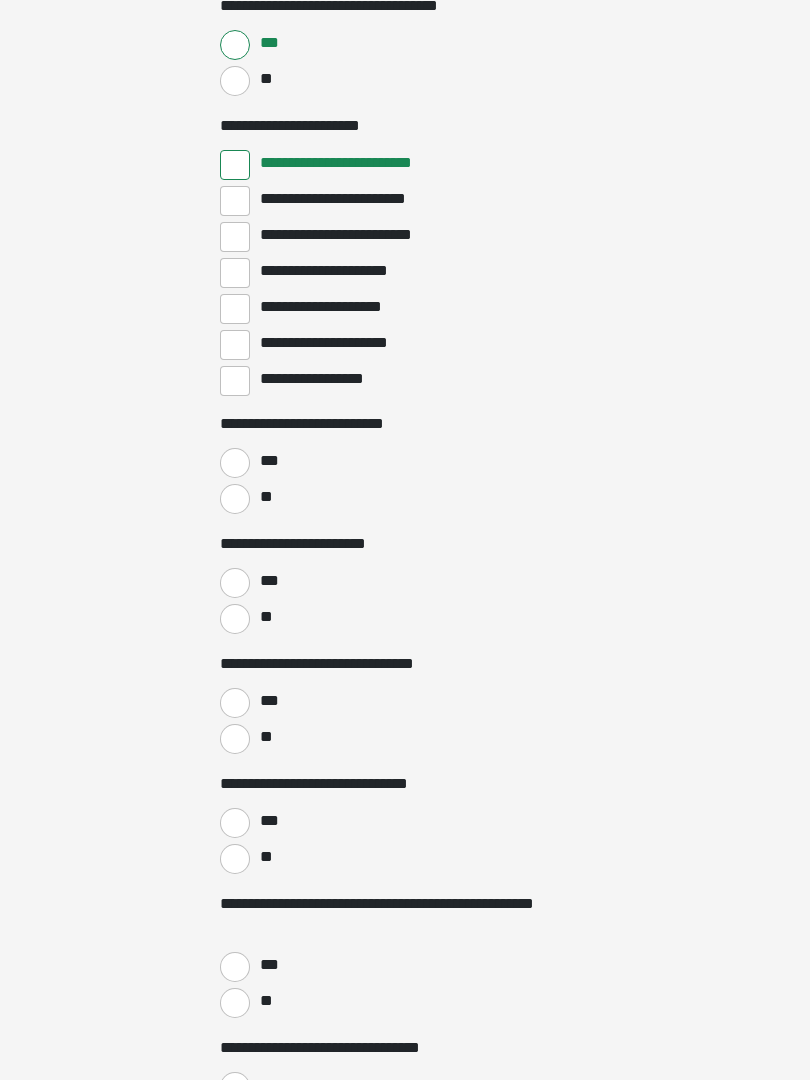 scroll, scrollTop: 2564, scrollLeft: 0, axis: vertical 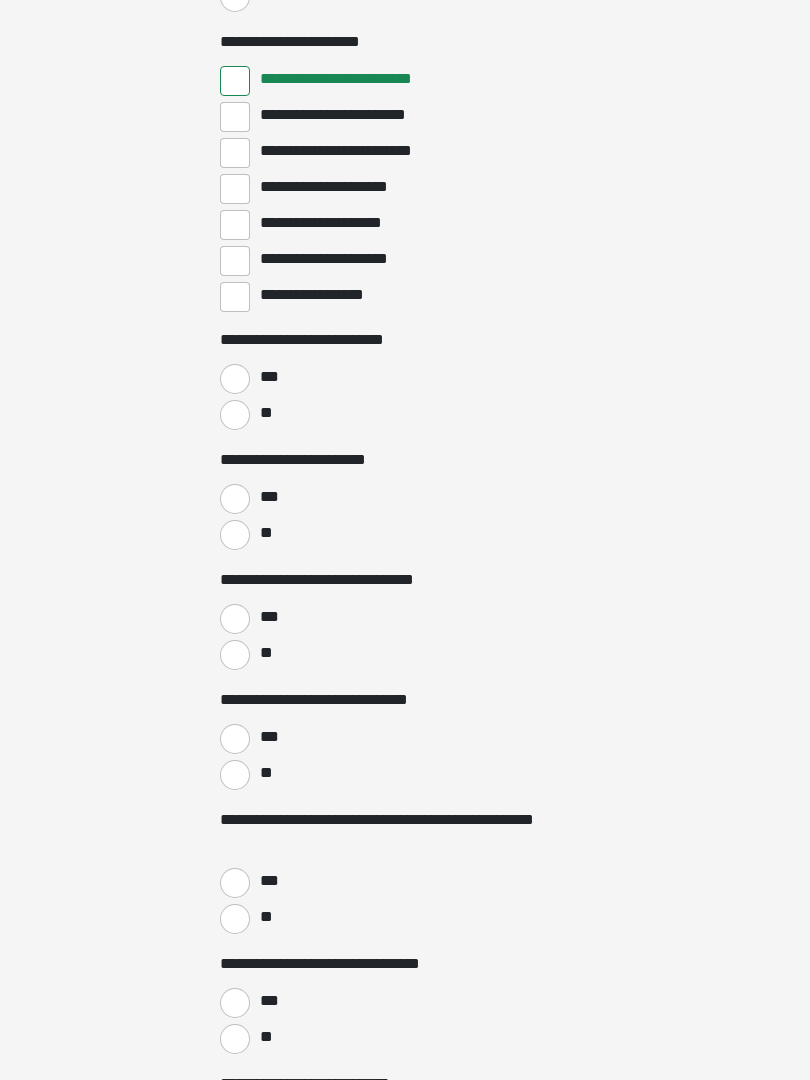 click on "**********" at bounding box center (405, 459) 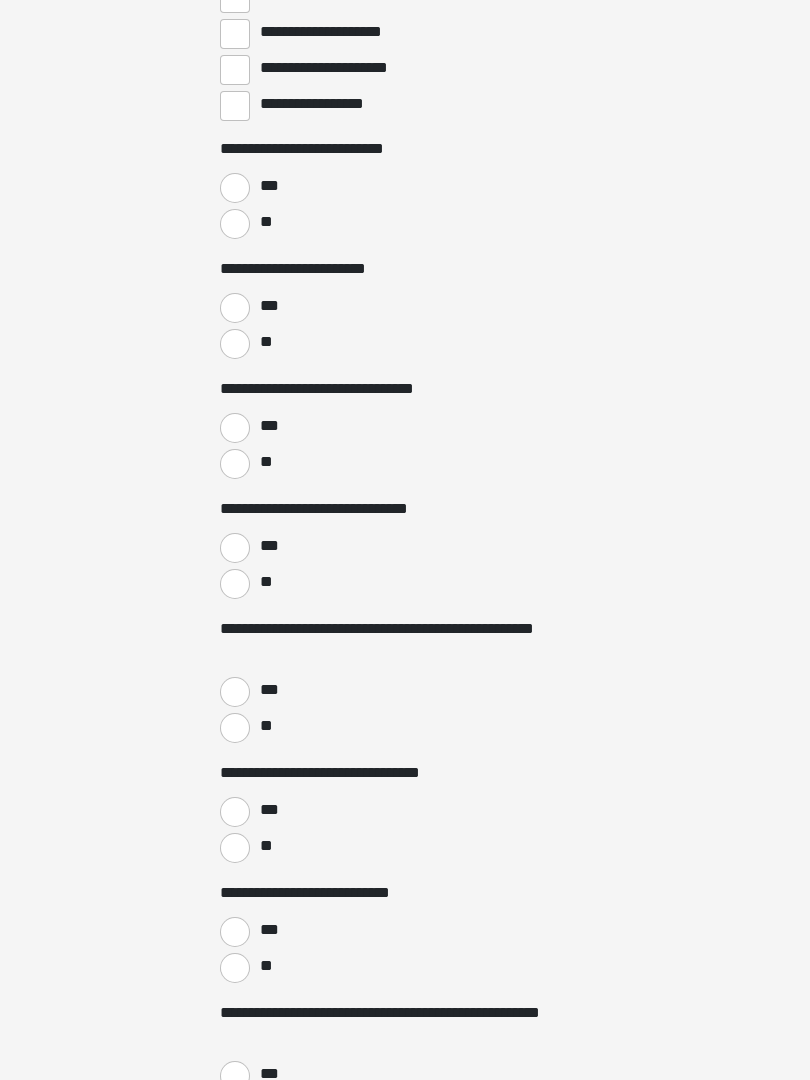 scroll, scrollTop: 2839, scrollLeft: 0, axis: vertical 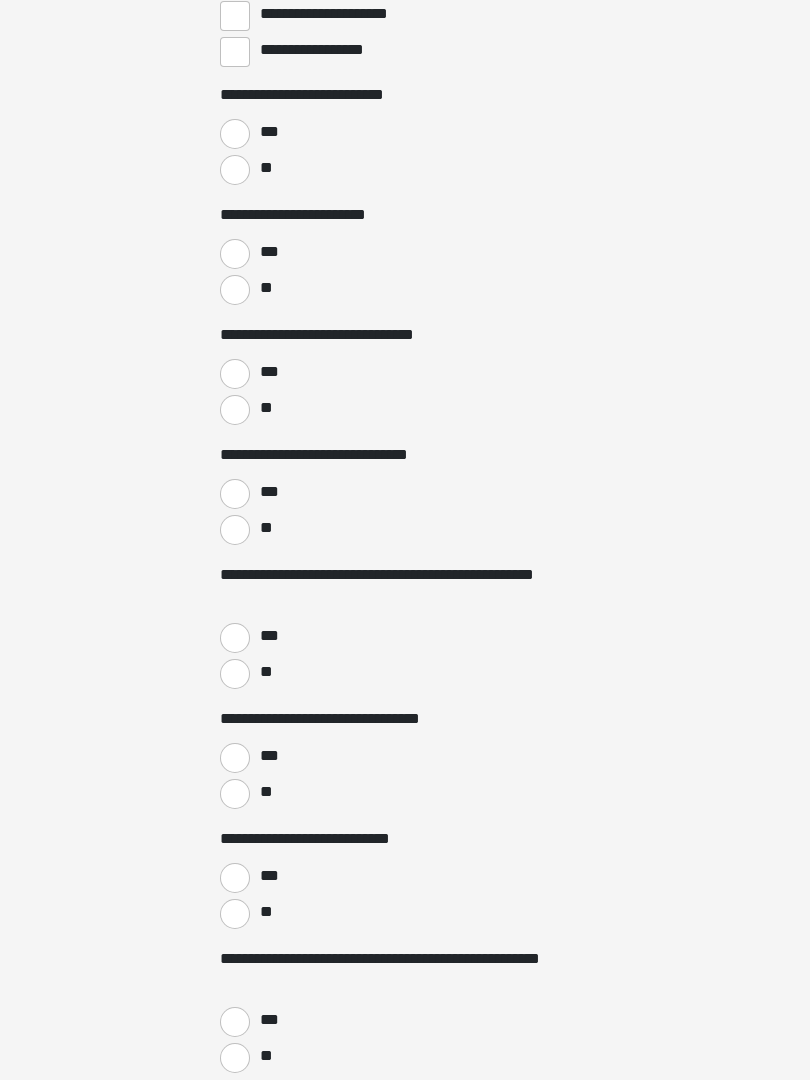 click on "***" at bounding box center (235, 638) 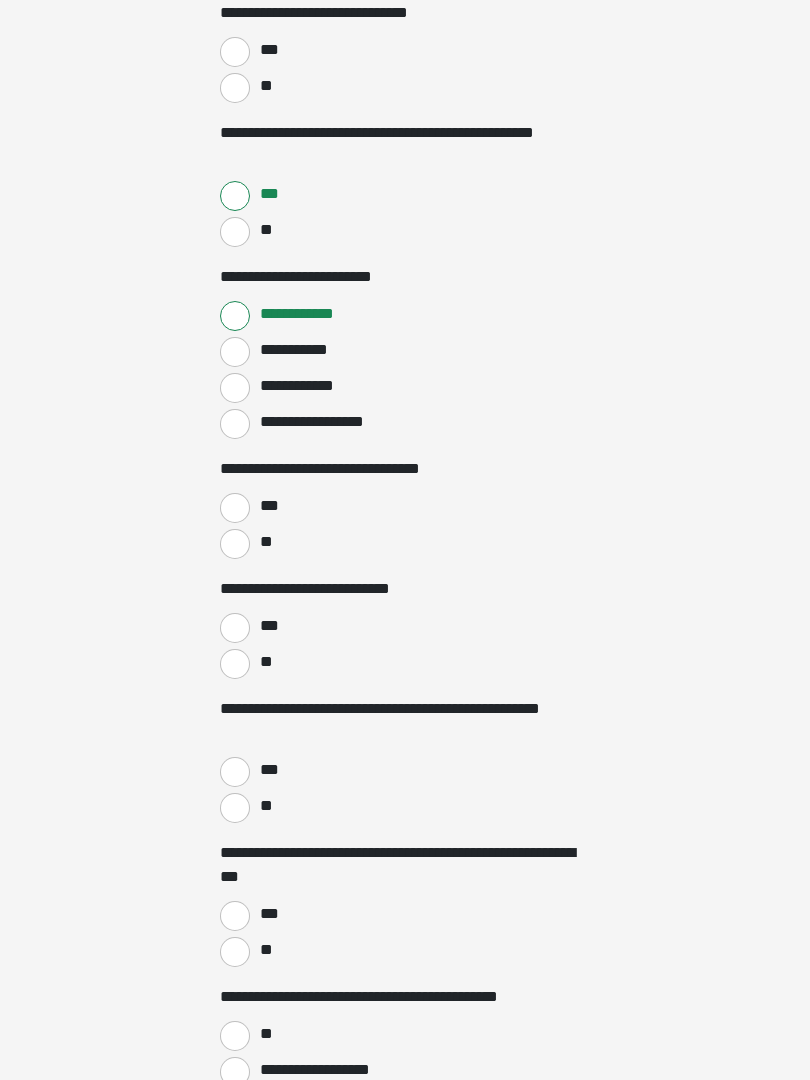 scroll, scrollTop: 3342, scrollLeft: 0, axis: vertical 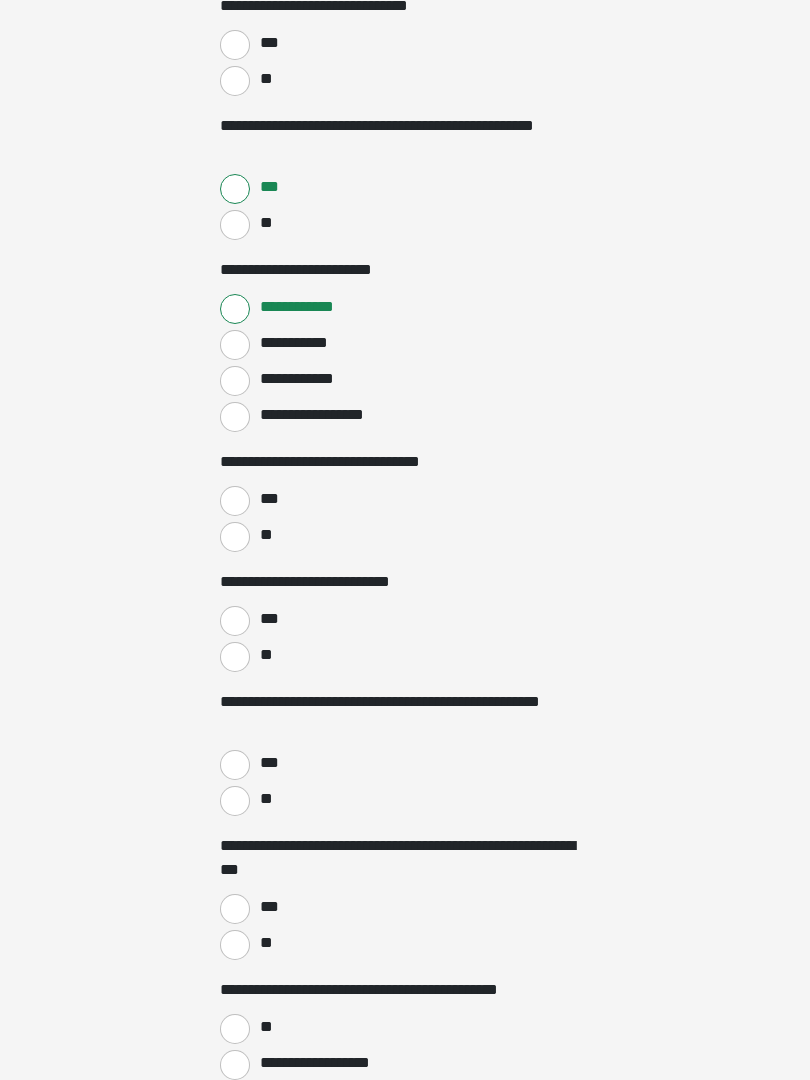 click on "***" at bounding box center [235, 501] 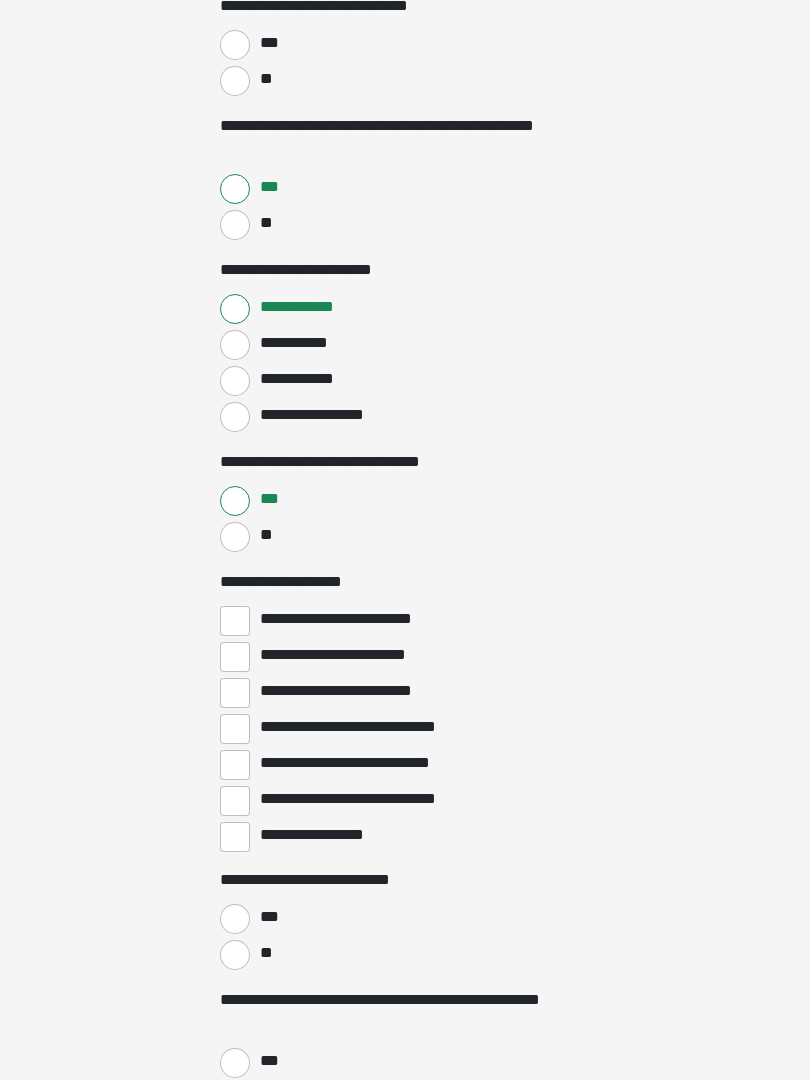 click on "**********" at bounding box center (235, 621) 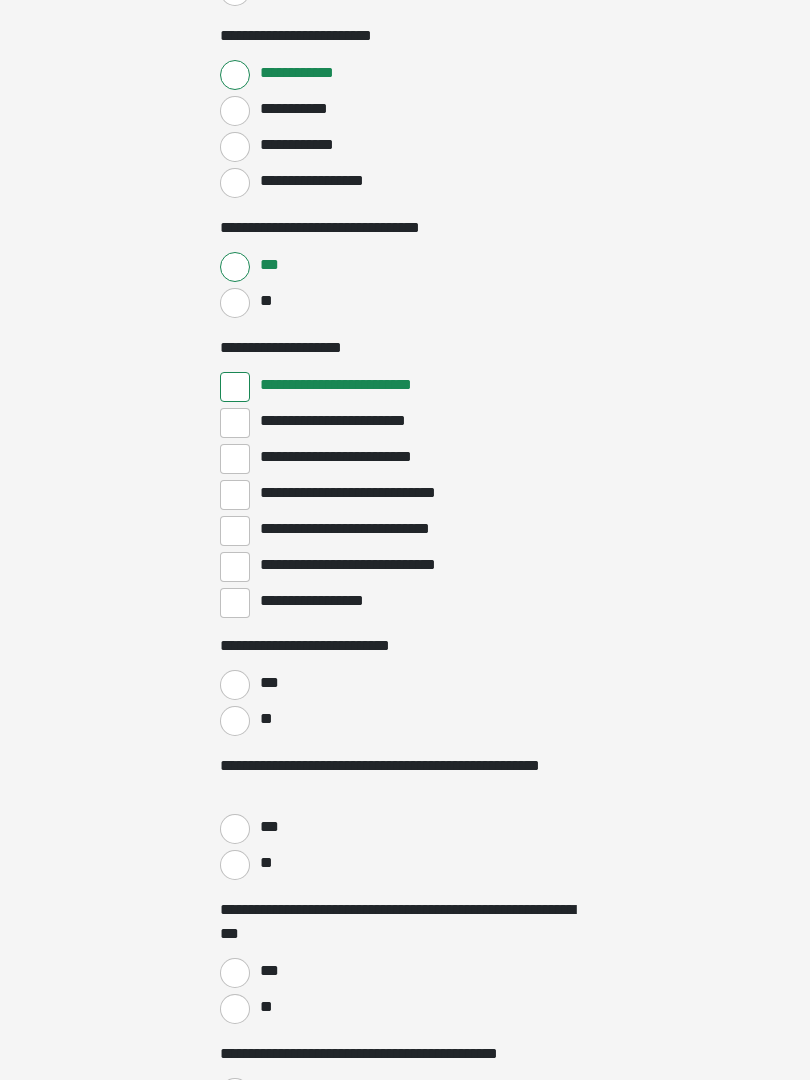 scroll, scrollTop: 3576, scrollLeft: 0, axis: vertical 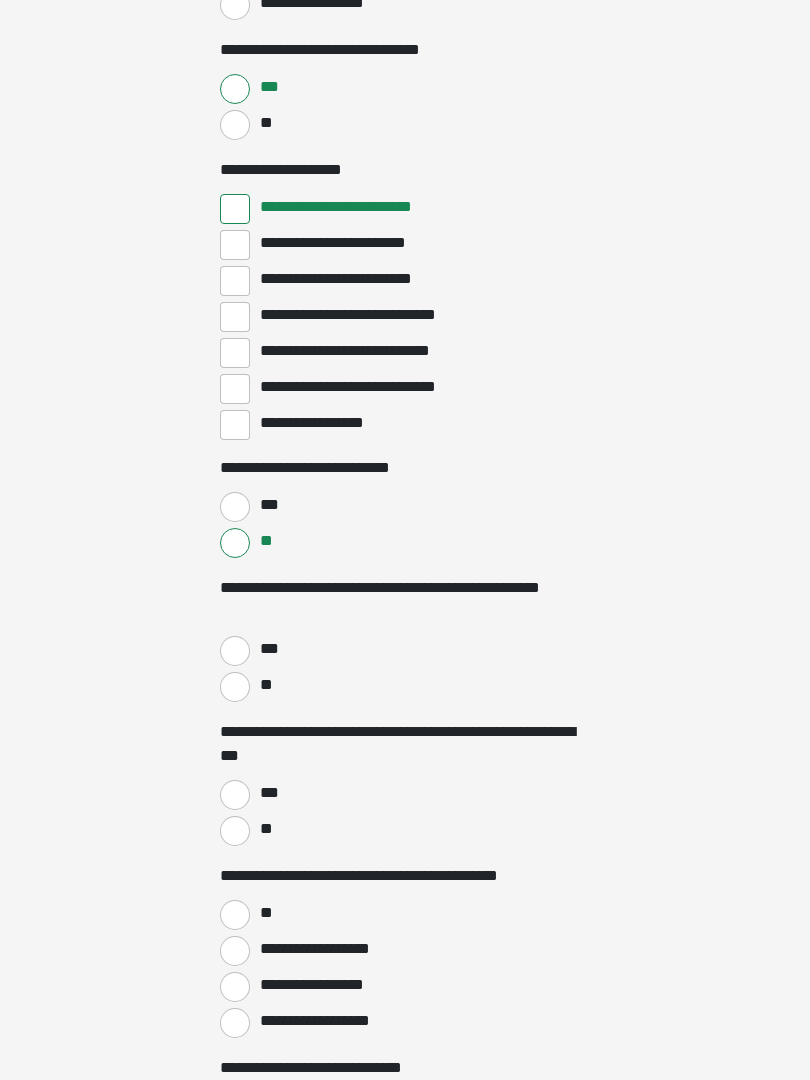 click on "**" at bounding box center (235, 687) 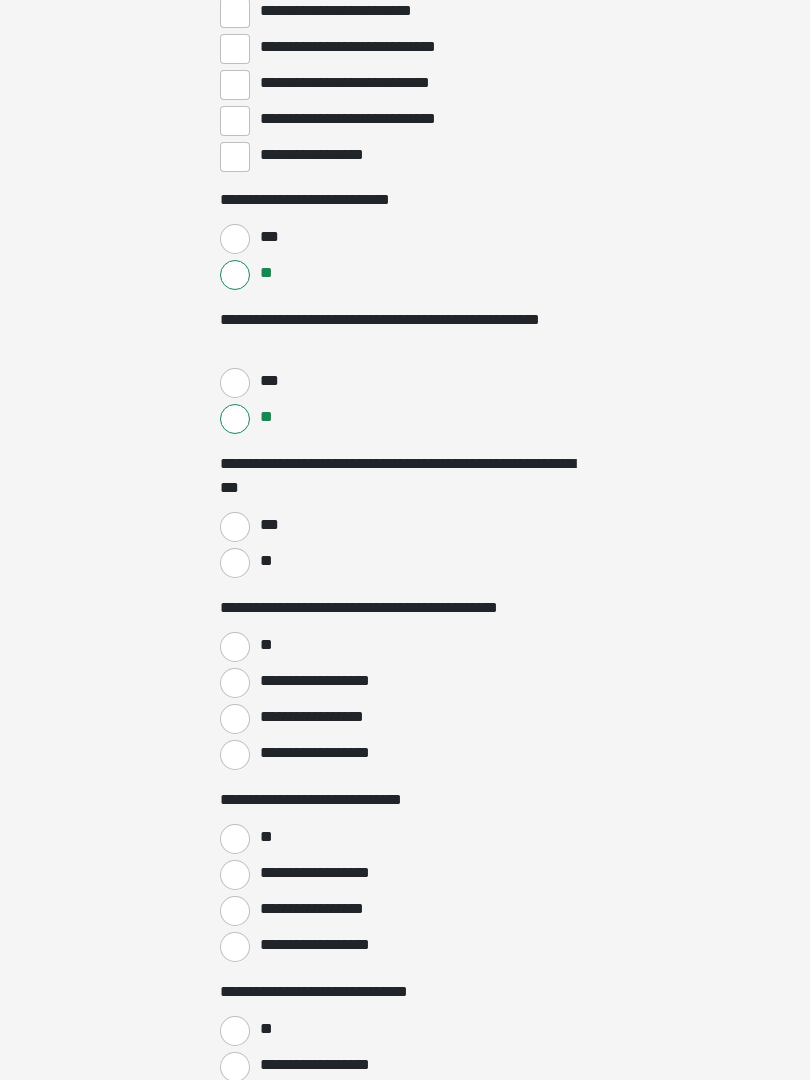 scroll, scrollTop: 4038, scrollLeft: 0, axis: vertical 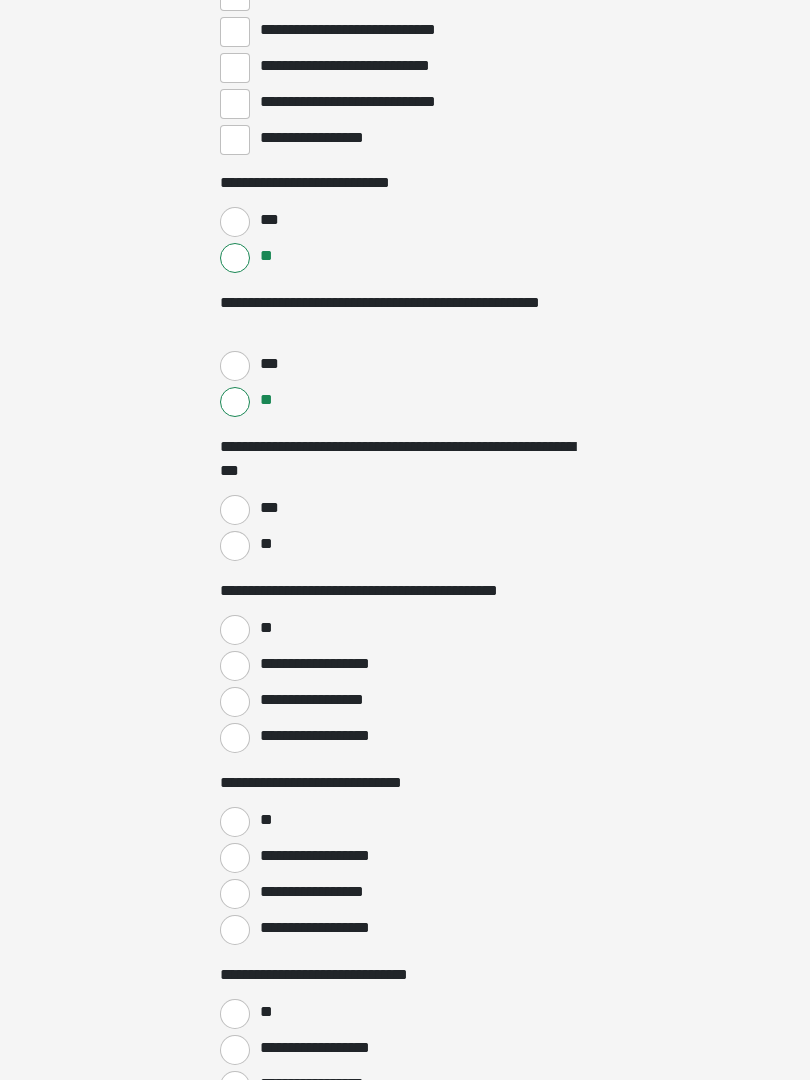 click on "***" at bounding box center (235, 511) 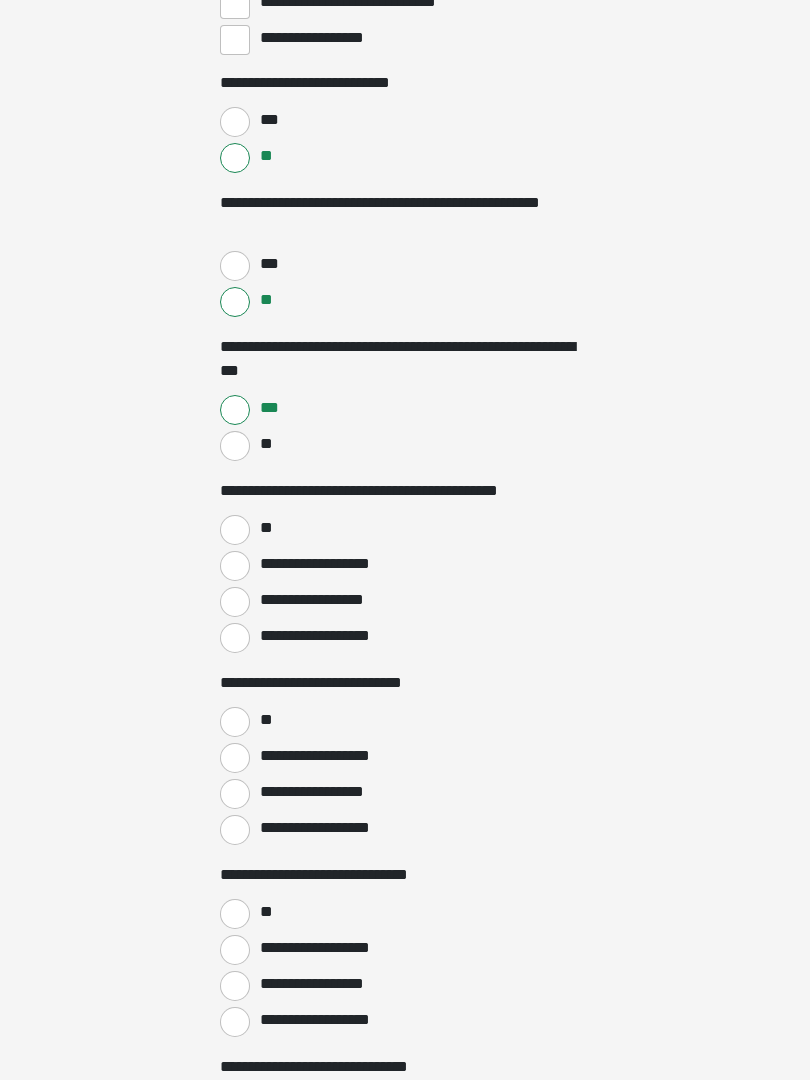 click on "**" at bounding box center [235, 531] 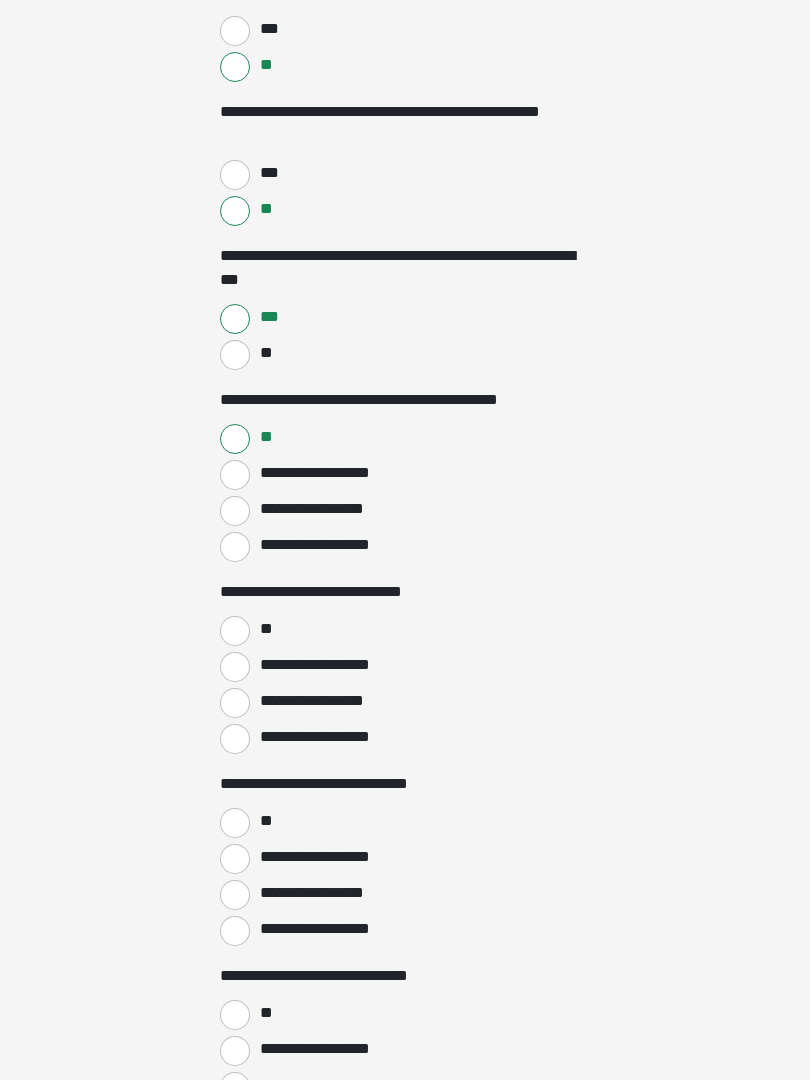 scroll, scrollTop: 4230, scrollLeft: 0, axis: vertical 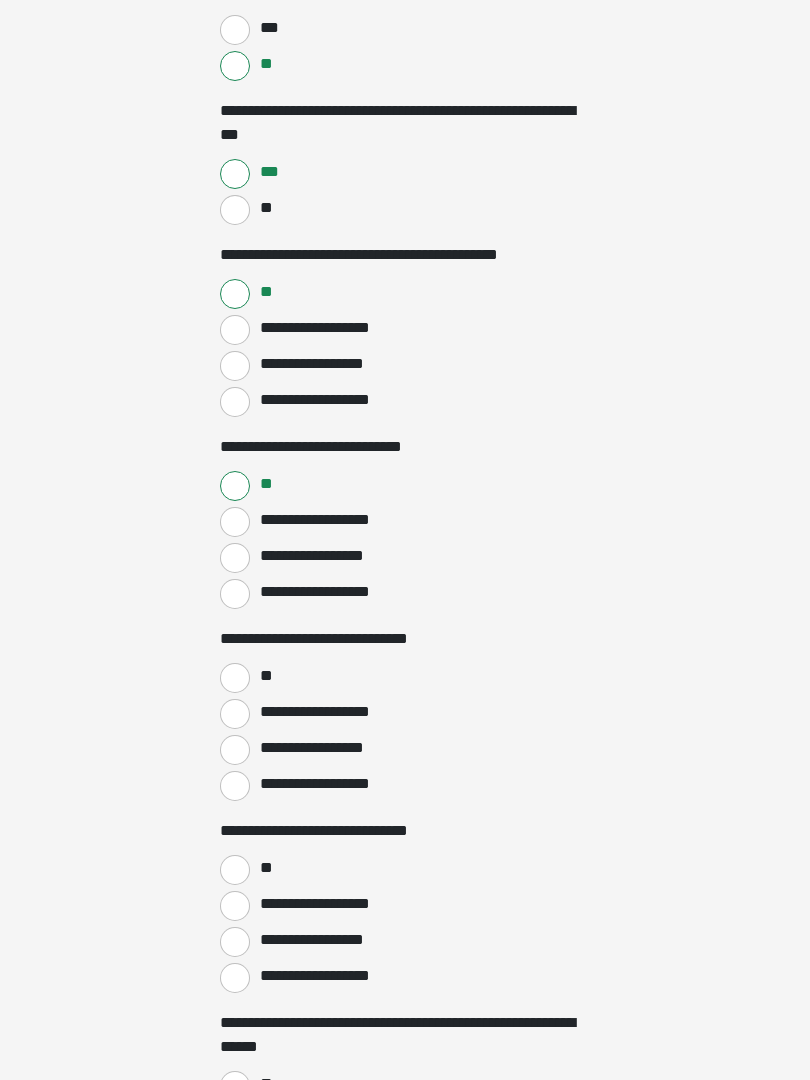 click on "**" at bounding box center (235, 678) 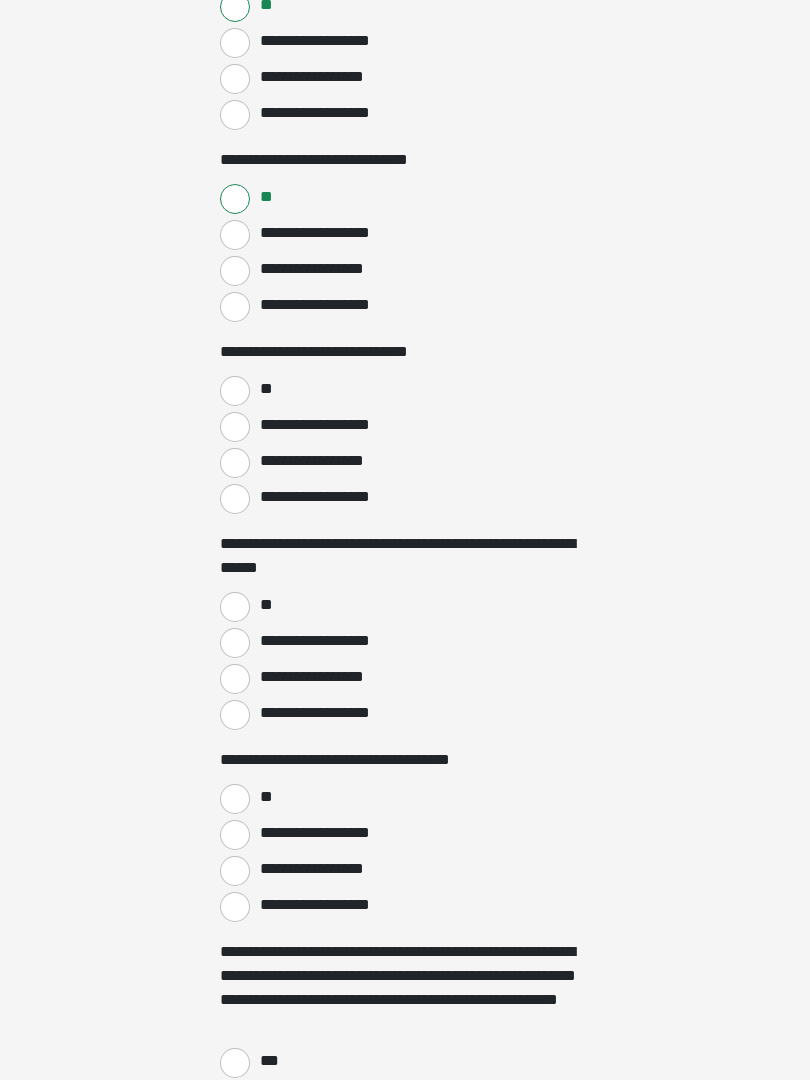 scroll, scrollTop: 4854, scrollLeft: 0, axis: vertical 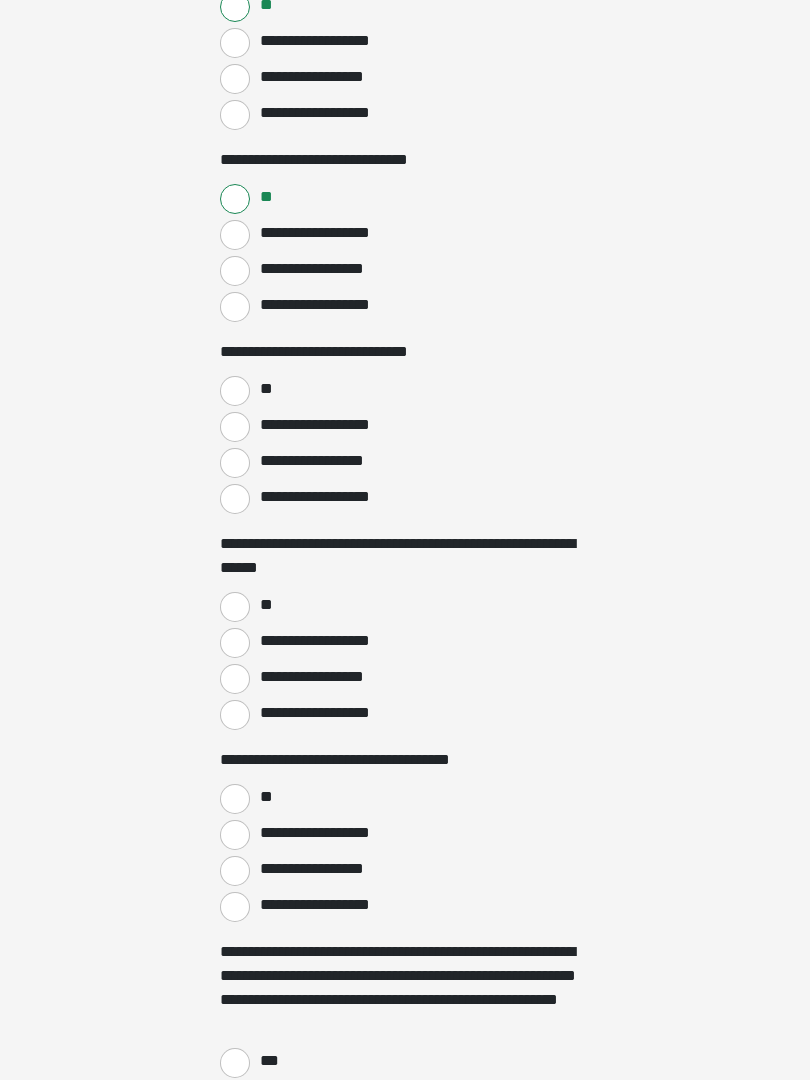 click on "**" at bounding box center [235, 391] 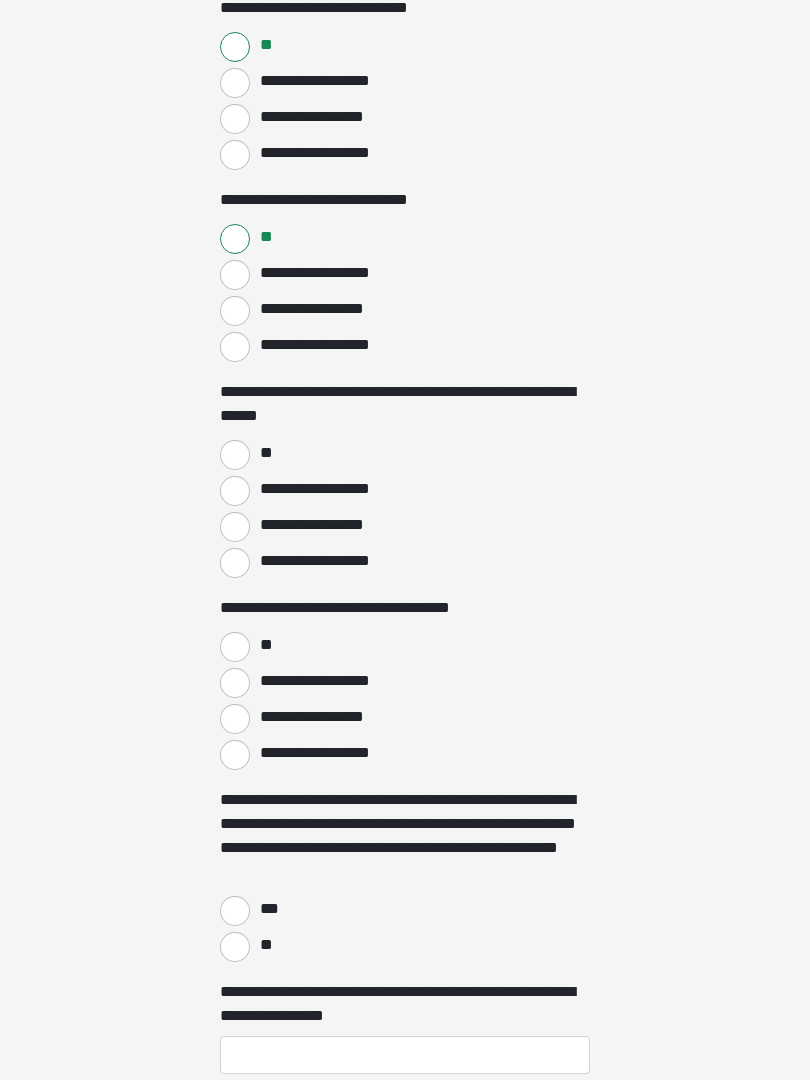 scroll, scrollTop: 5006, scrollLeft: 0, axis: vertical 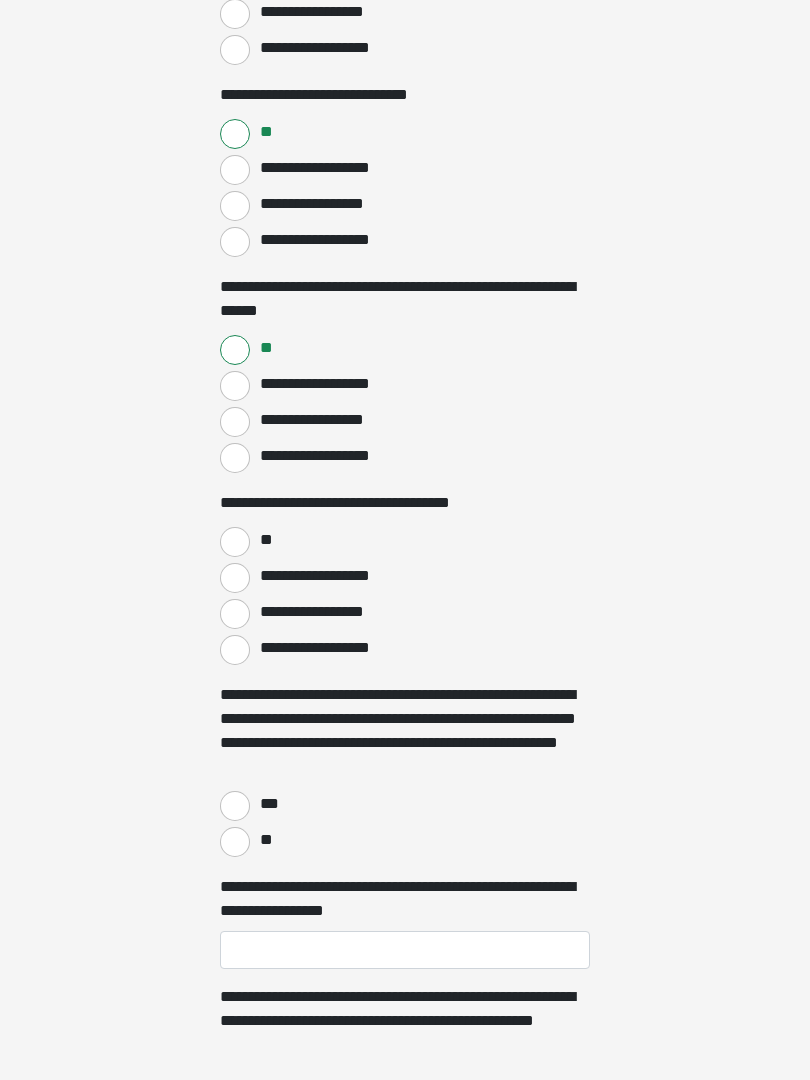 click on "**" at bounding box center [235, 542] 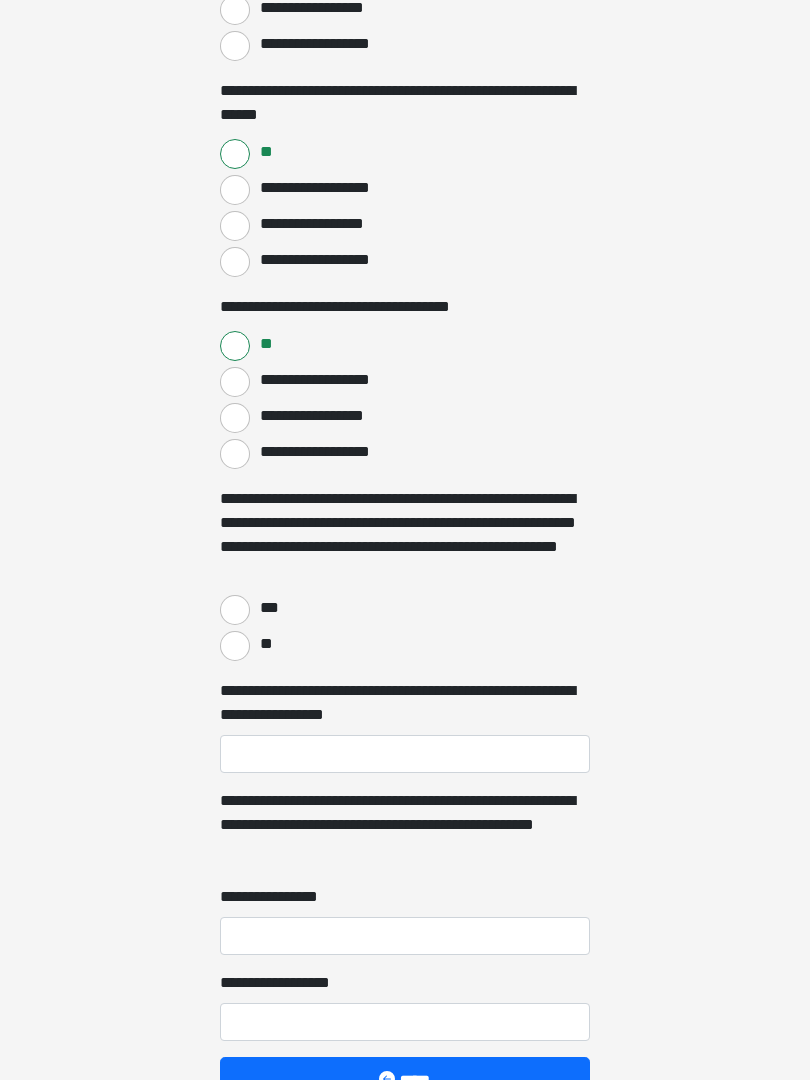 scroll, scrollTop: 5308, scrollLeft: 0, axis: vertical 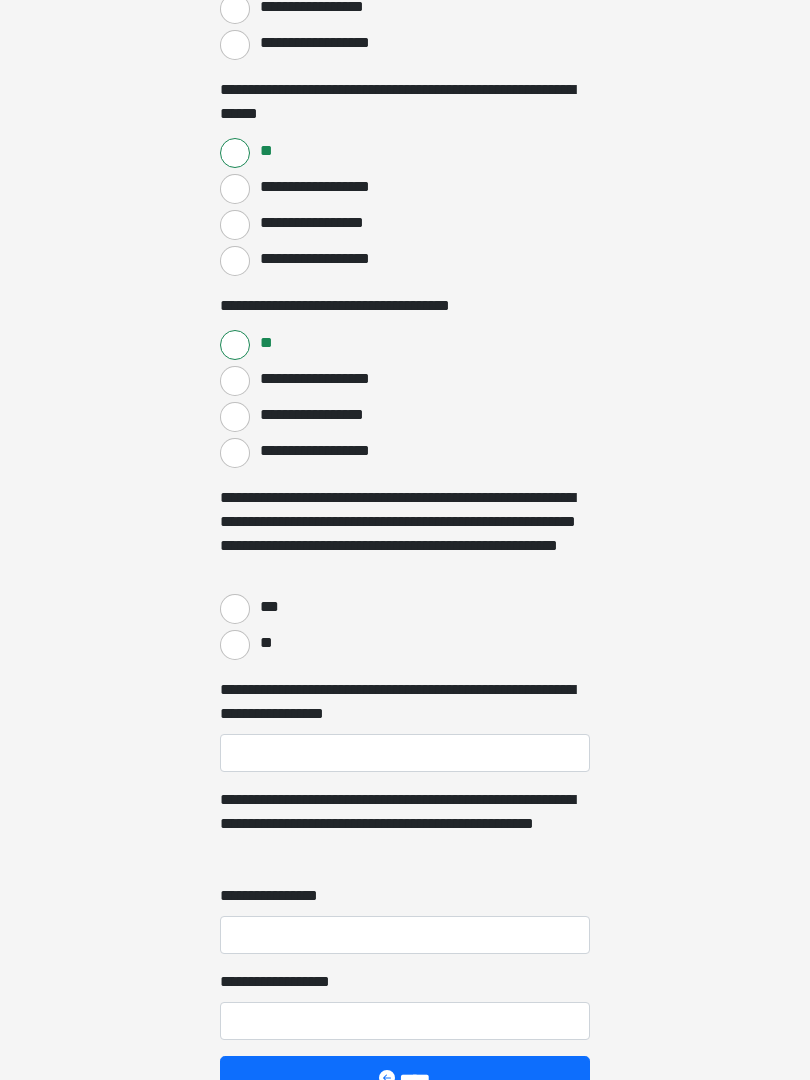 click on "**********" at bounding box center (405, -1957) 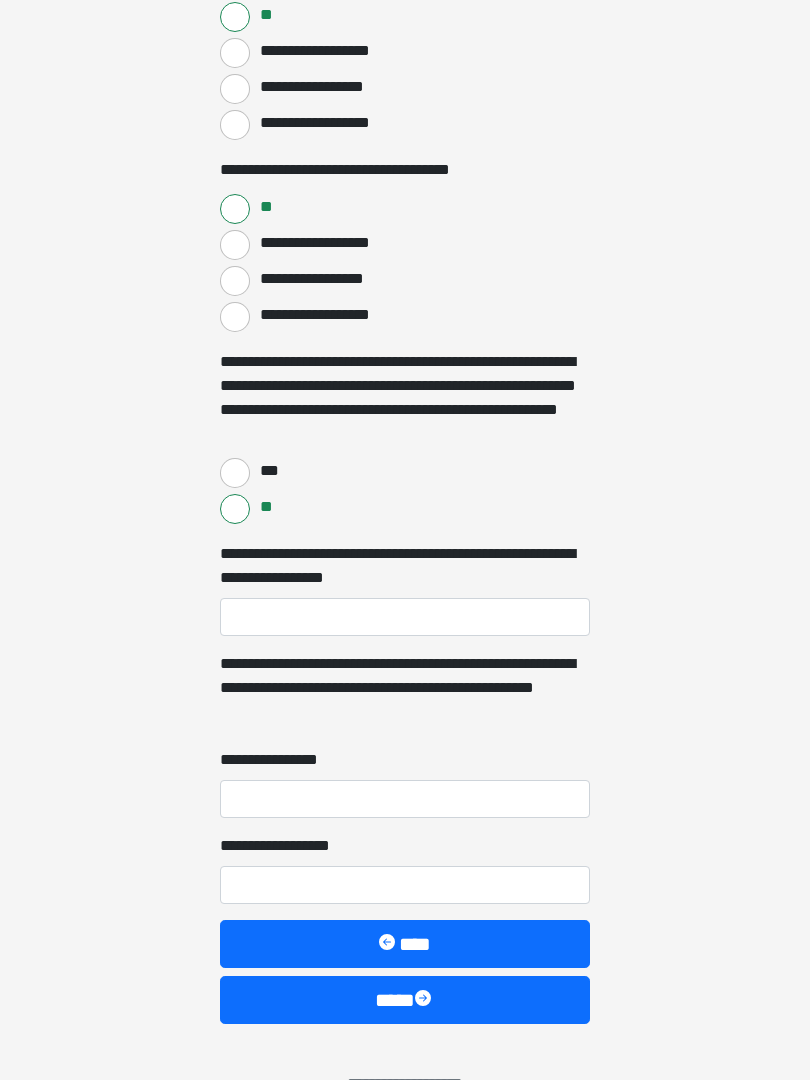 scroll, scrollTop: 5444, scrollLeft: 0, axis: vertical 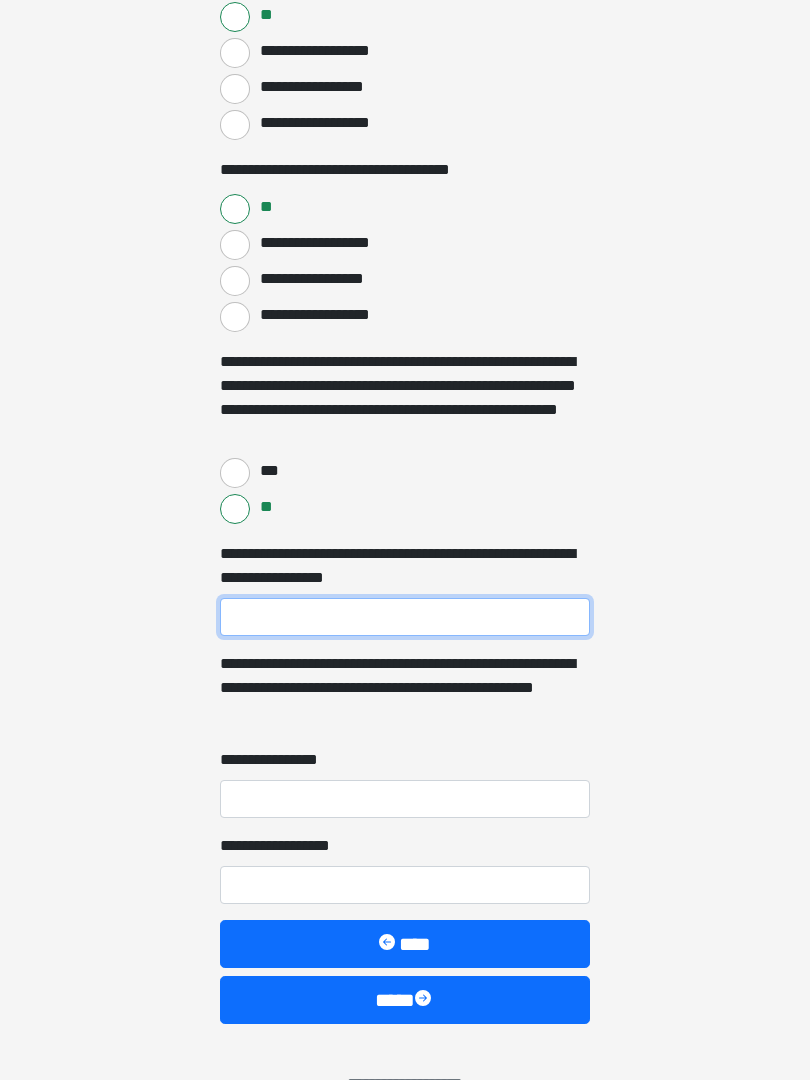 click on "**********" at bounding box center [405, 617] 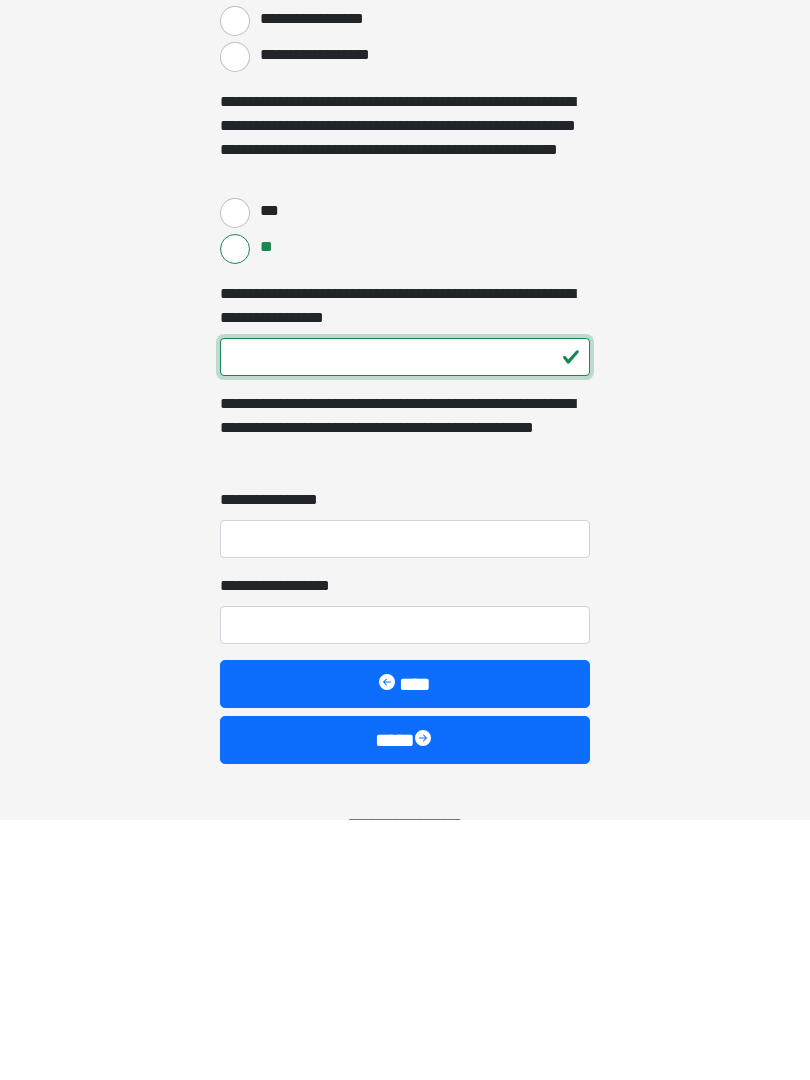 type on "***" 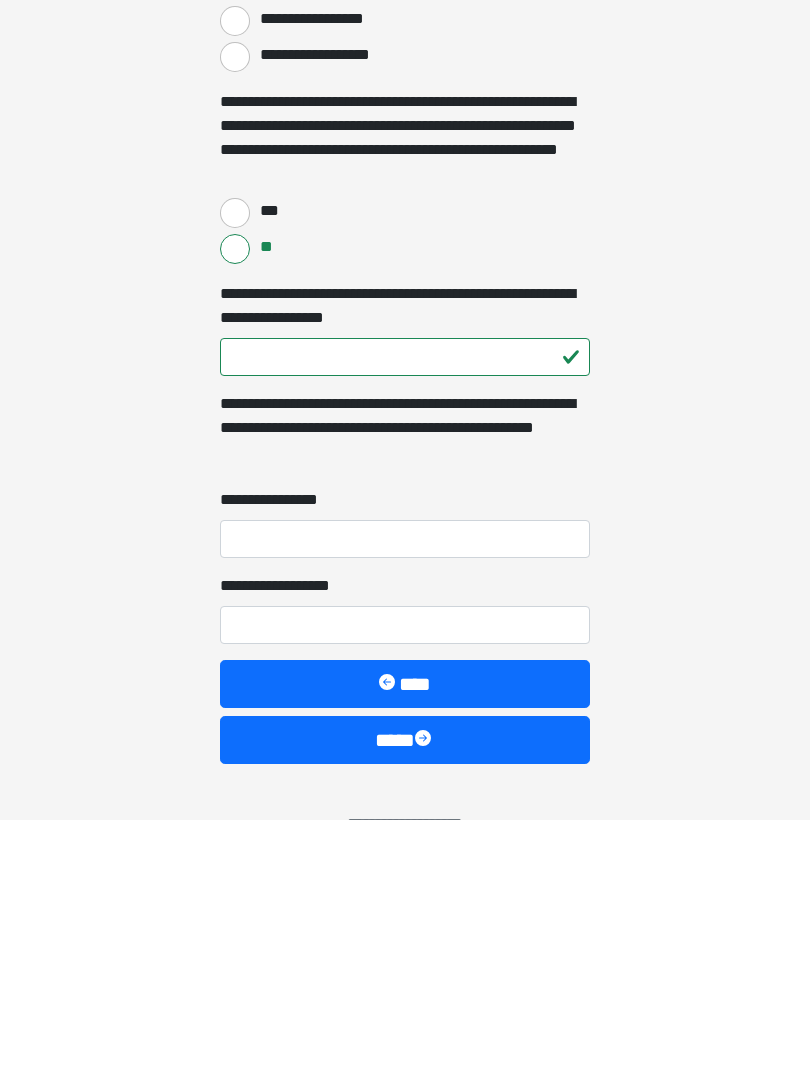 click on "**********" at bounding box center (405, 799) 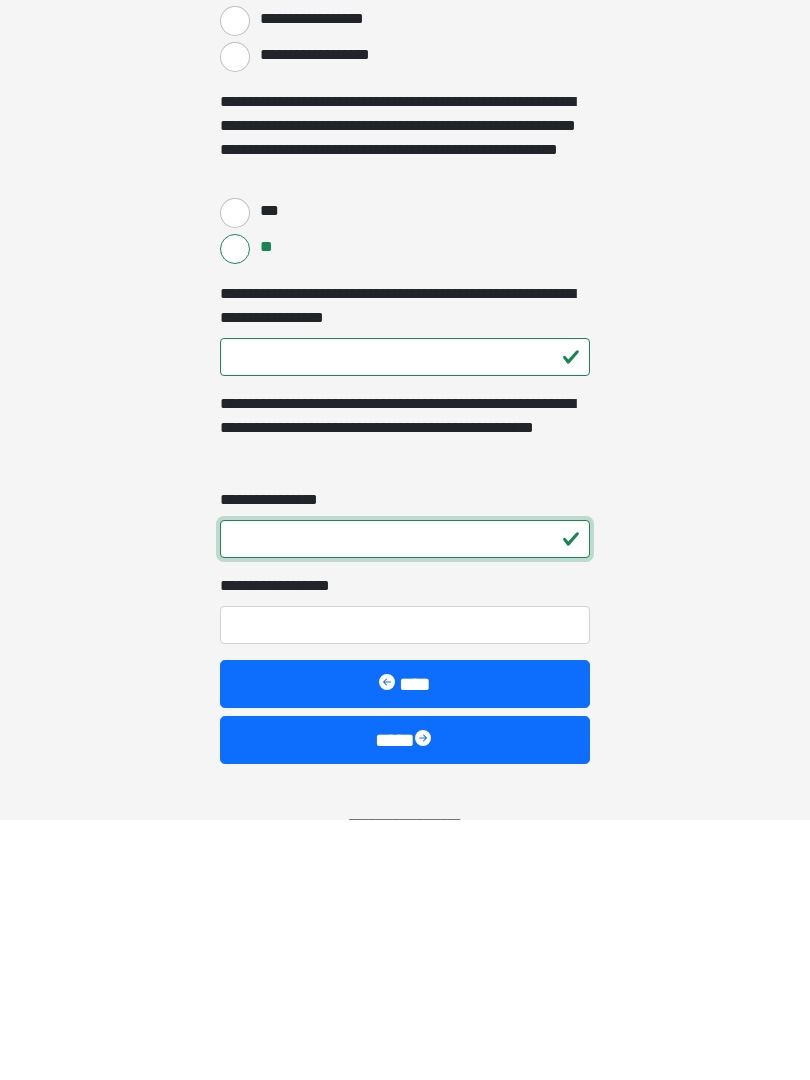 type on "*" 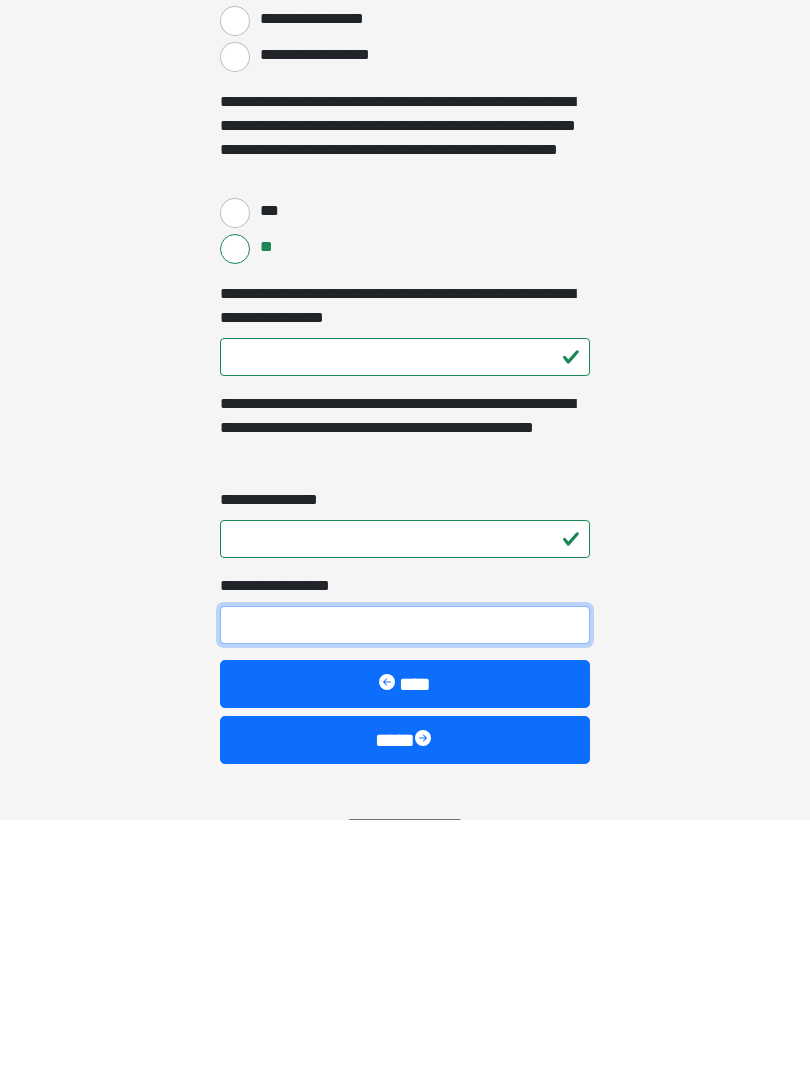 click on "**********" at bounding box center (405, 885) 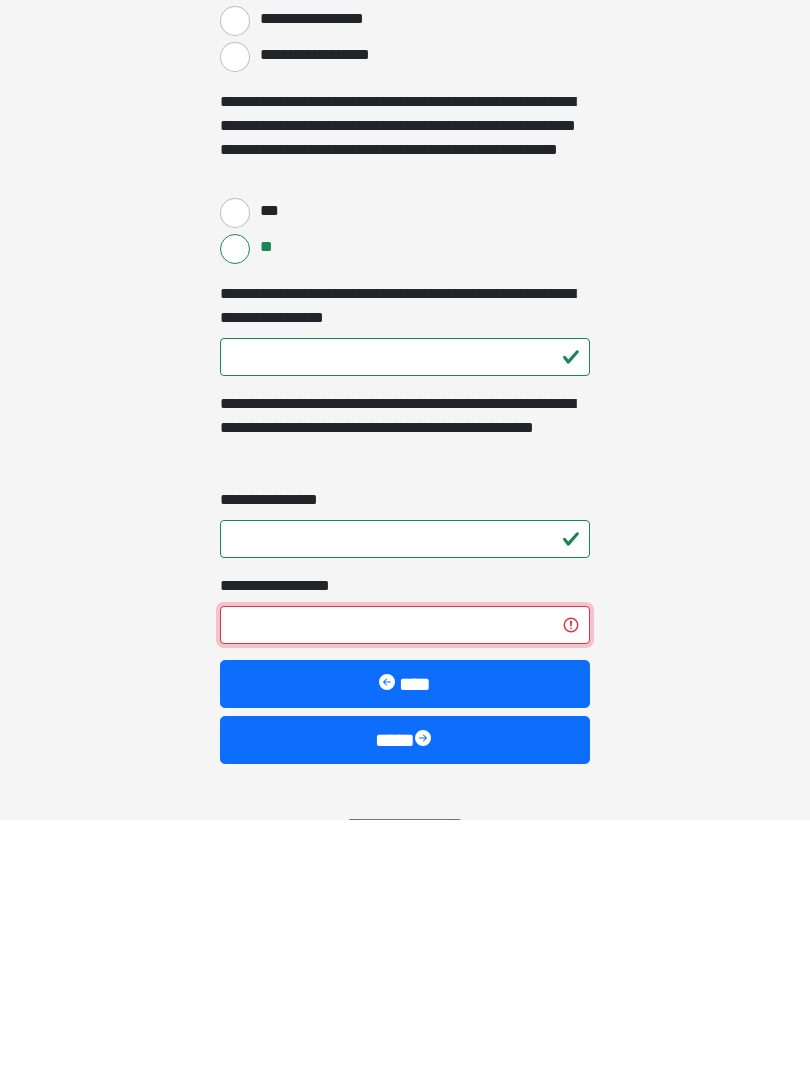 type on "*" 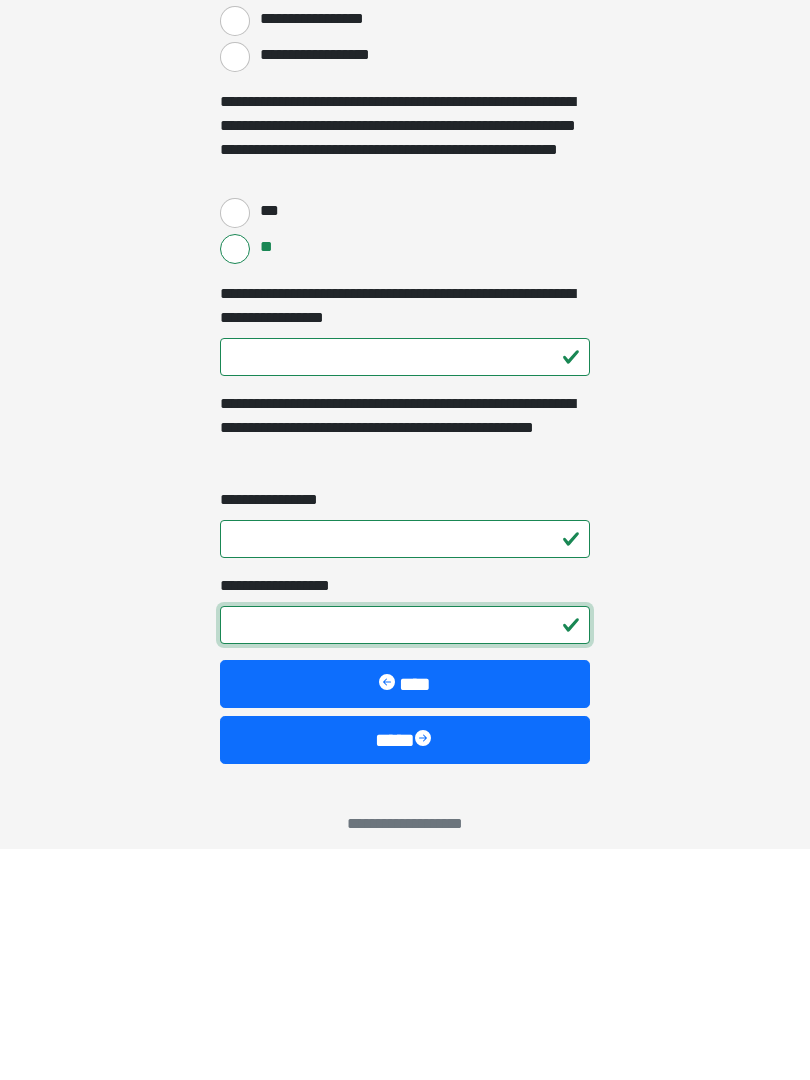 scroll, scrollTop: 5491, scrollLeft: 0, axis: vertical 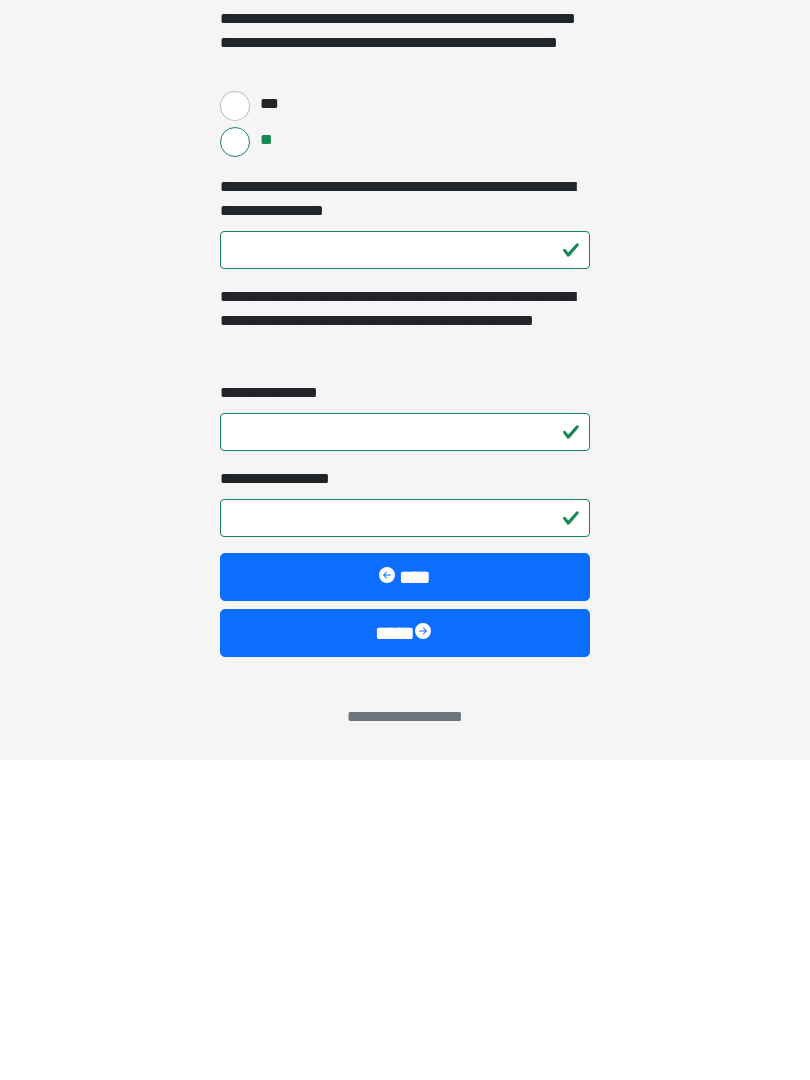 click on "****" at bounding box center [405, 953] 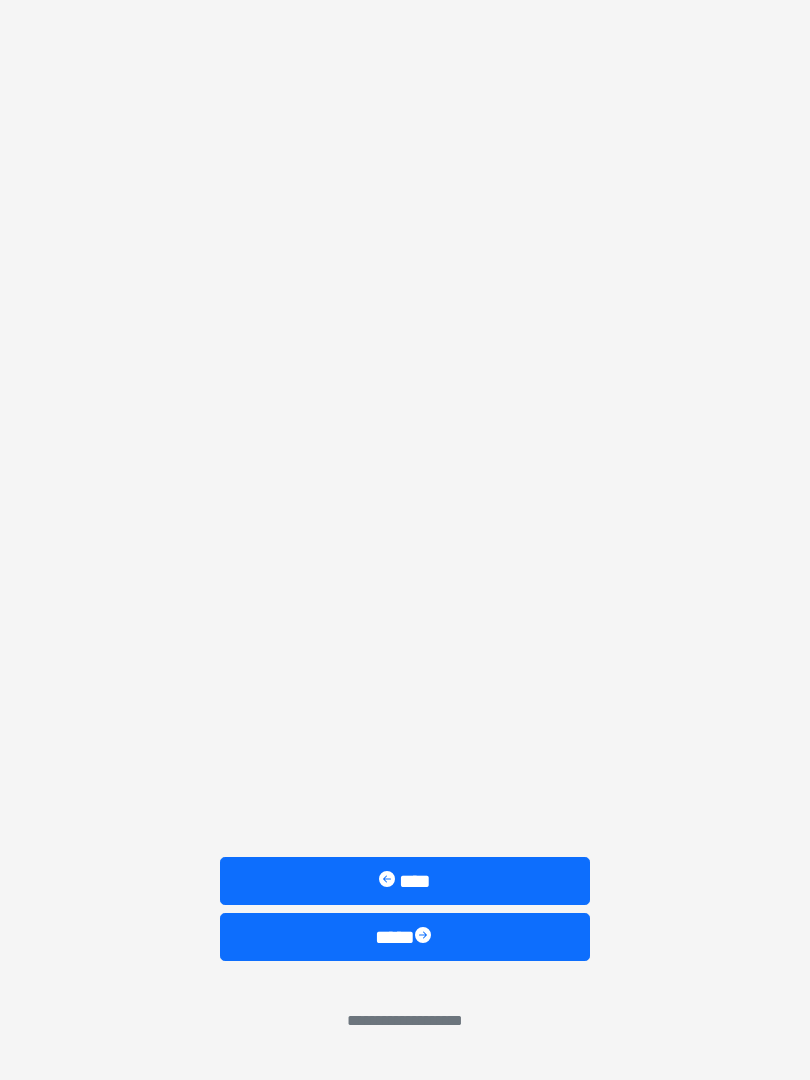 scroll, scrollTop: 0, scrollLeft: 0, axis: both 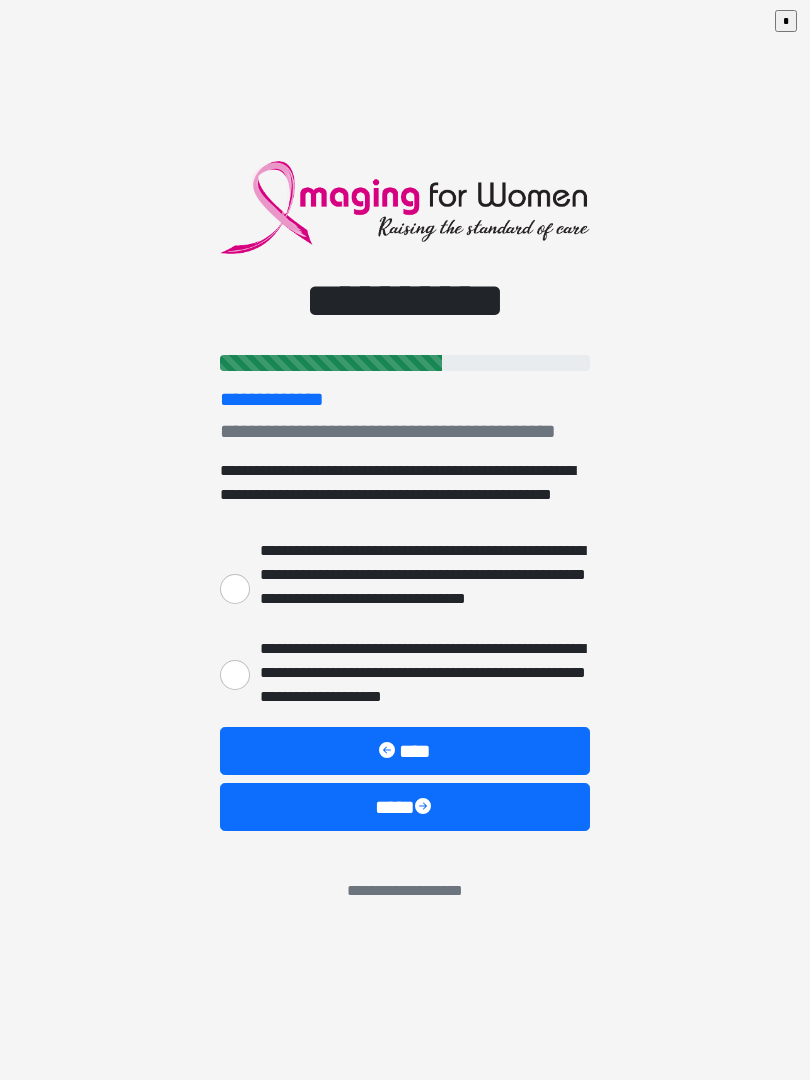 click on "**********" at bounding box center (235, 675) 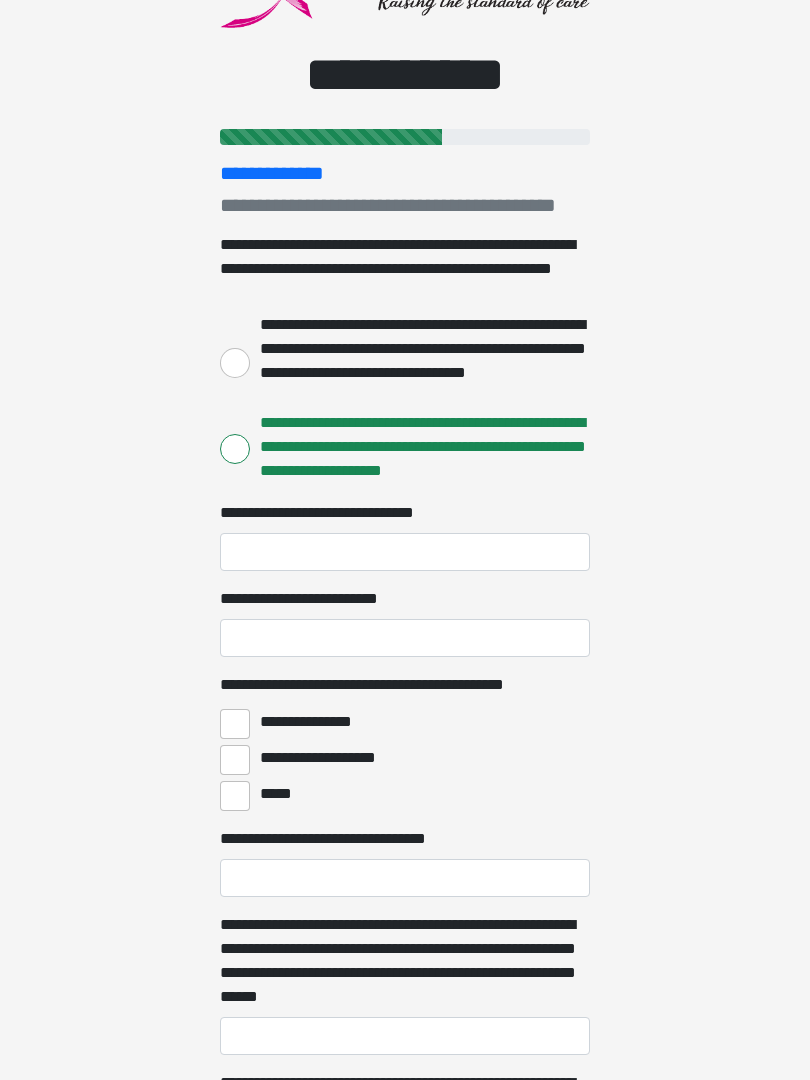 scroll, scrollTop: 128, scrollLeft: 0, axis: vertical 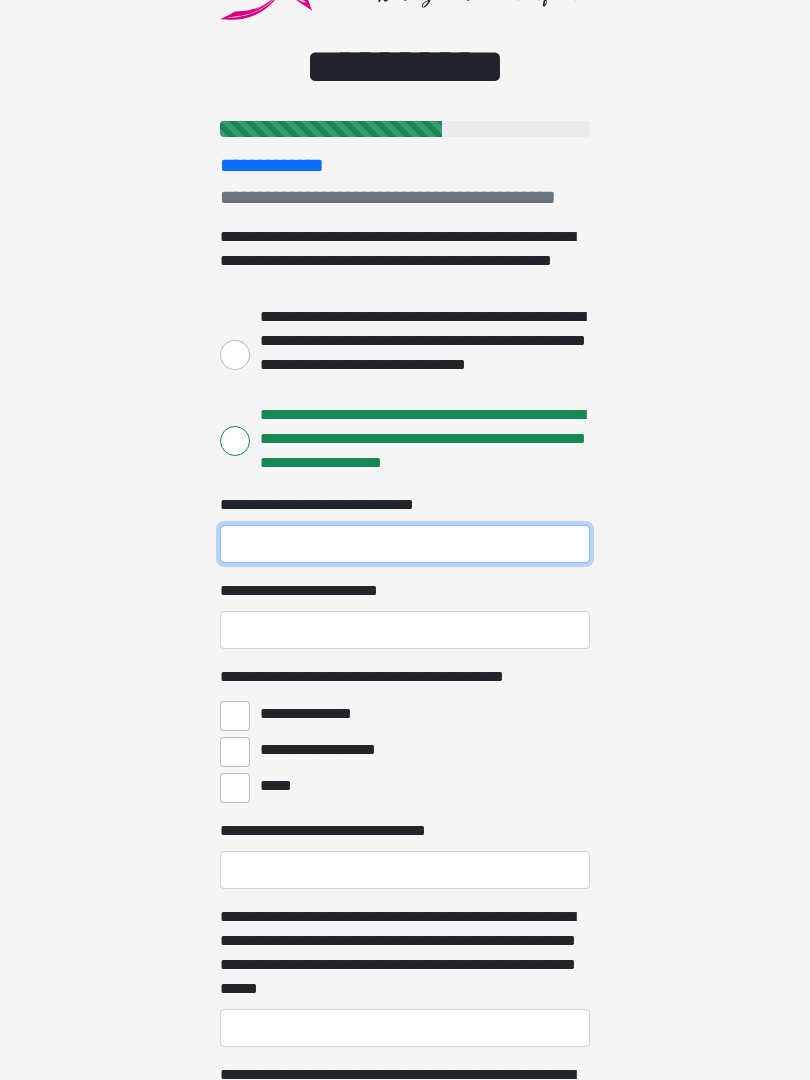 click on "**********" at bounding box center (405, 545) 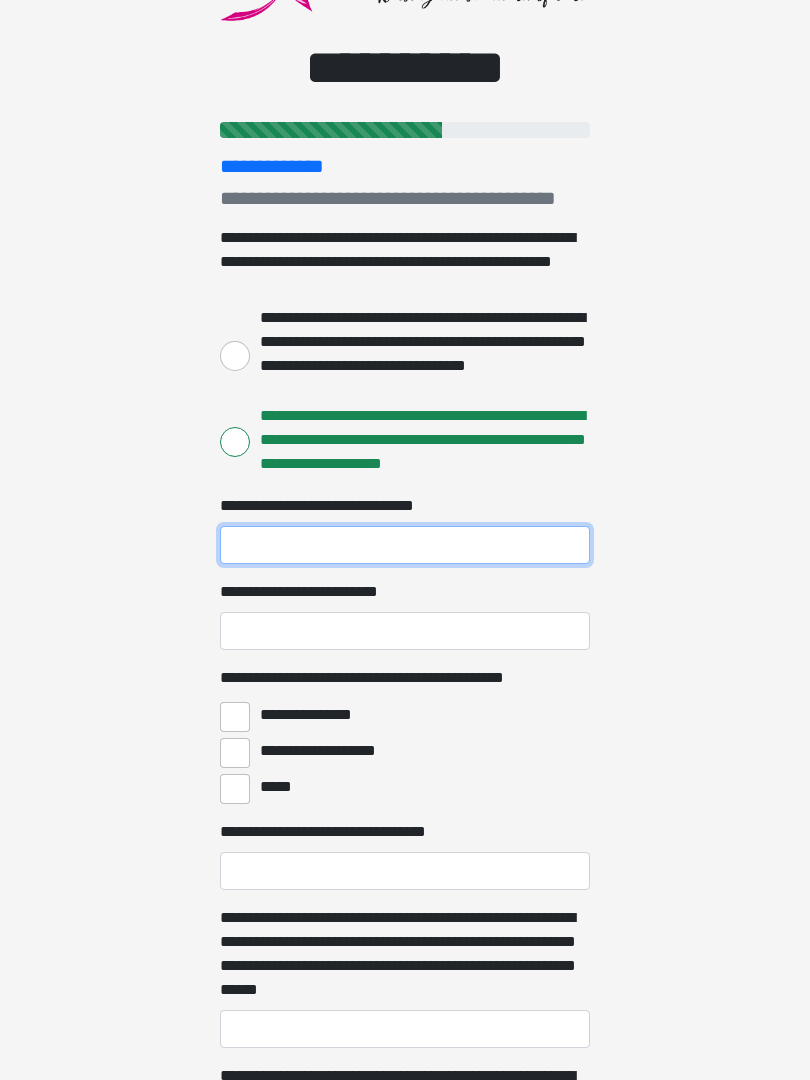 type on "*" 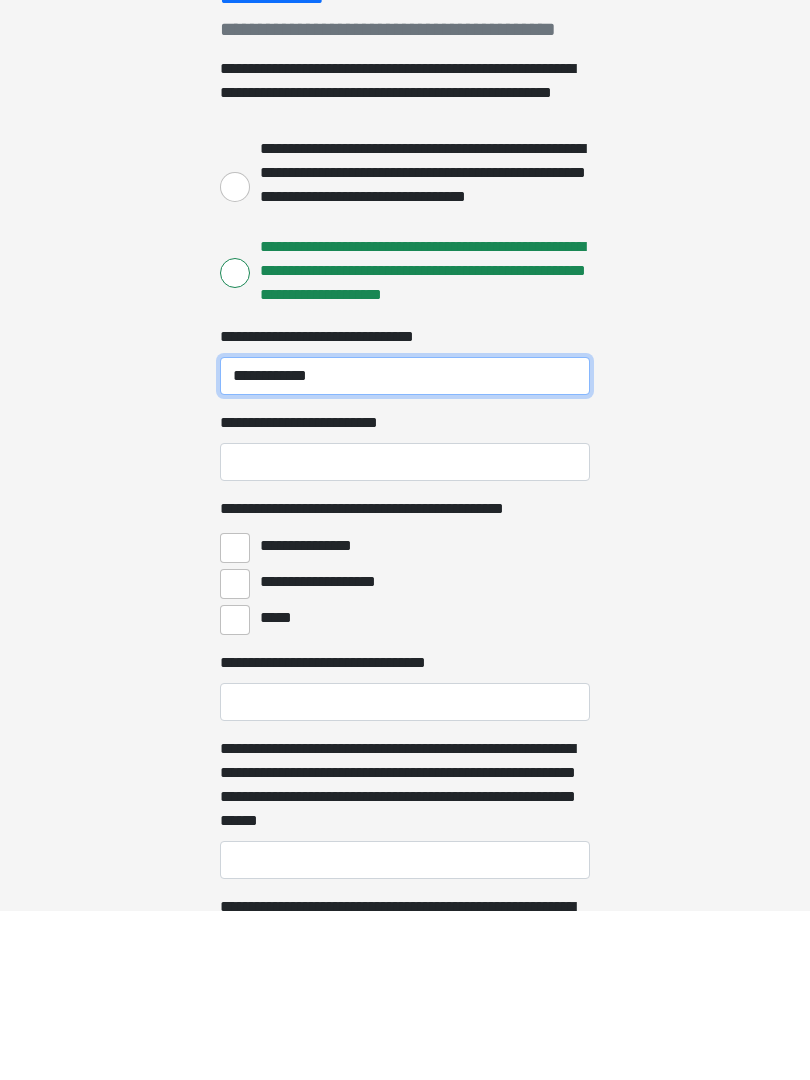 type on "**********" 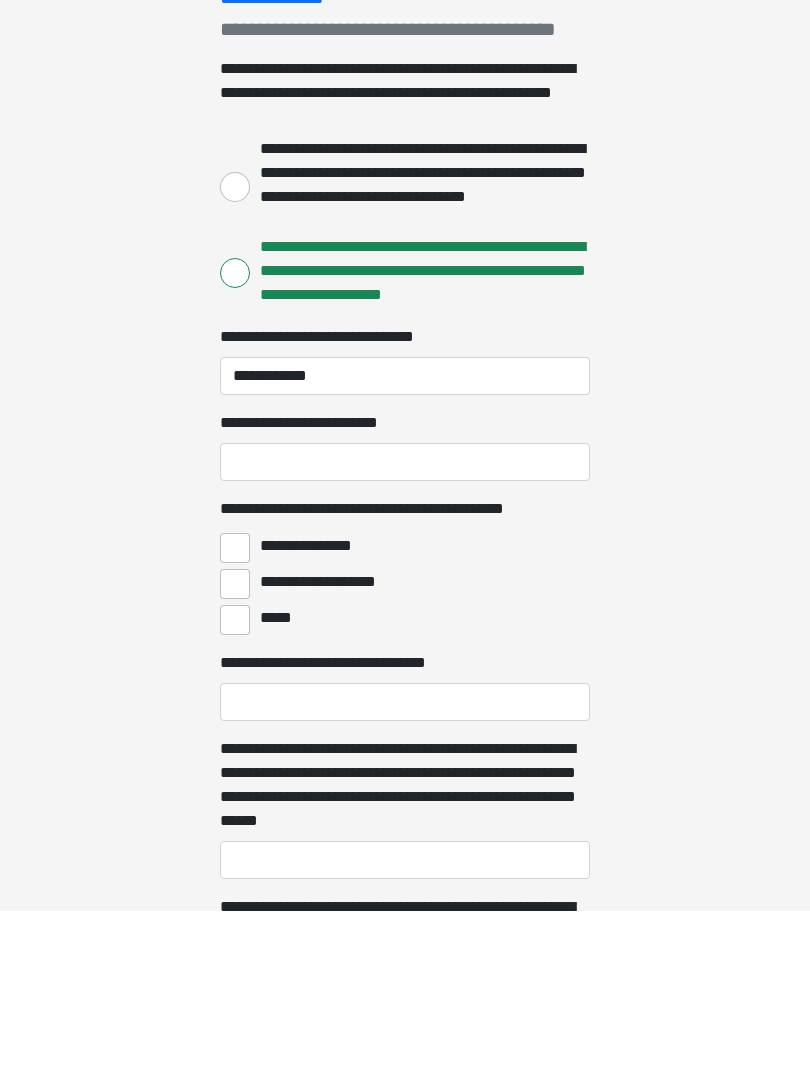 click on "**********" at bounding box center [405, 631] 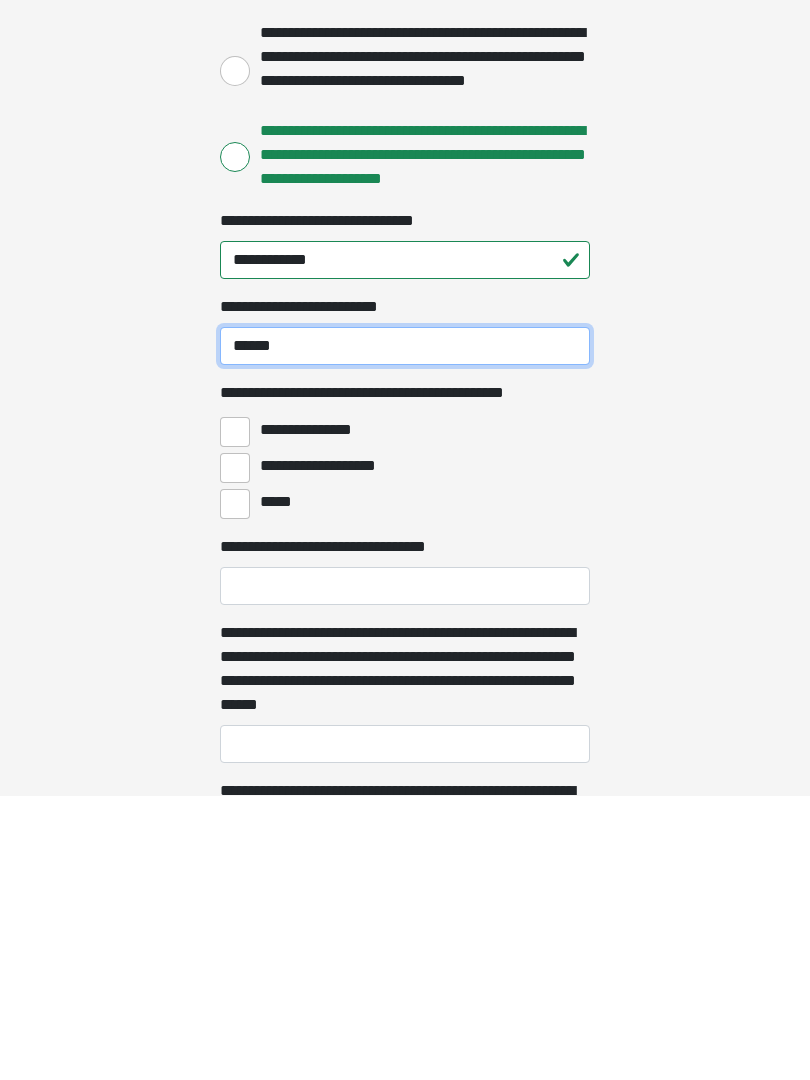 type on "******" 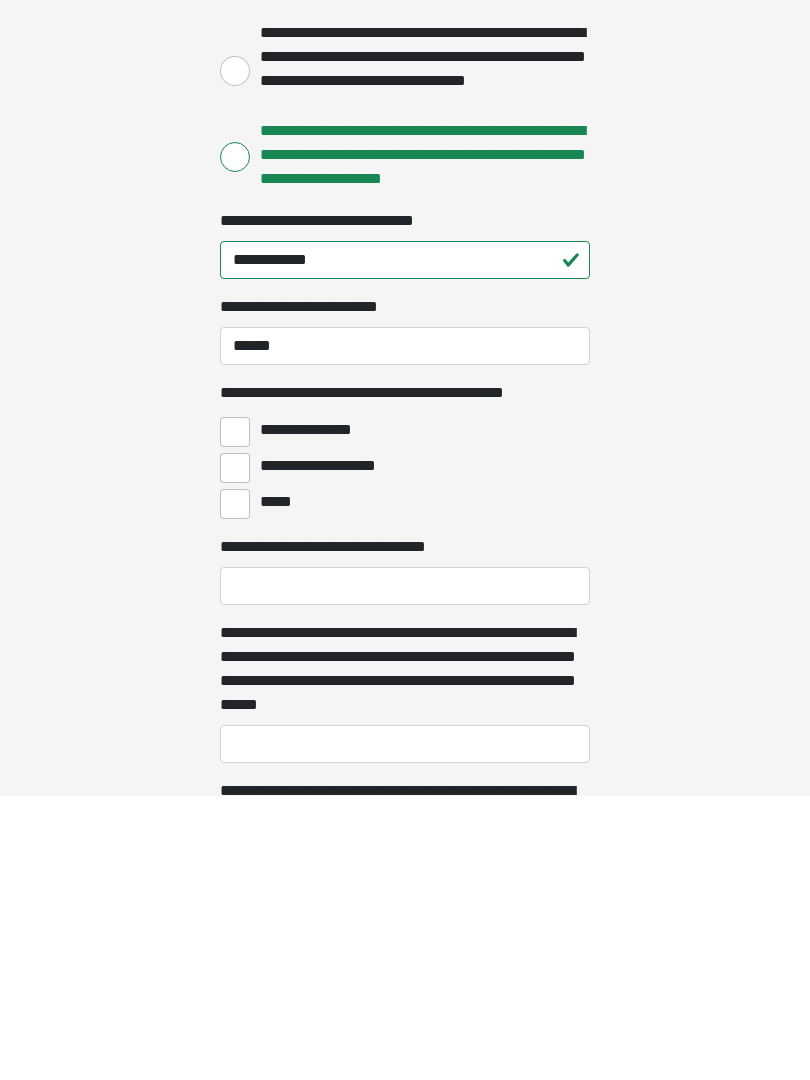 click on "**********" at bounding box center (235, 717) 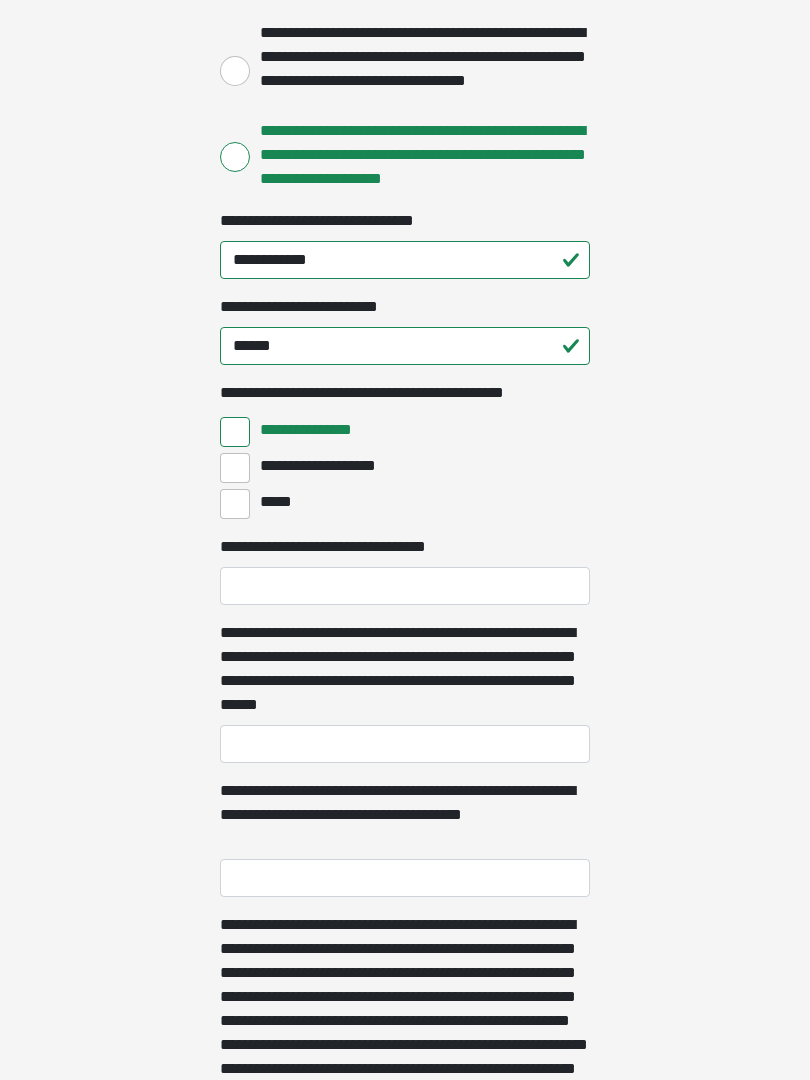 click on "**********" at bounding box center [235, 468] 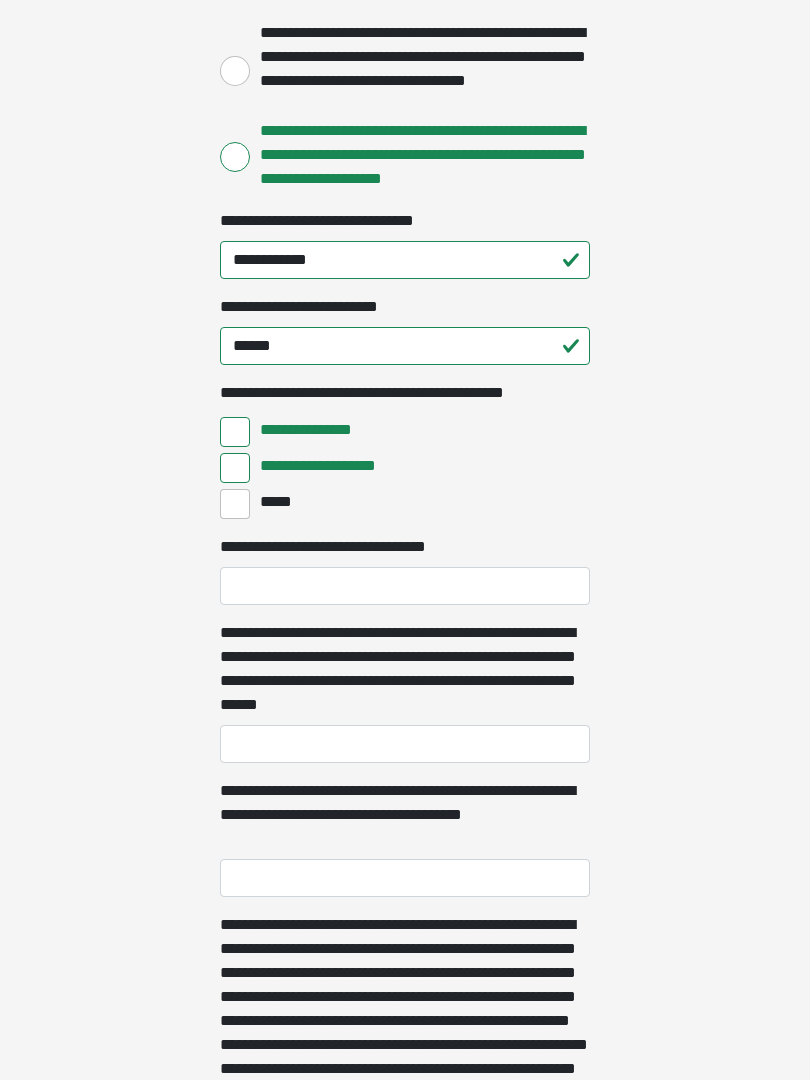 click on "*****" at bounding box center [235, 504] 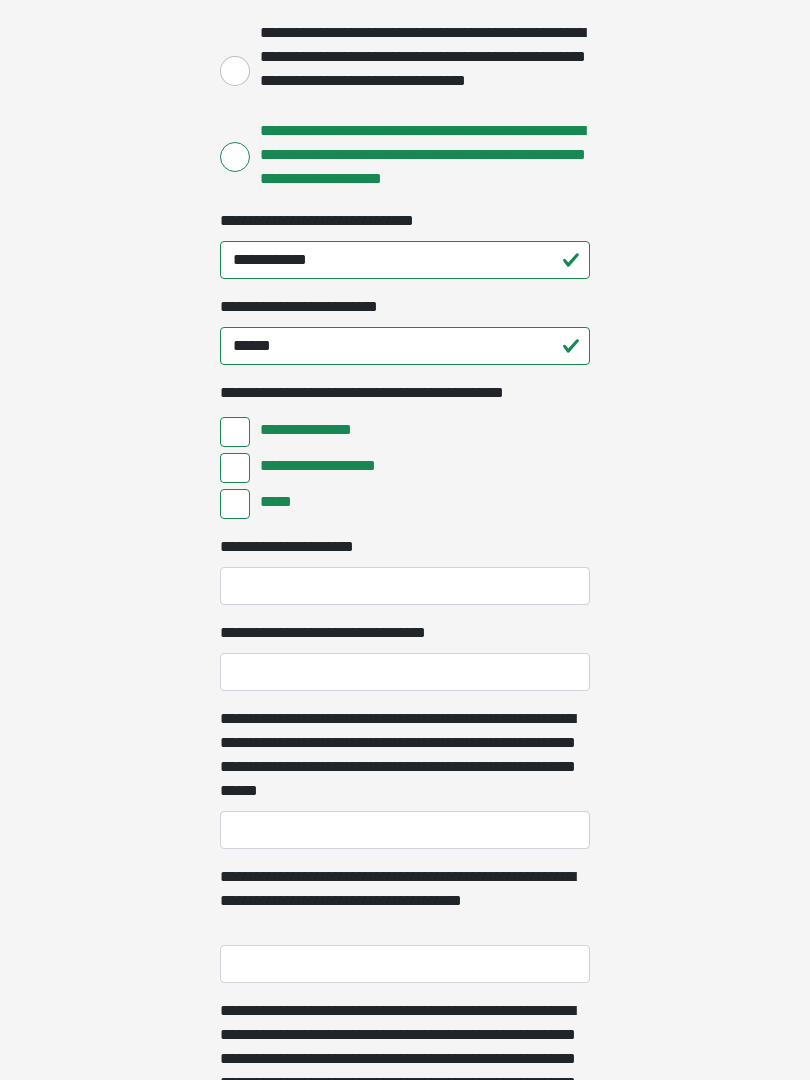 click on "*****" at bounding box center (235, 504) 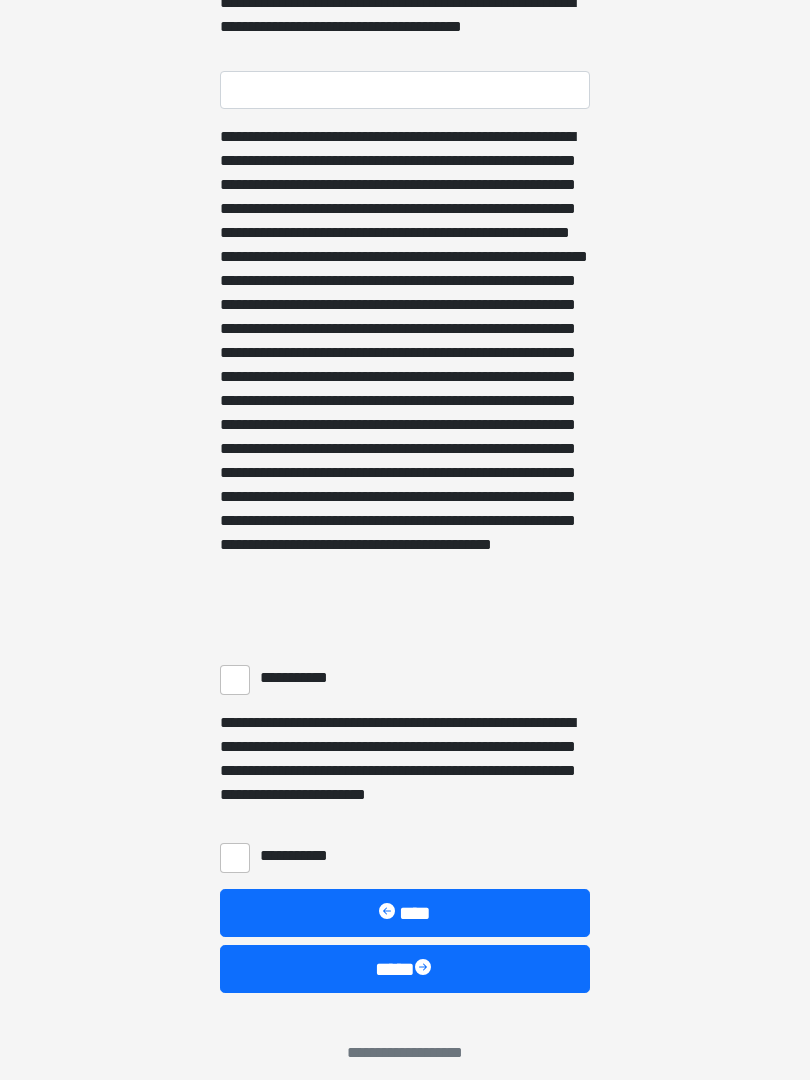 scroll, scrollTop: 1217, scrollLeft: 0, axis: vertical 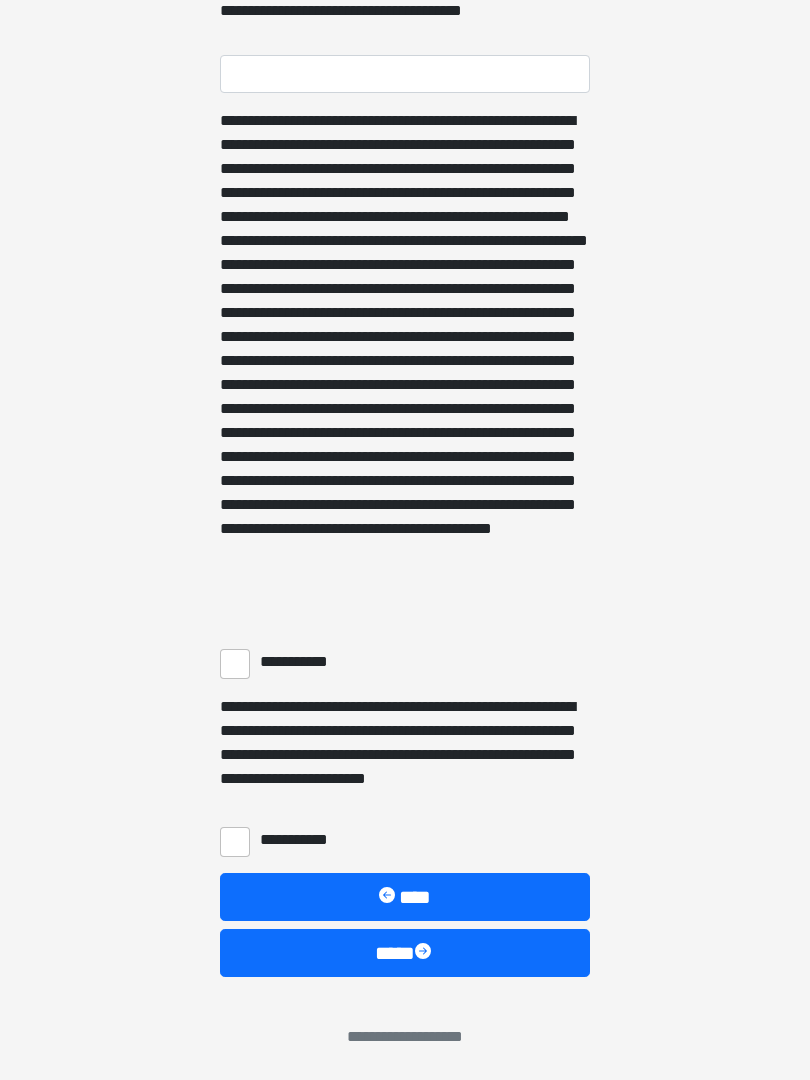 click on "**********" at bounding box center (235, 664) 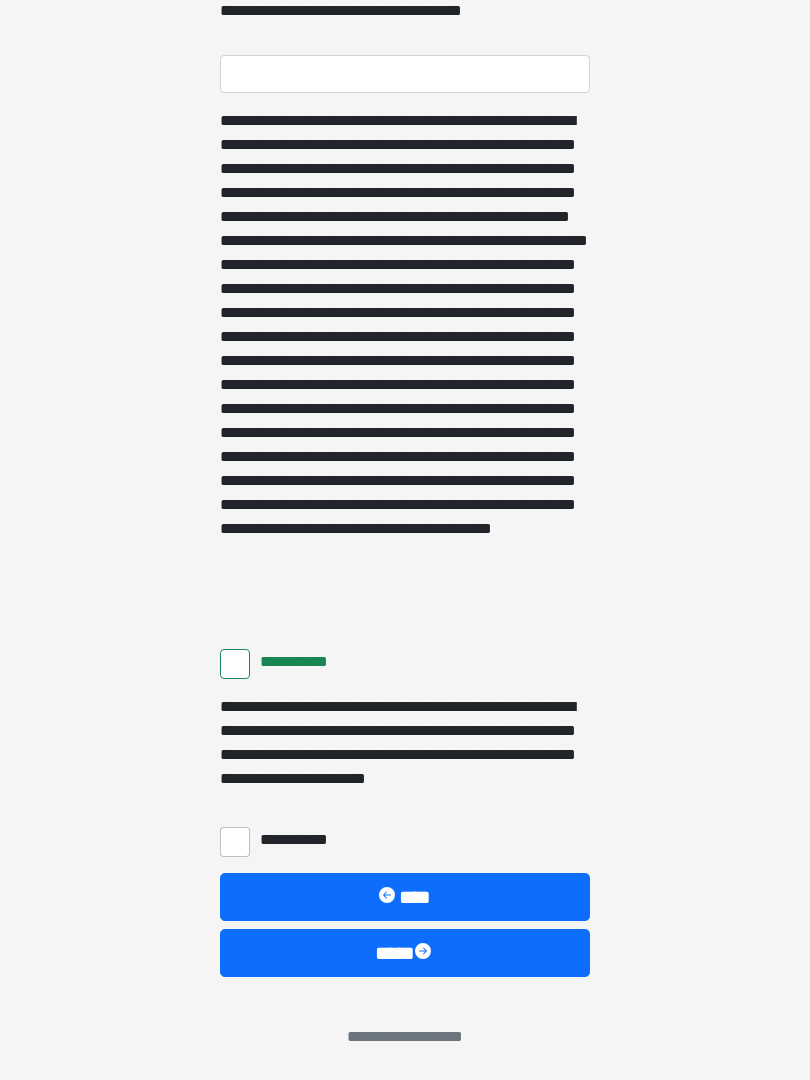 click on "**********" at bounding box center (235, 842) 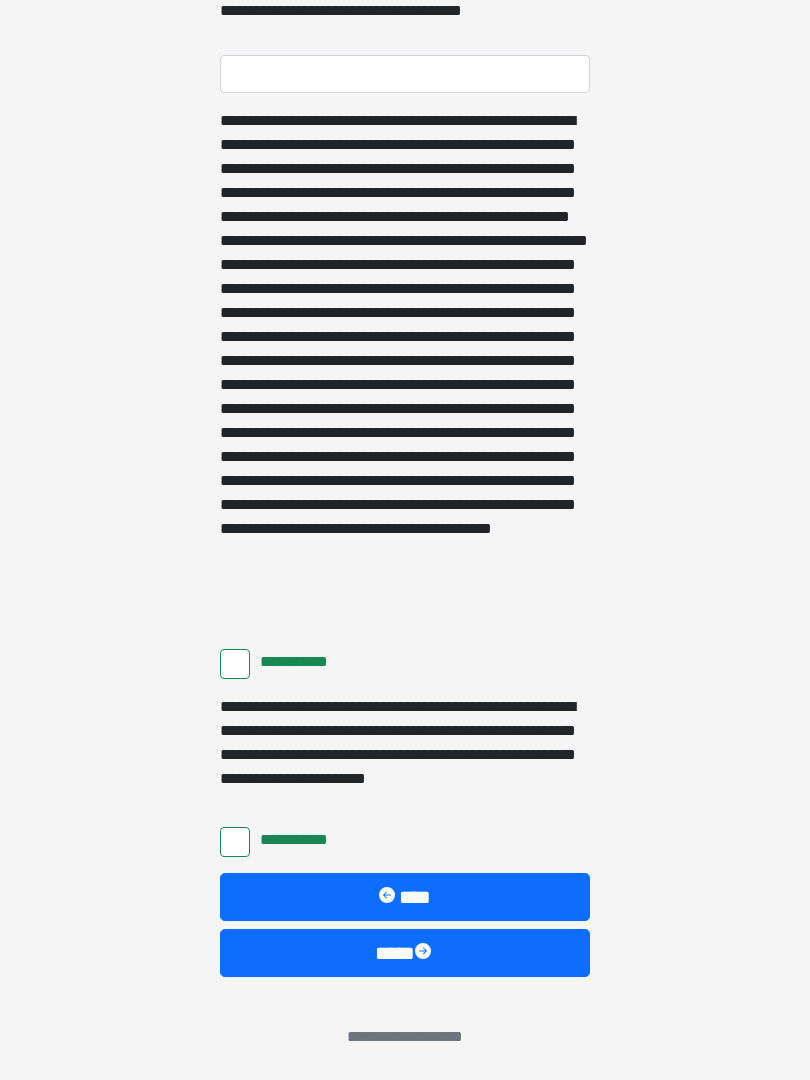 click on "****" at bounding box center [405, 953] 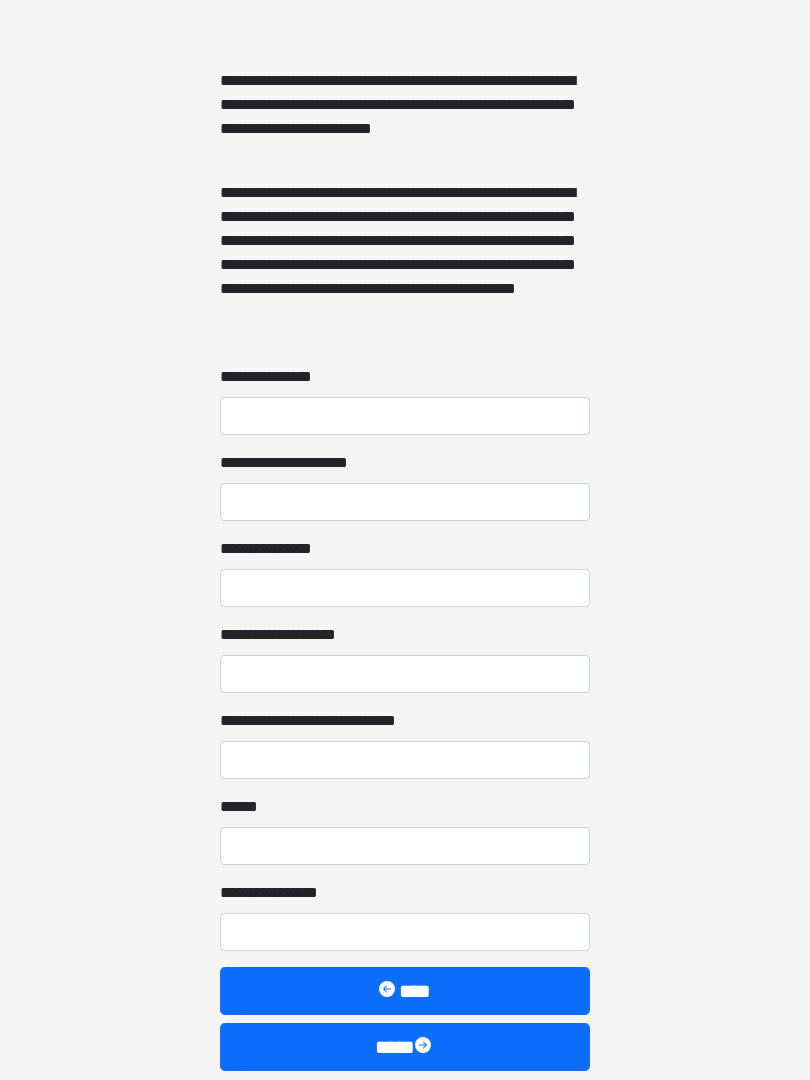 scroll, scrollTop: 1373, scrollLeft: 0, axis: vertical 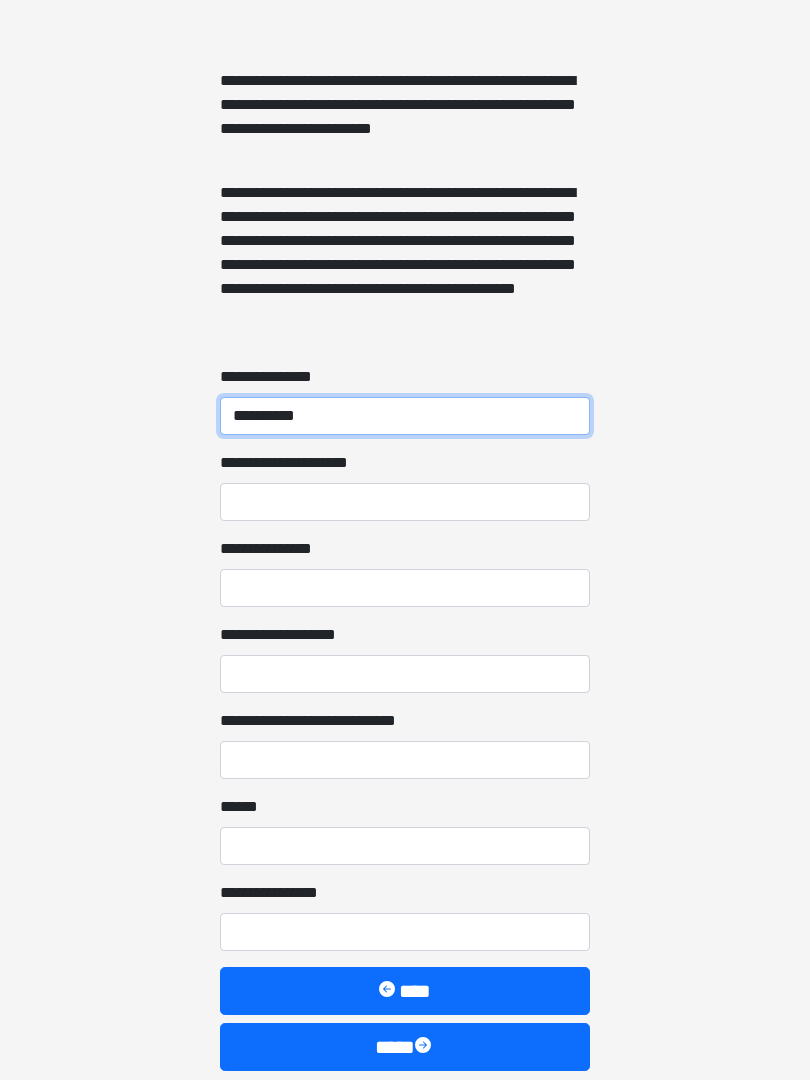 type on "**********" 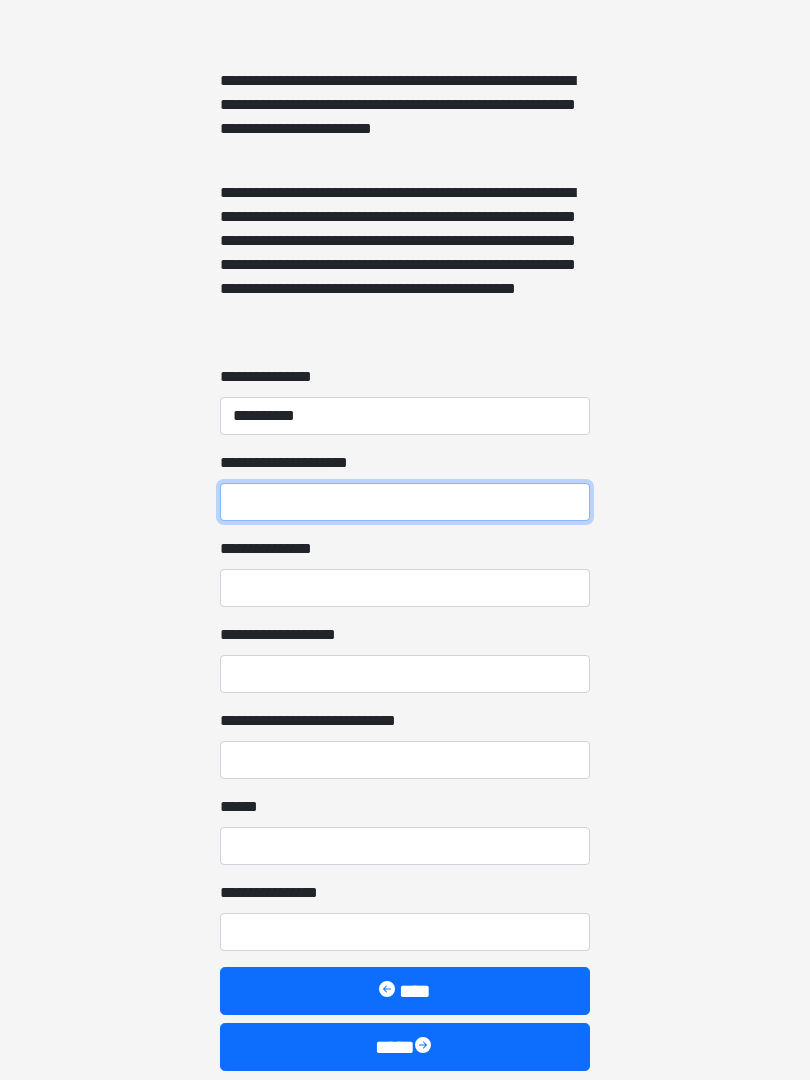click on "**********" at bounding box center [405, 502] 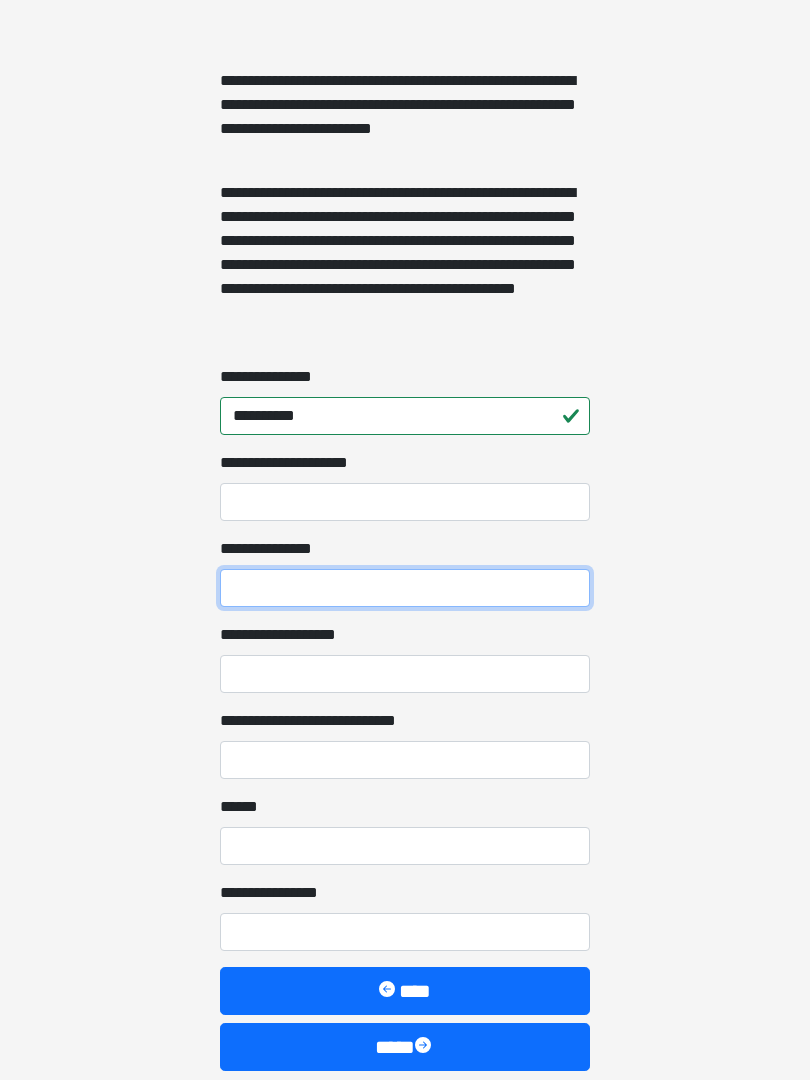 click on "**********" at bounding box center [405, 588] 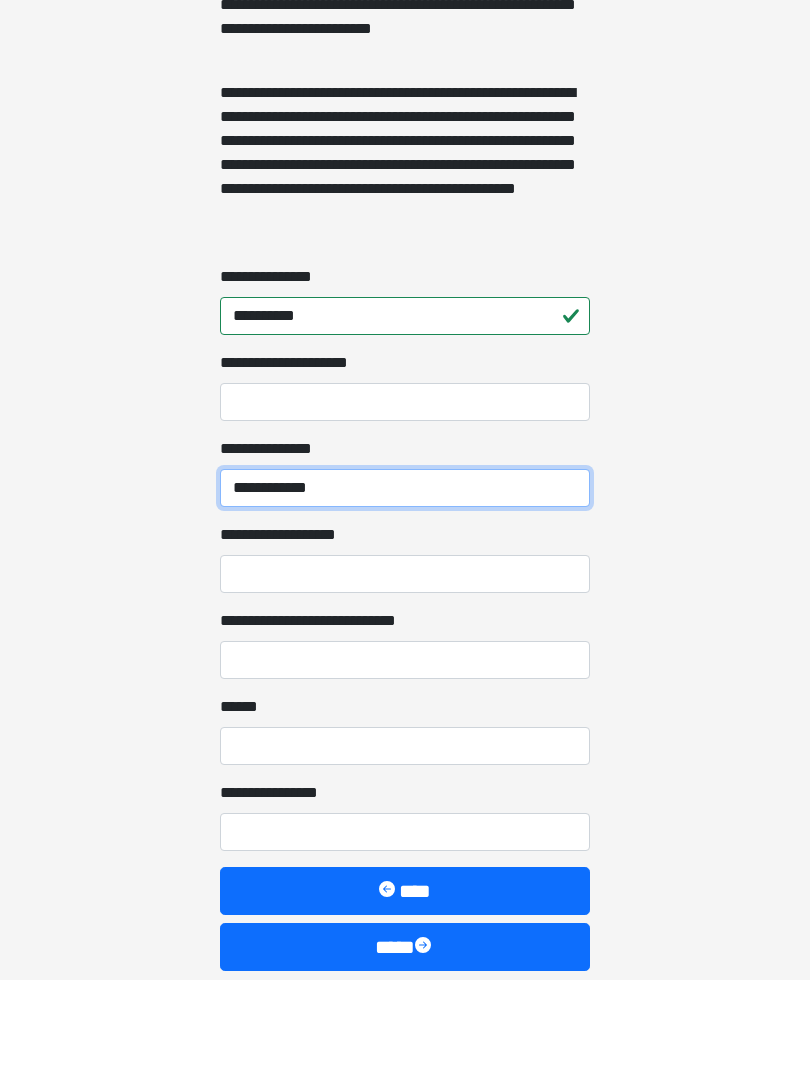 type on "**********" 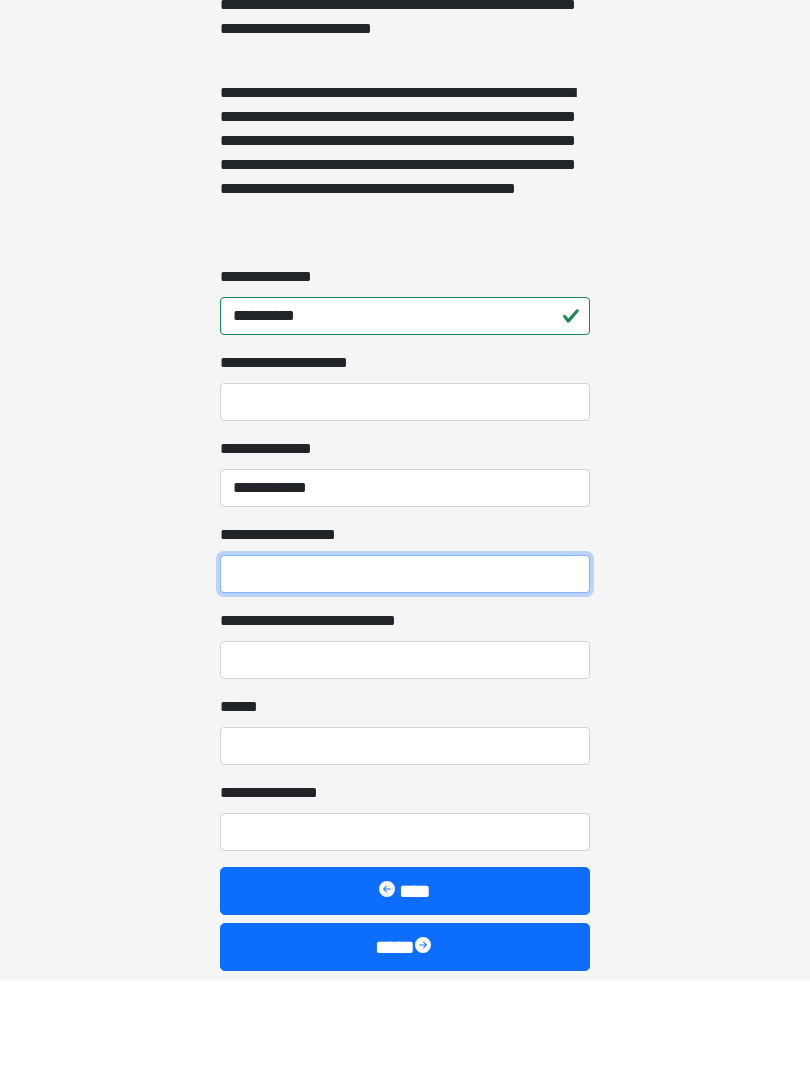 click on "**********" at bounding box center (405, 674) 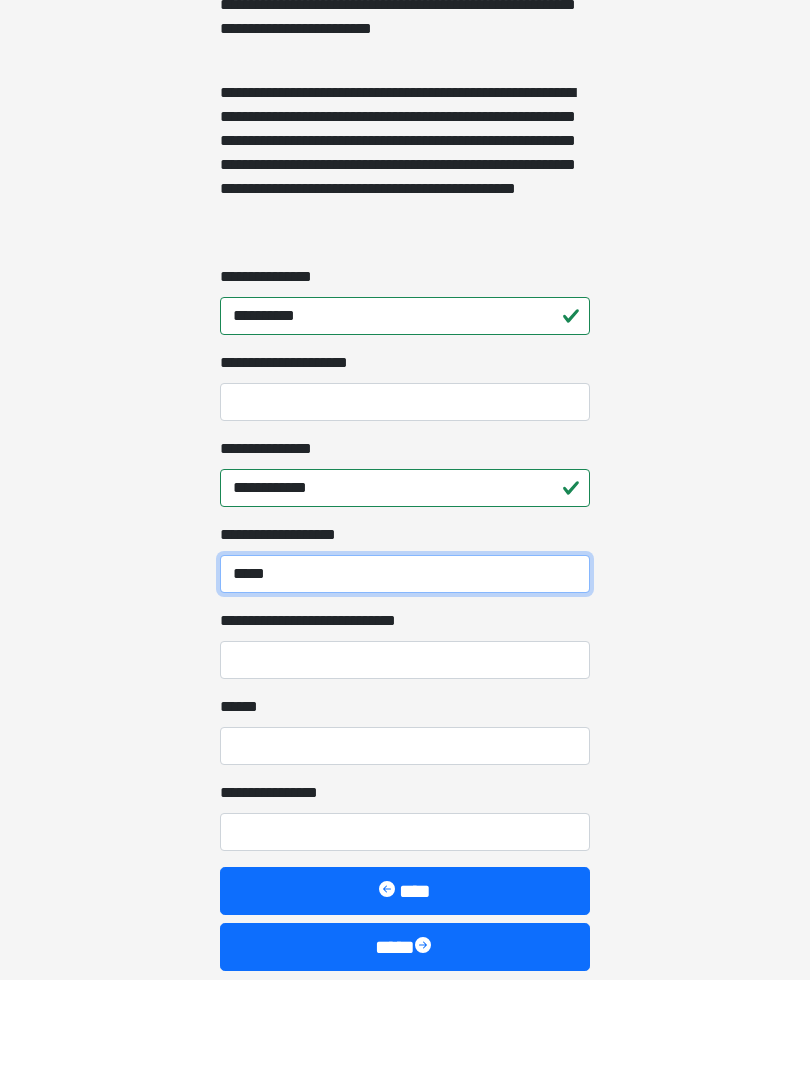 type on "*****" 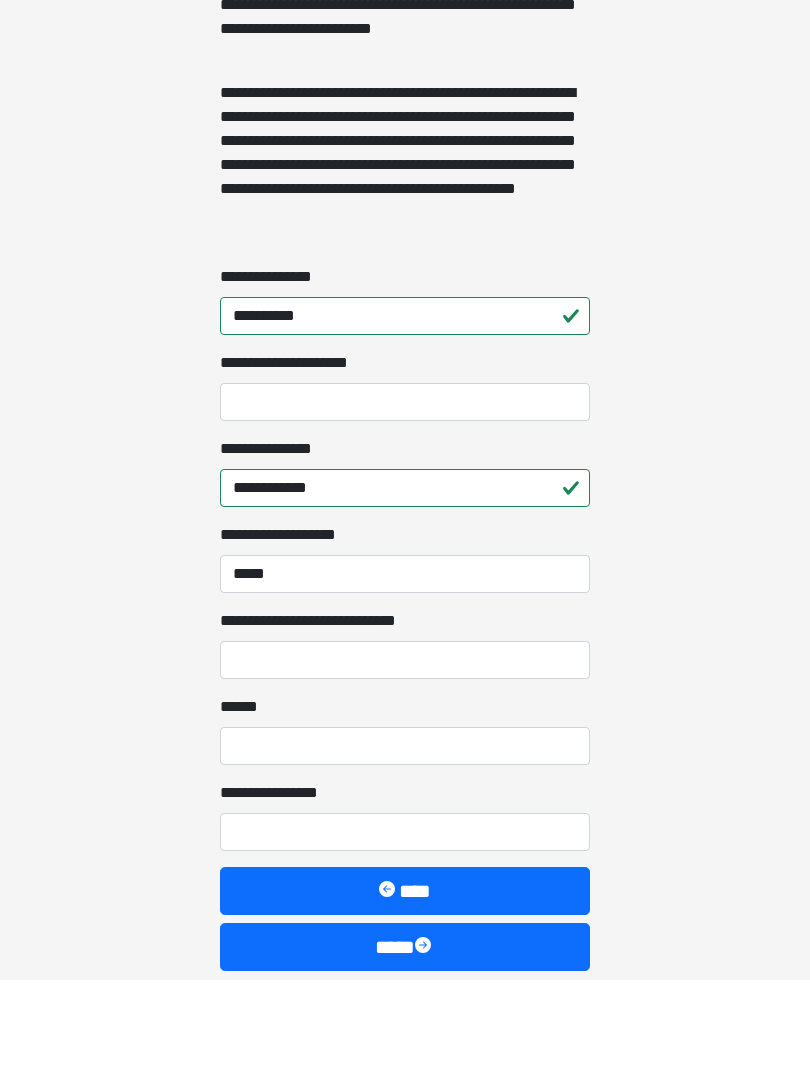 click on "**********" at bounding box center [405, 760] 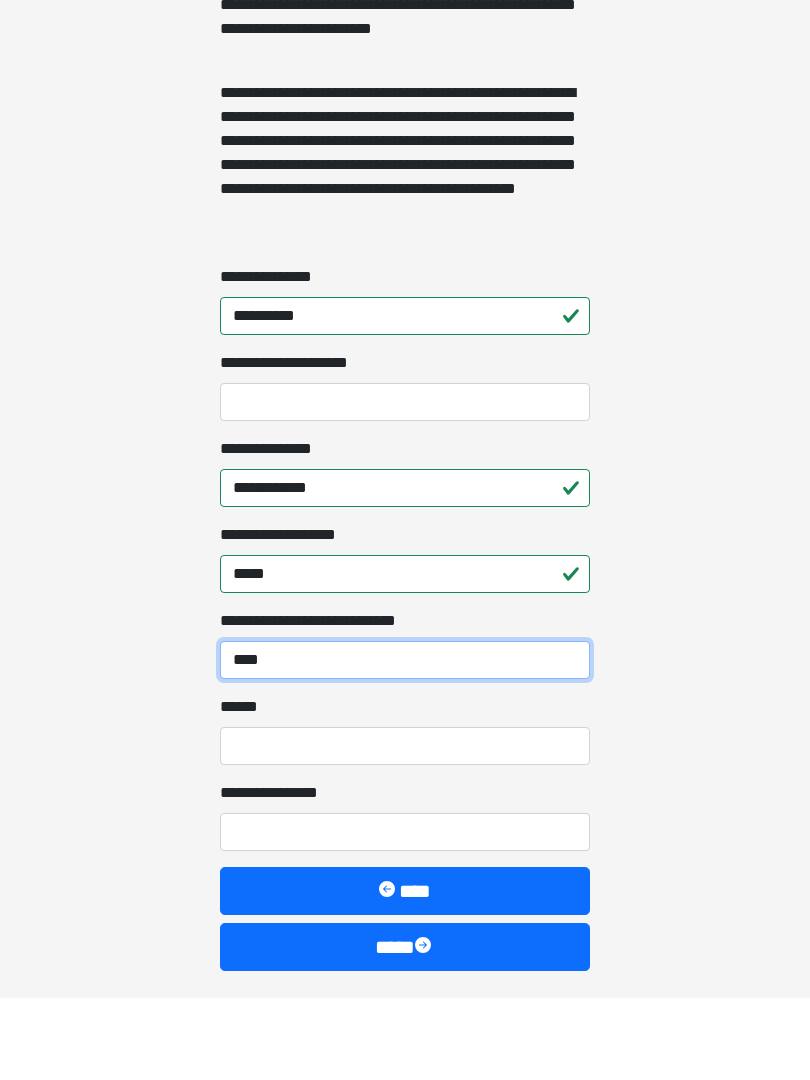 scroll, scrollTop: 1400, scrollLeft: 0, axis: vertical 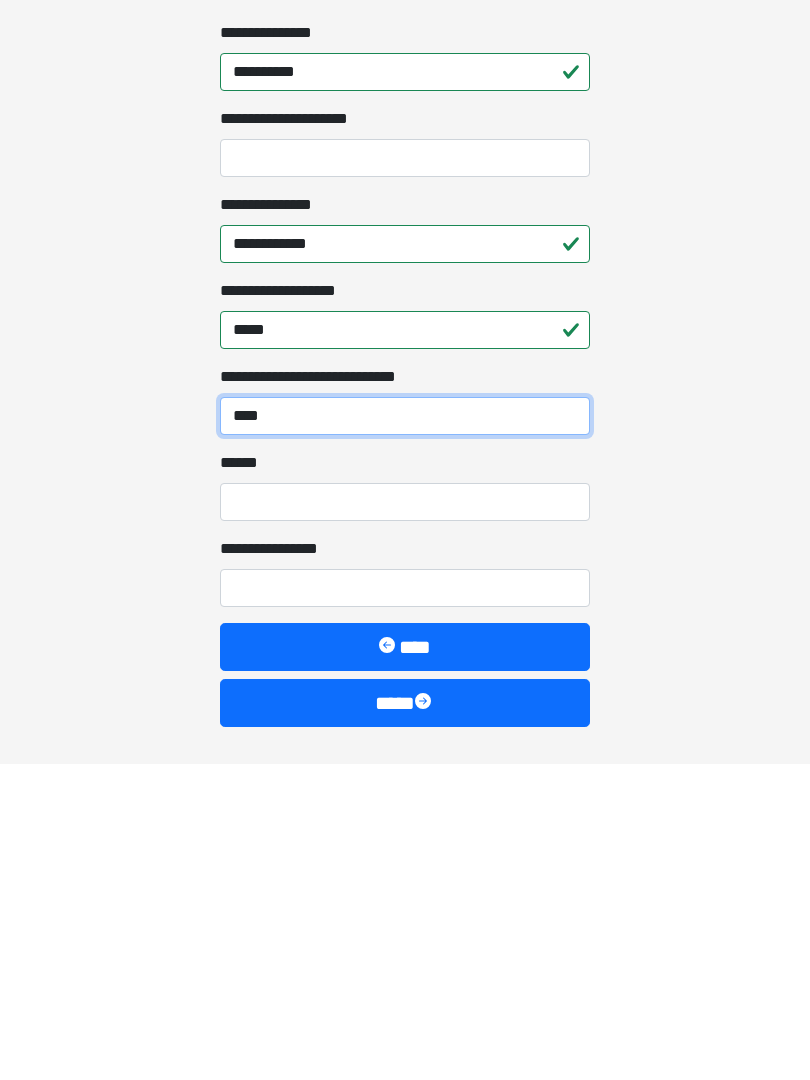 type on "****" 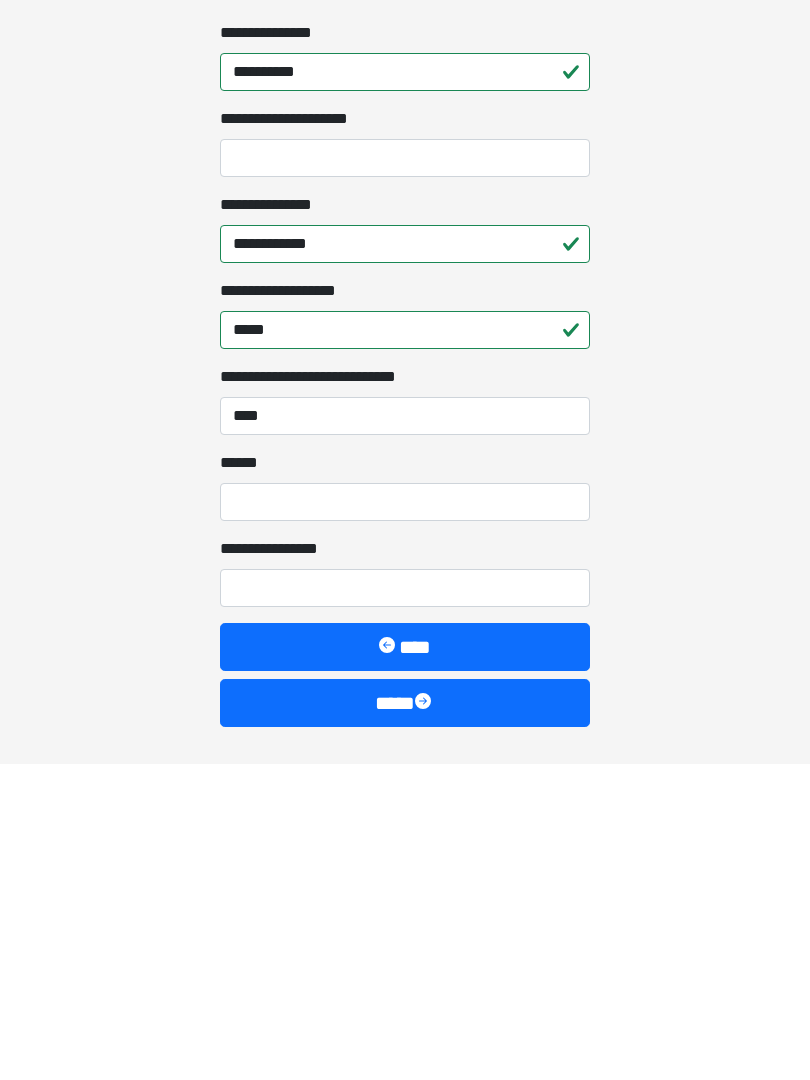 click on "**** *" at bounding box center [405, 819] 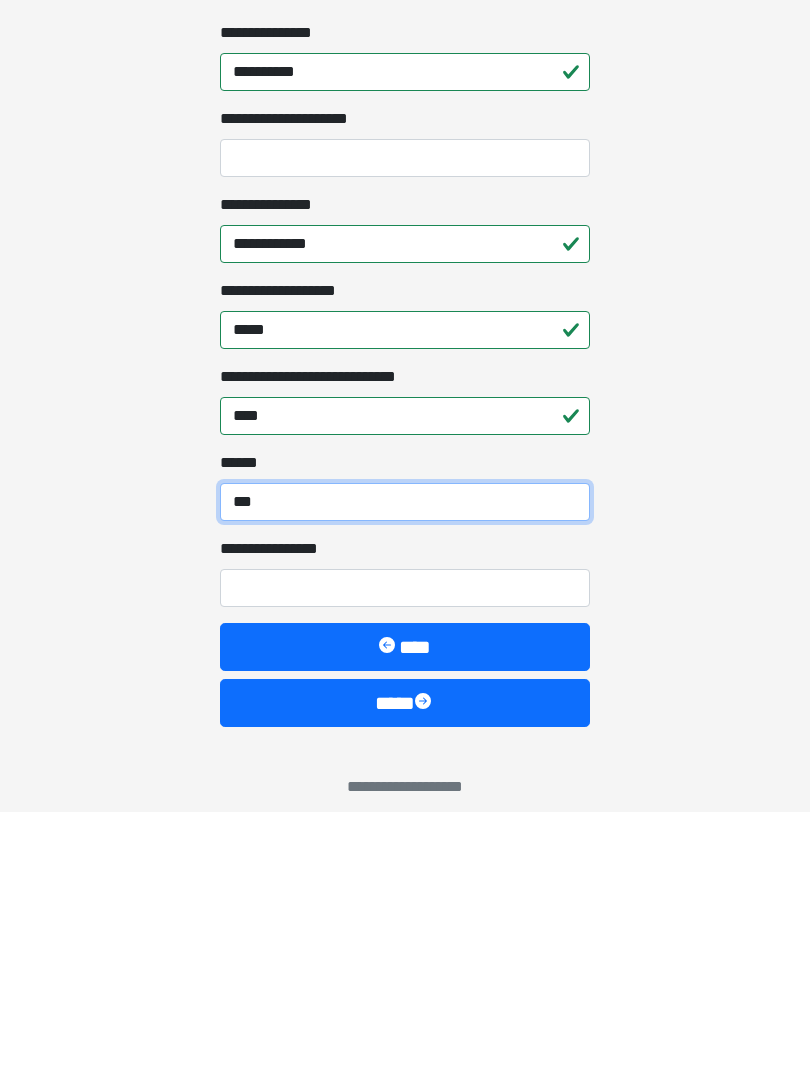 scroll, scrollTop: 1449, scrollLeft: 0, axis: vertical 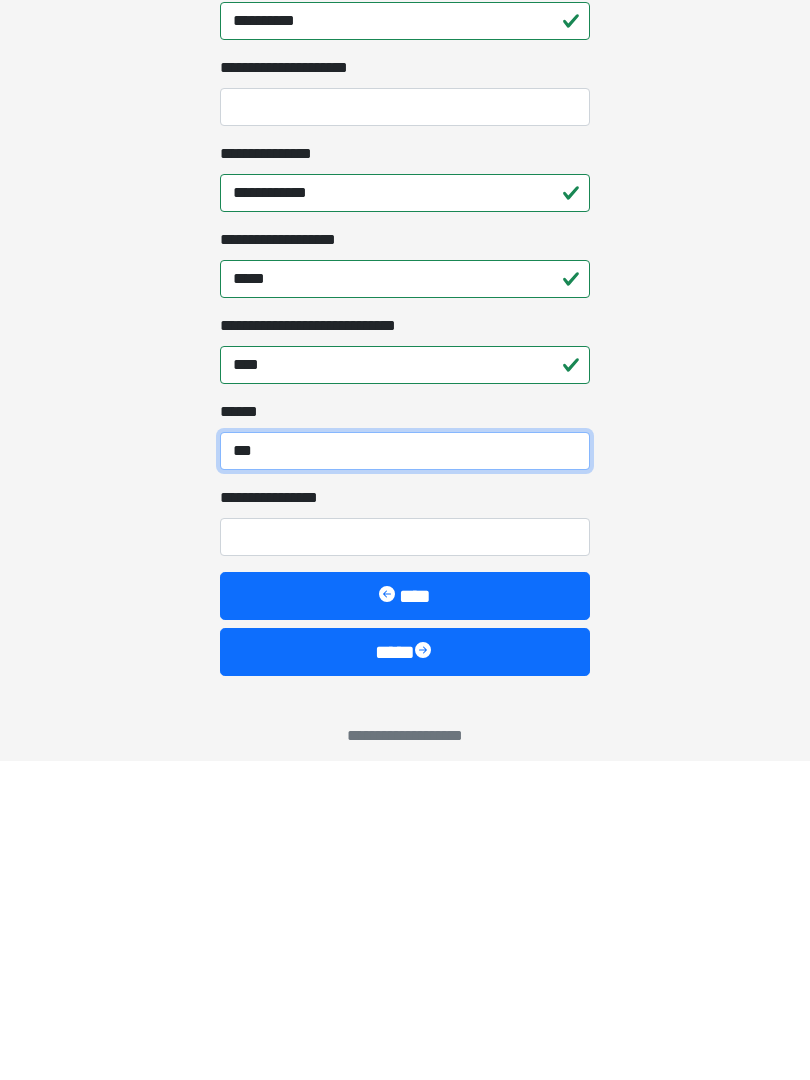 type on "***" 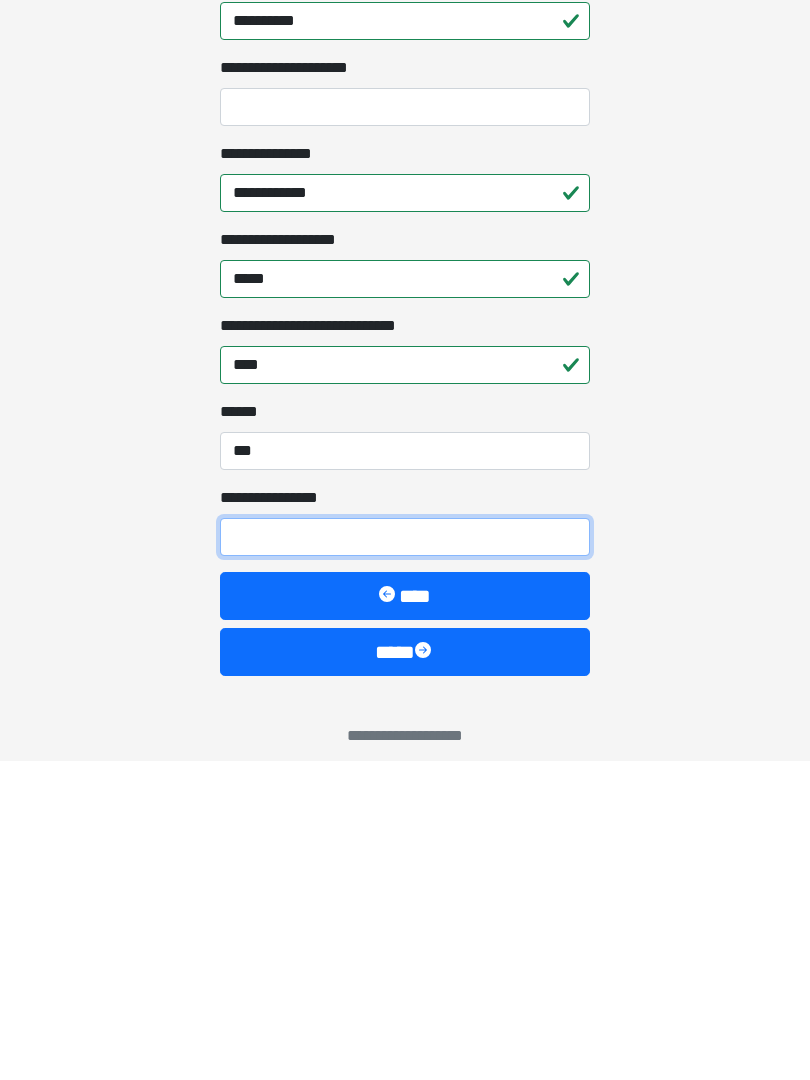 click on "**********" at bounding box center [405, 856] 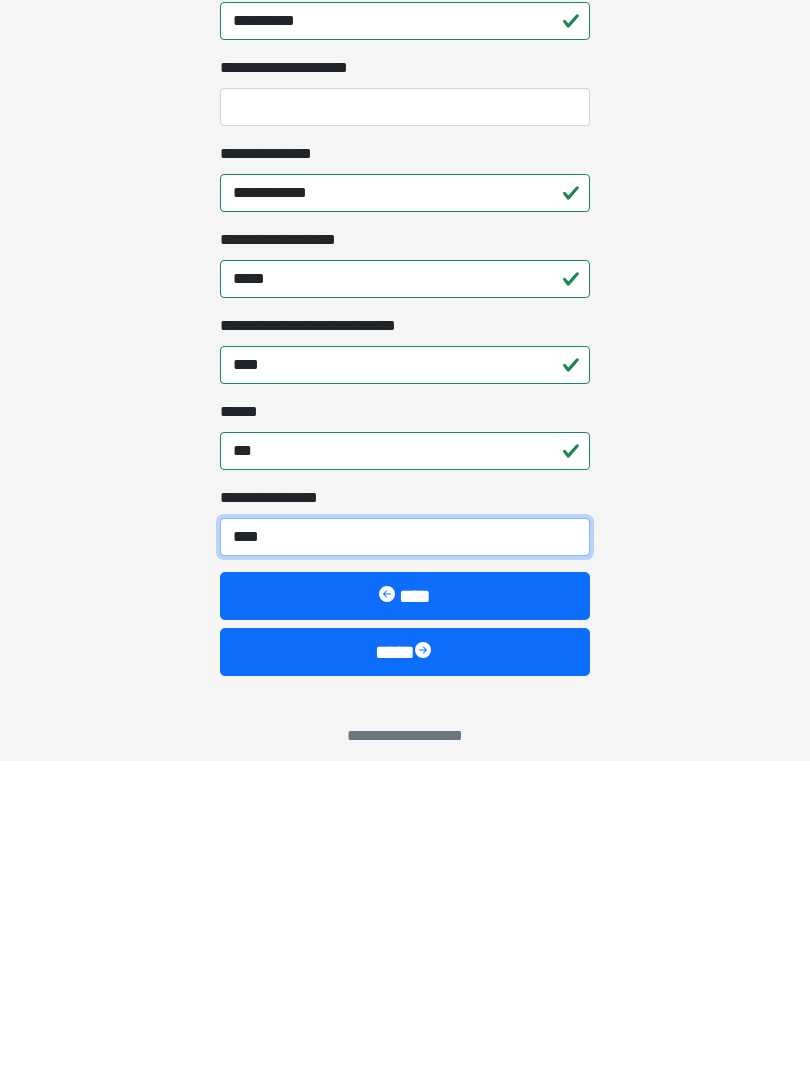 type on "*****" 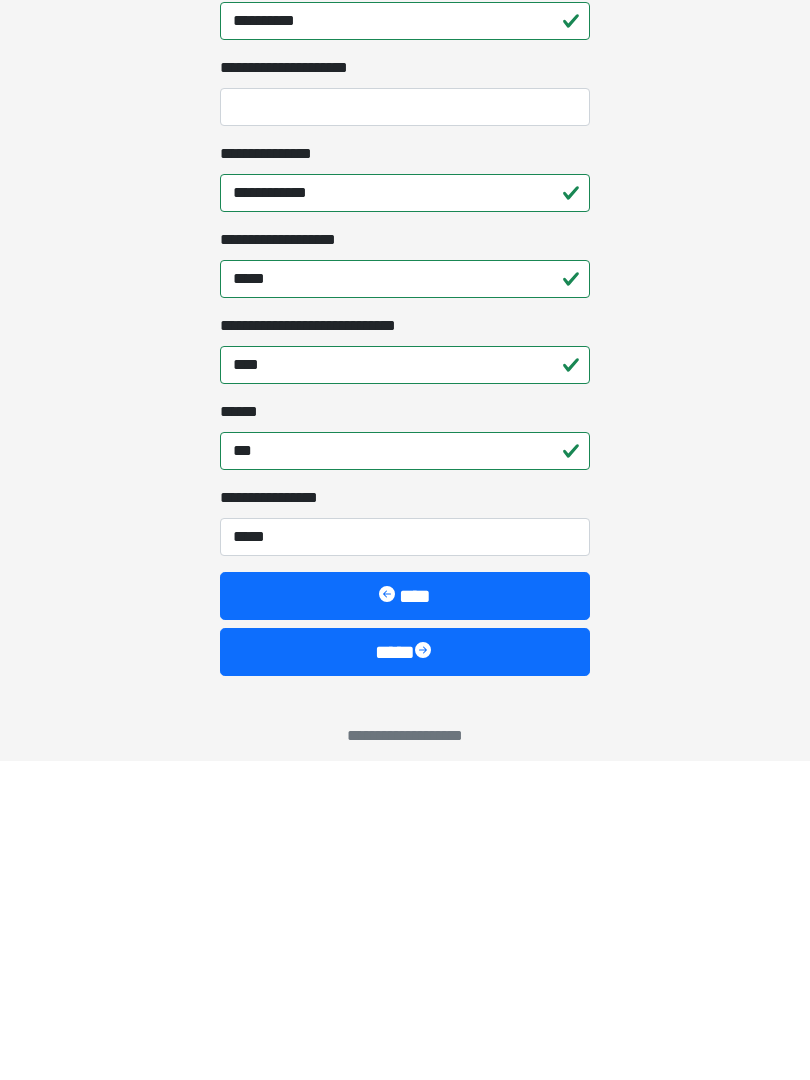click on "****" at bounding box center [405, 971] 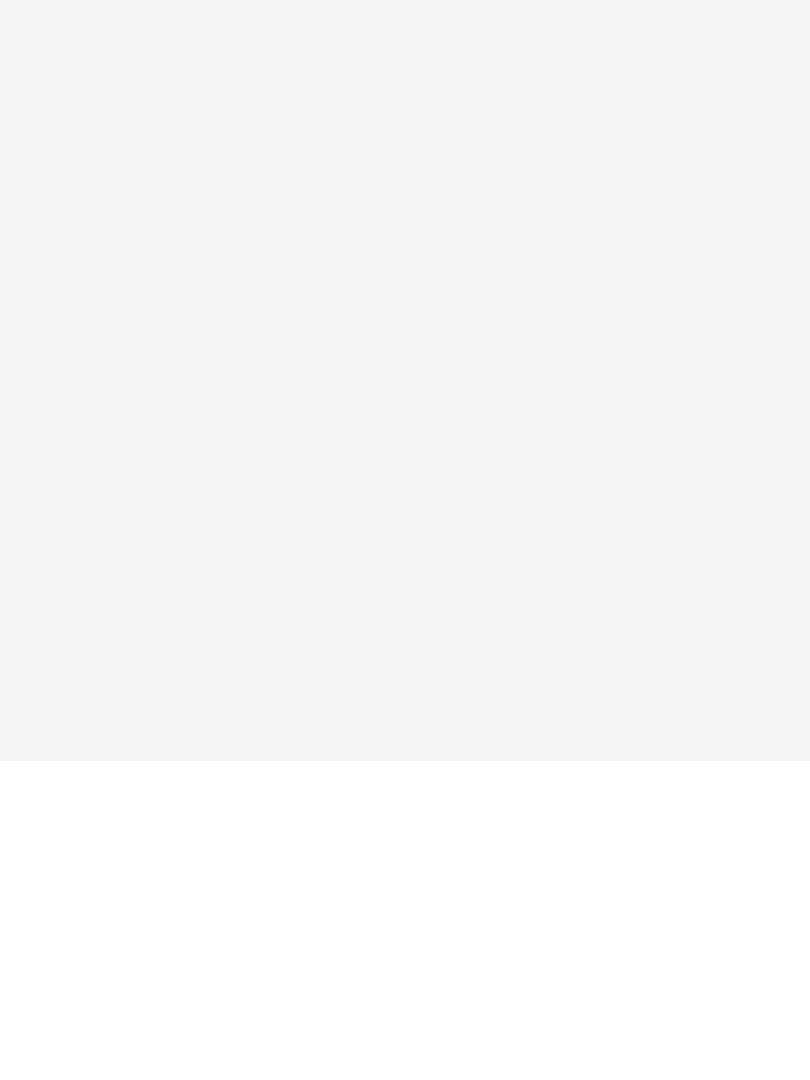 scroll, scrollTop: 0, scrollLeft: 0, axis: both 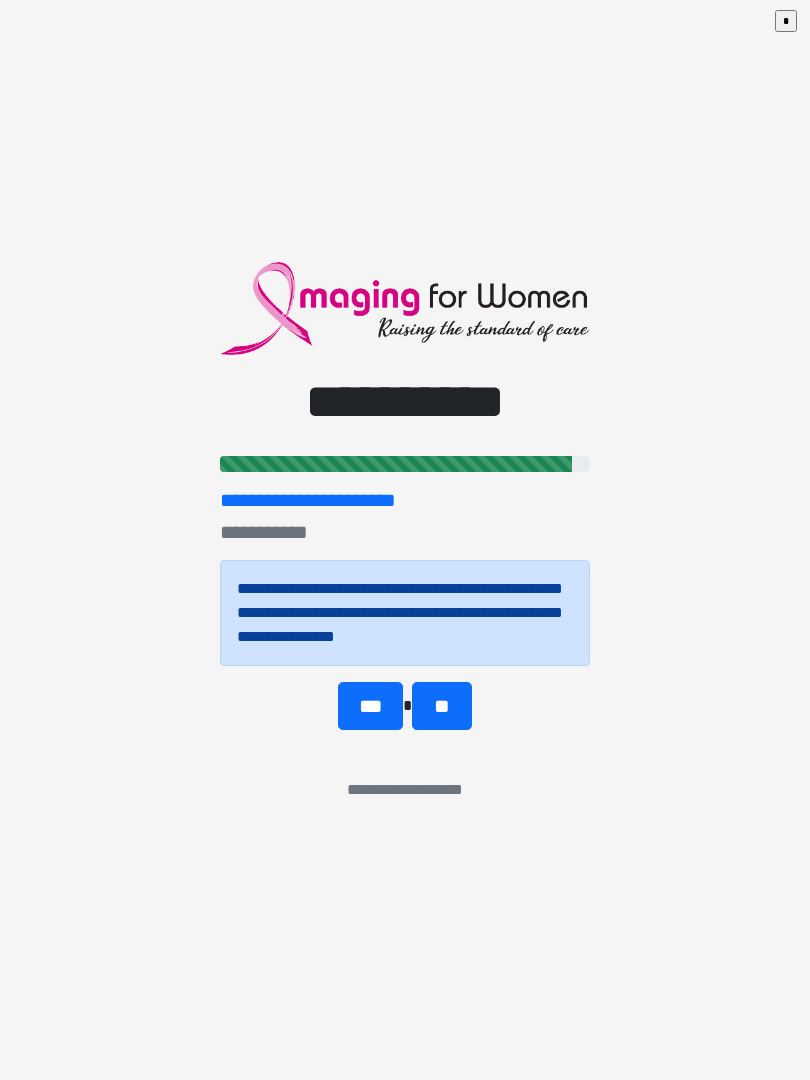 click on "***" at bounding box center [370, 706] 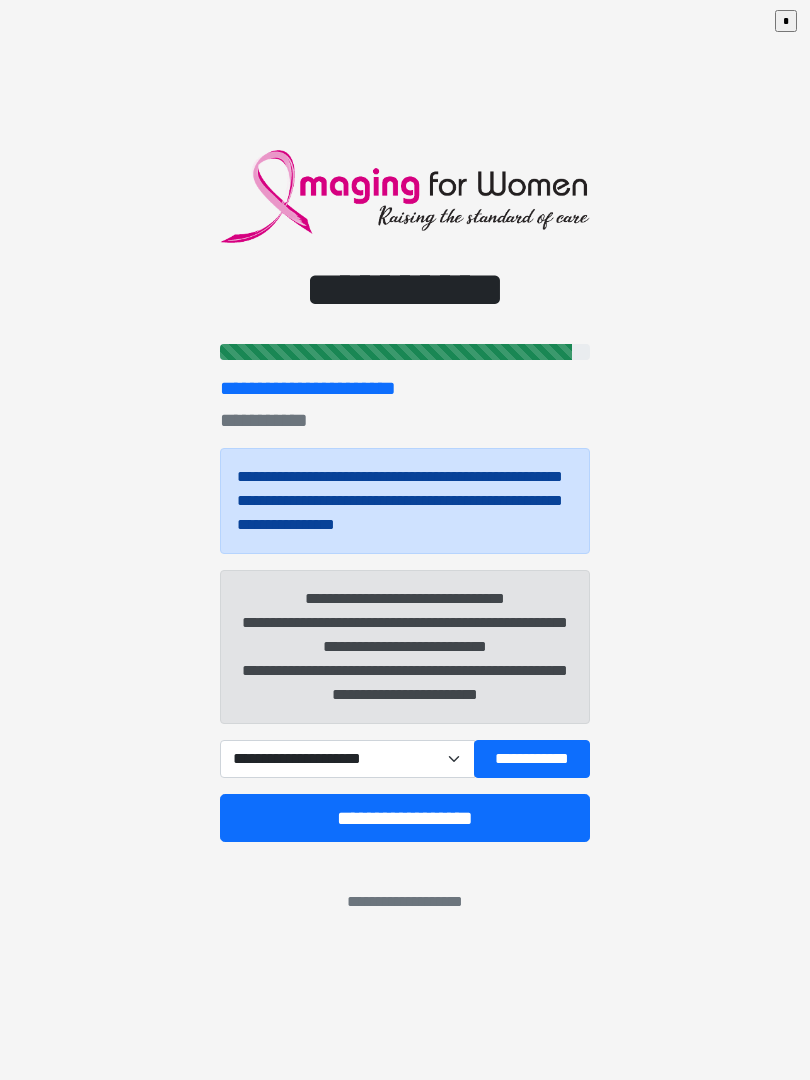 click on "**********" at bounding box center [347, 759] 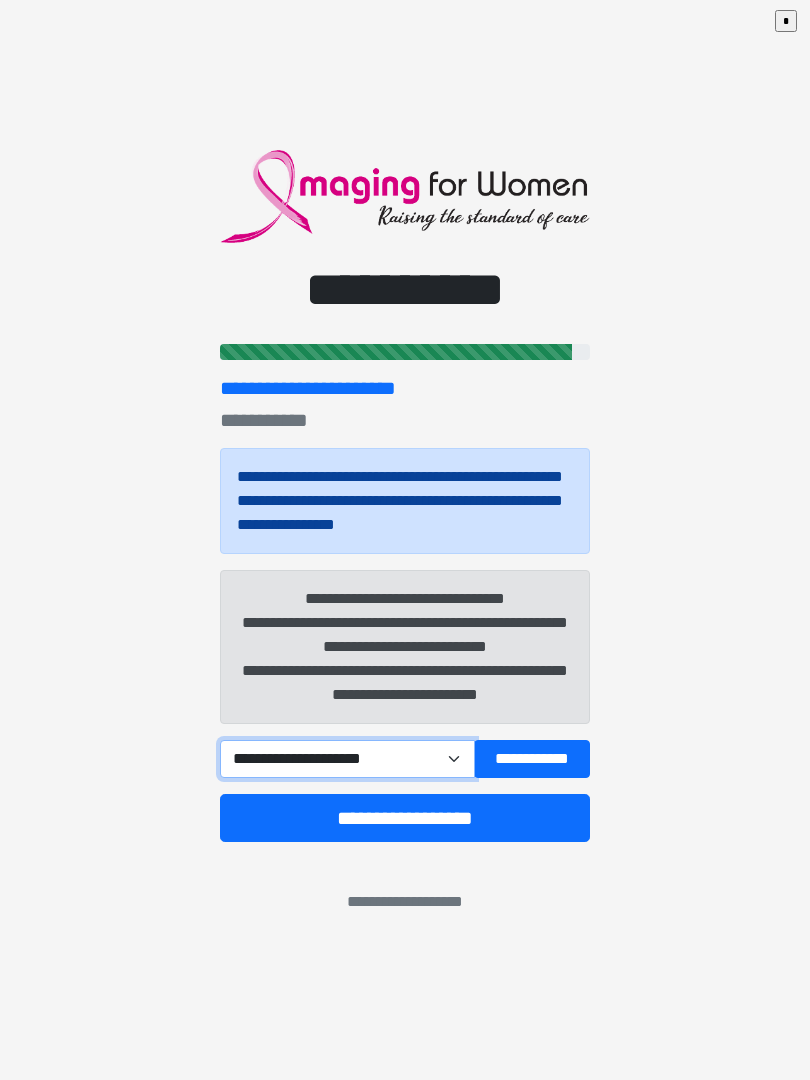 select on "*****" 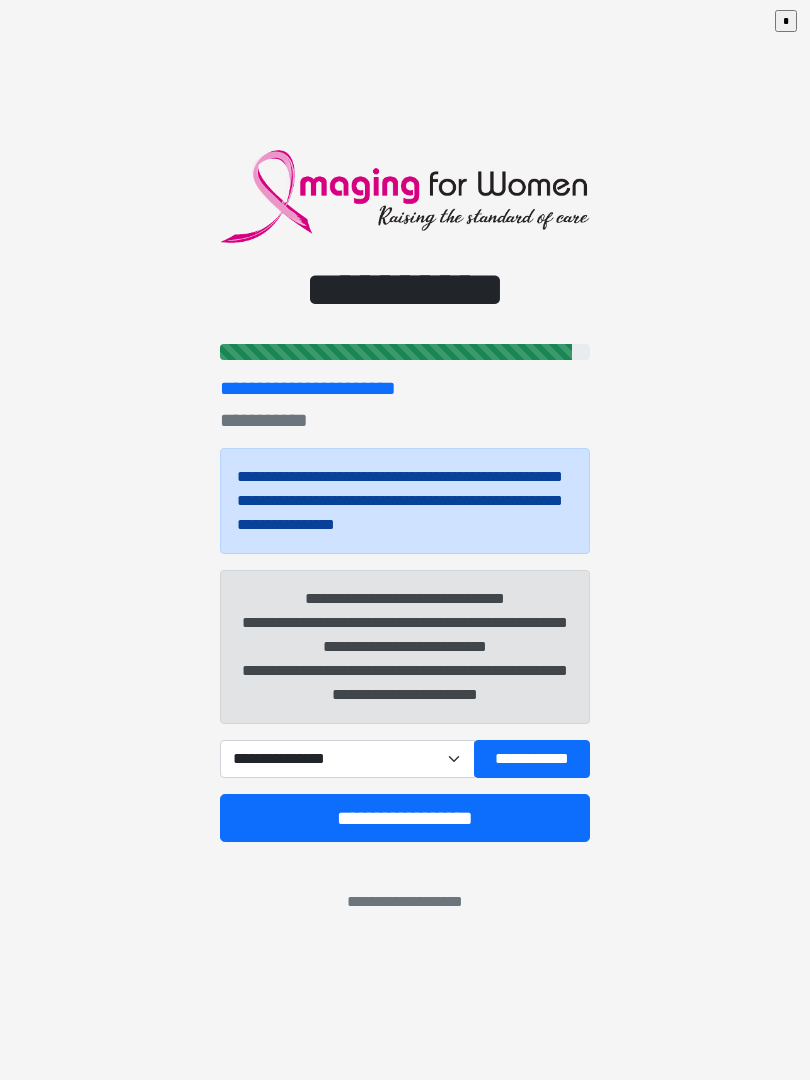 click on "**********" at bounding box center [532, 759] 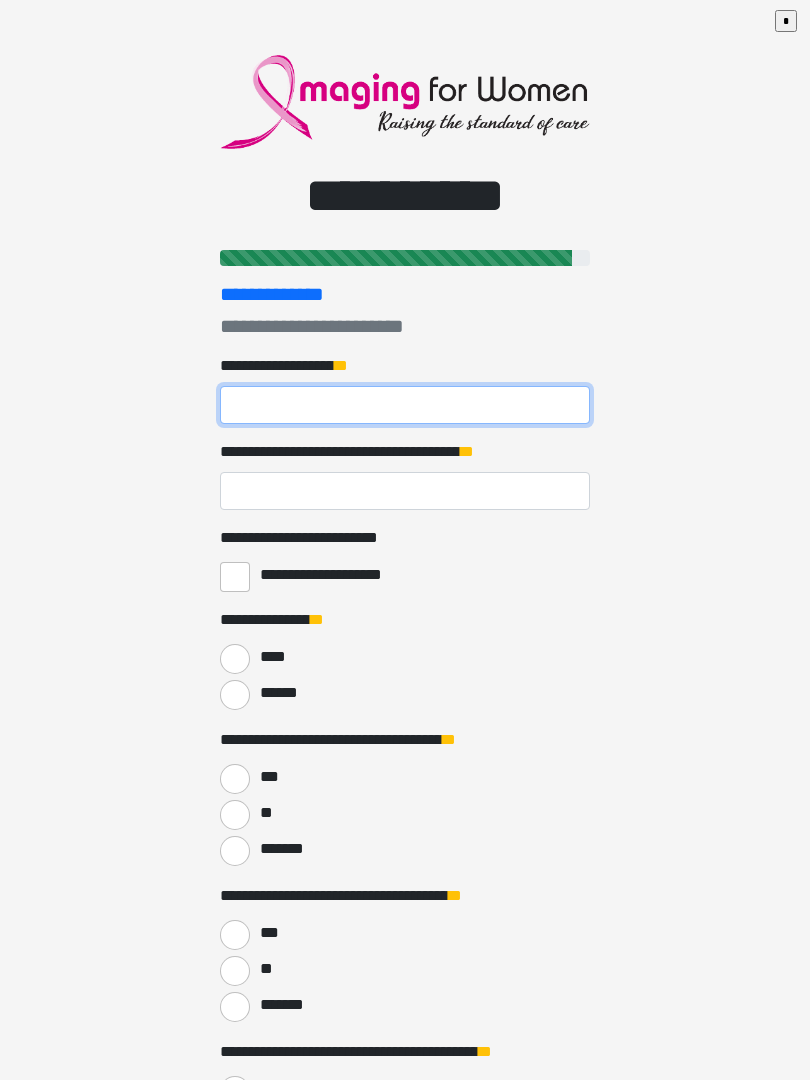 click on "**********" at bounding box center (405, 405) 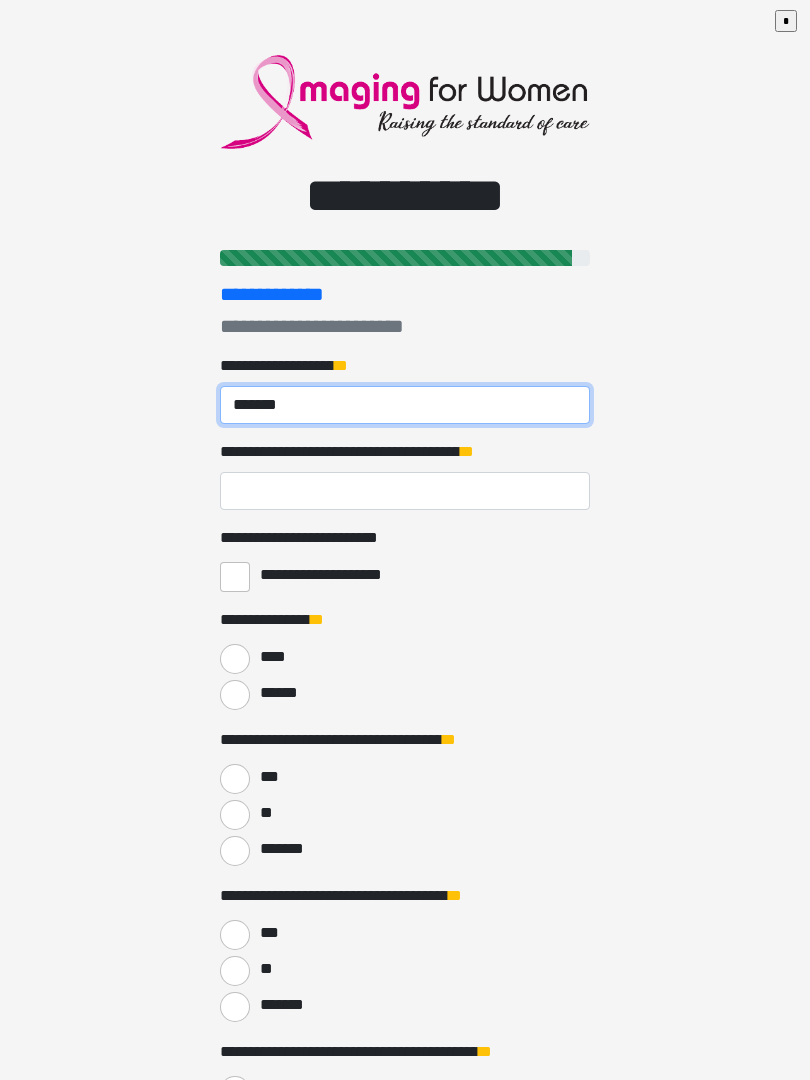 type on "*******" 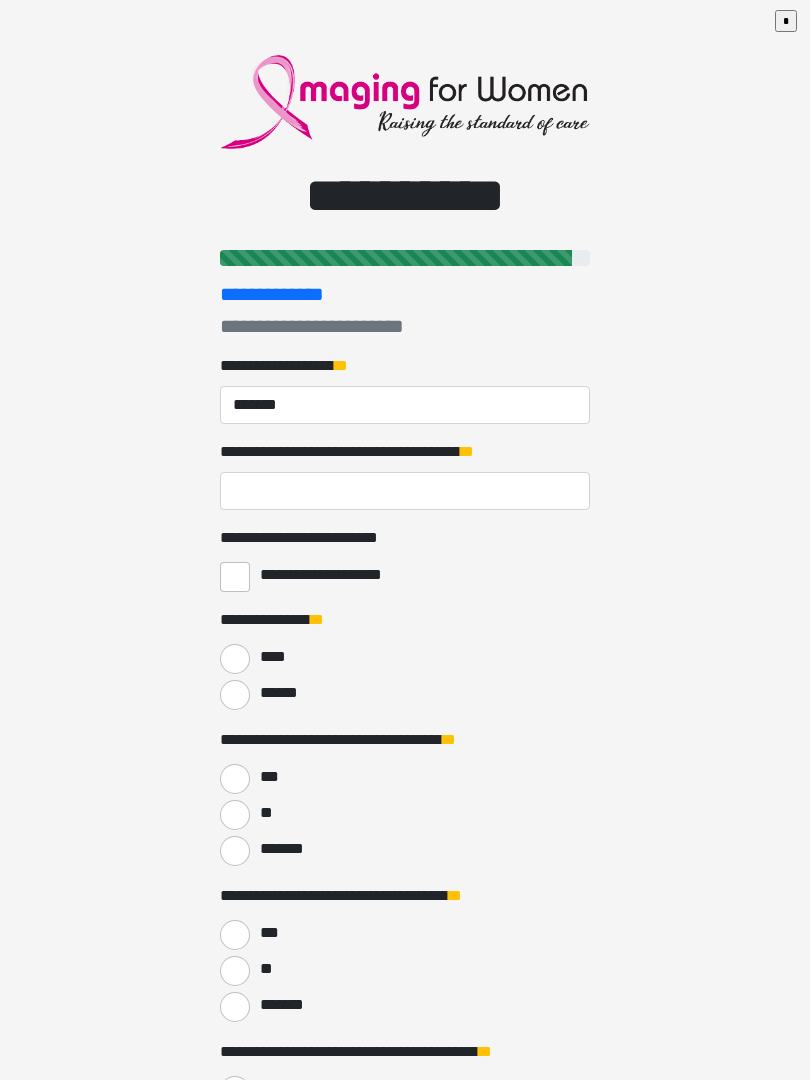 click on "**********" at bounding box center [405, 491] 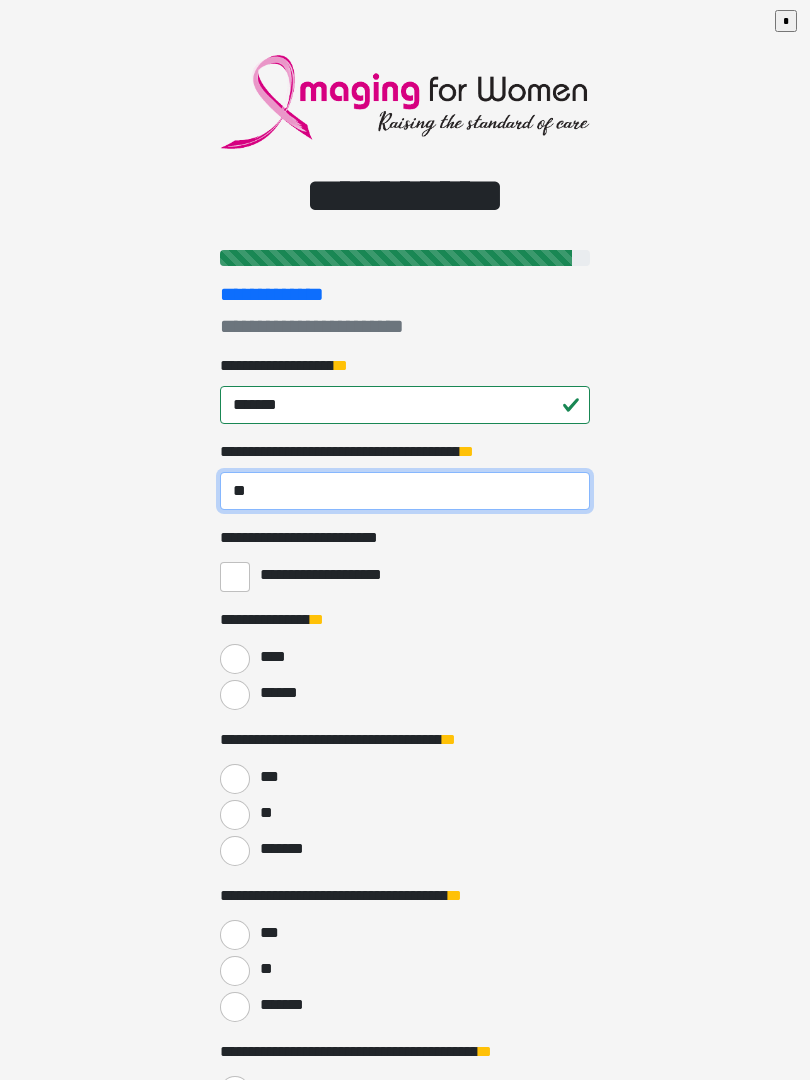 type on "**" 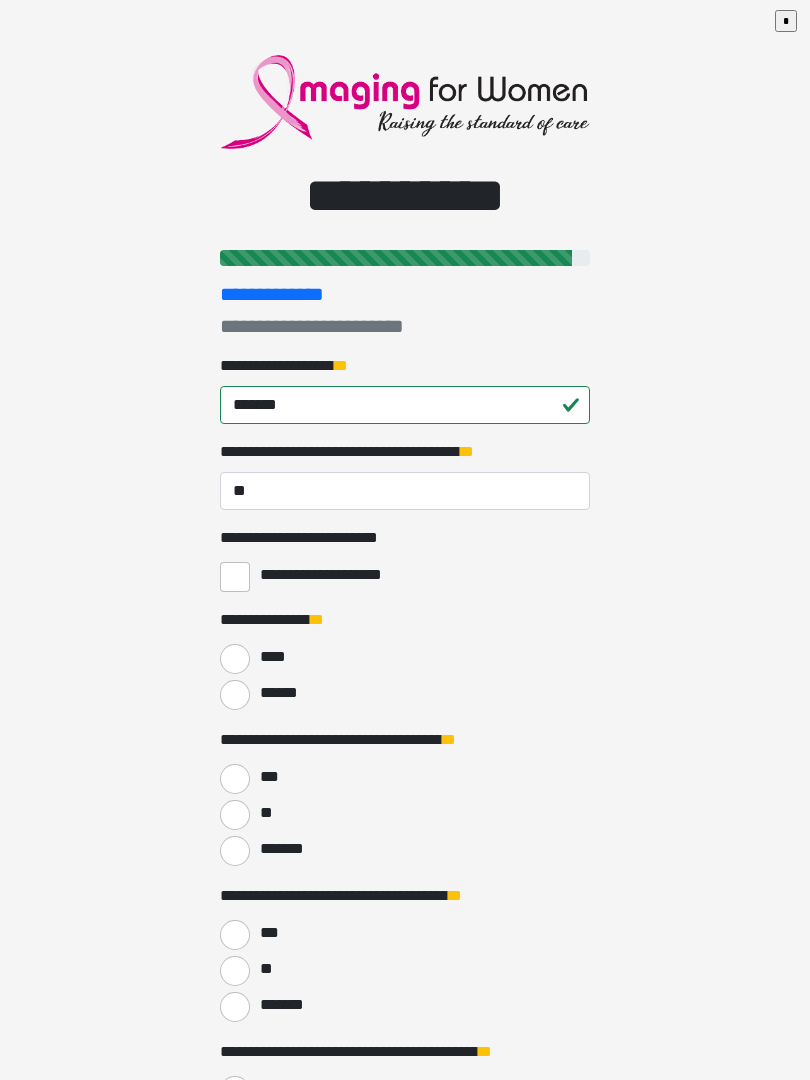 click on "**********" at bounding box center (405, 660) 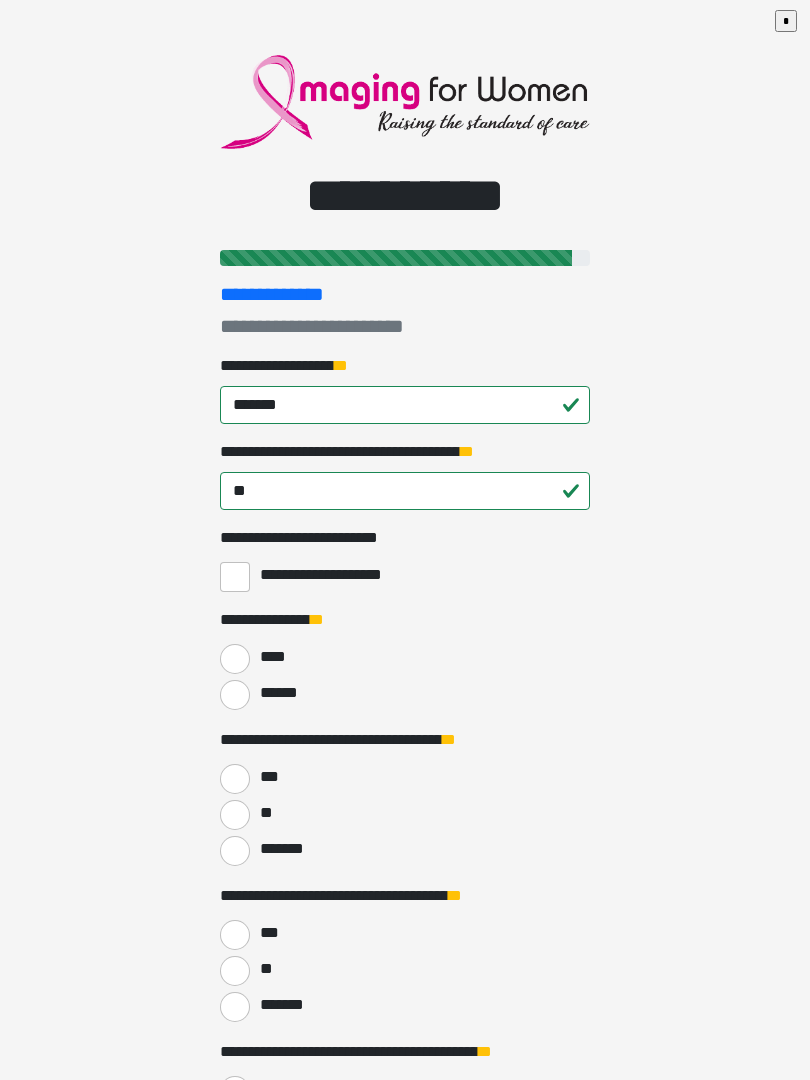 click on "**********" at bounding box center [235, 577] 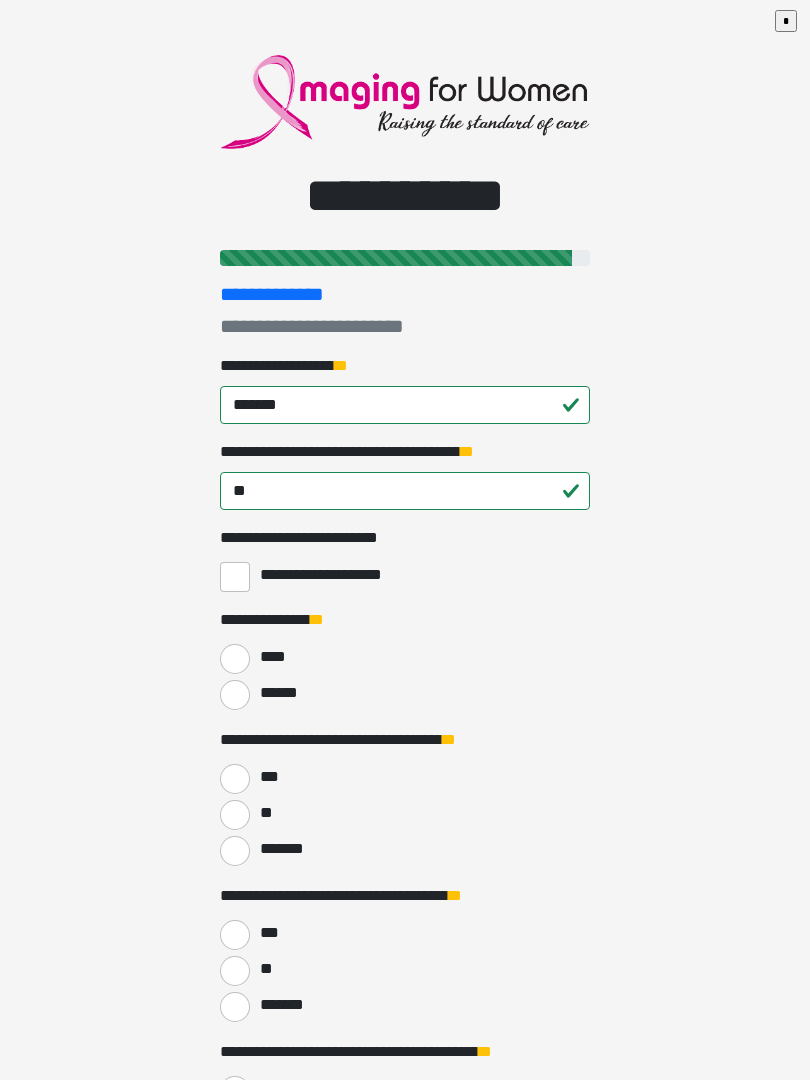 click on "******" at bounding box center (235, 695) 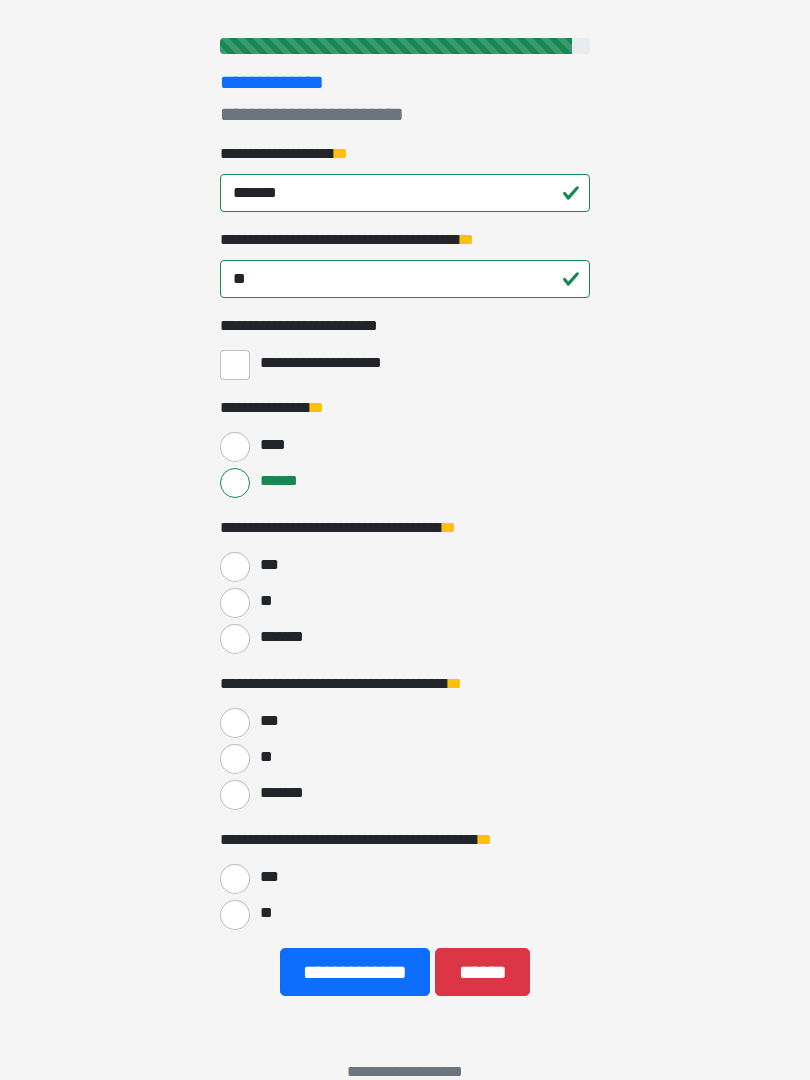 scroll, scrollTop: 211, scrollLeft: 0, axis: vertical 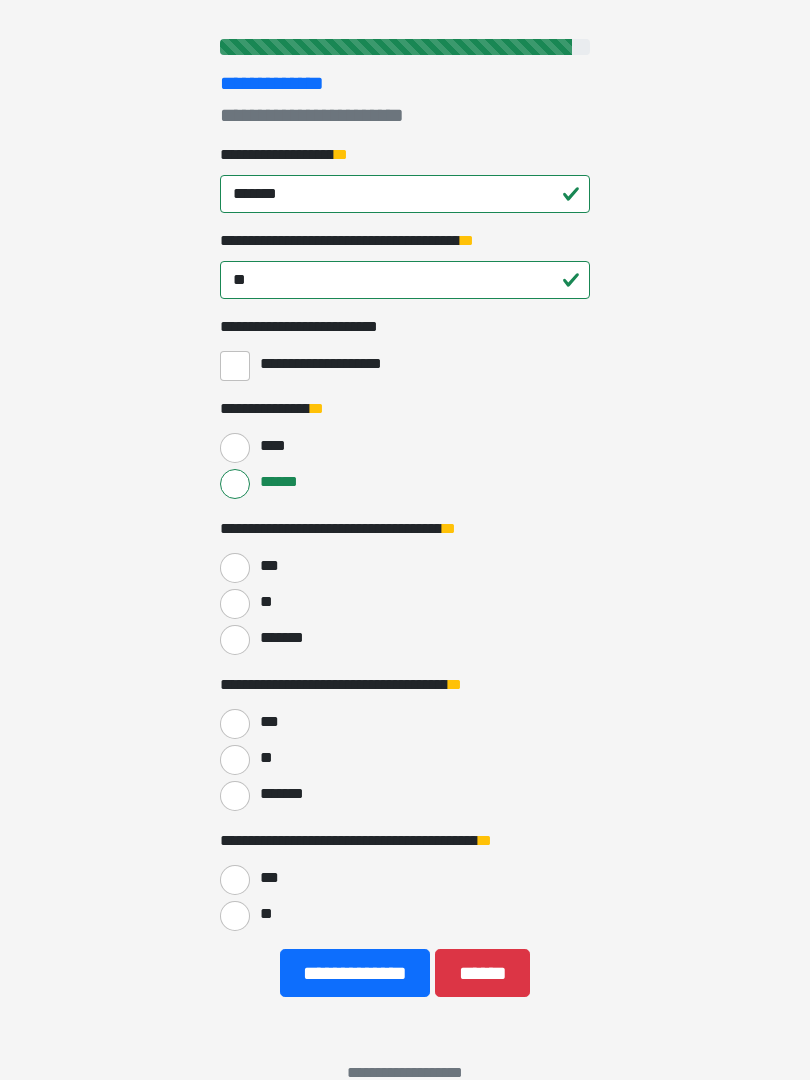 click on "***" at bounding box center (235, 568) 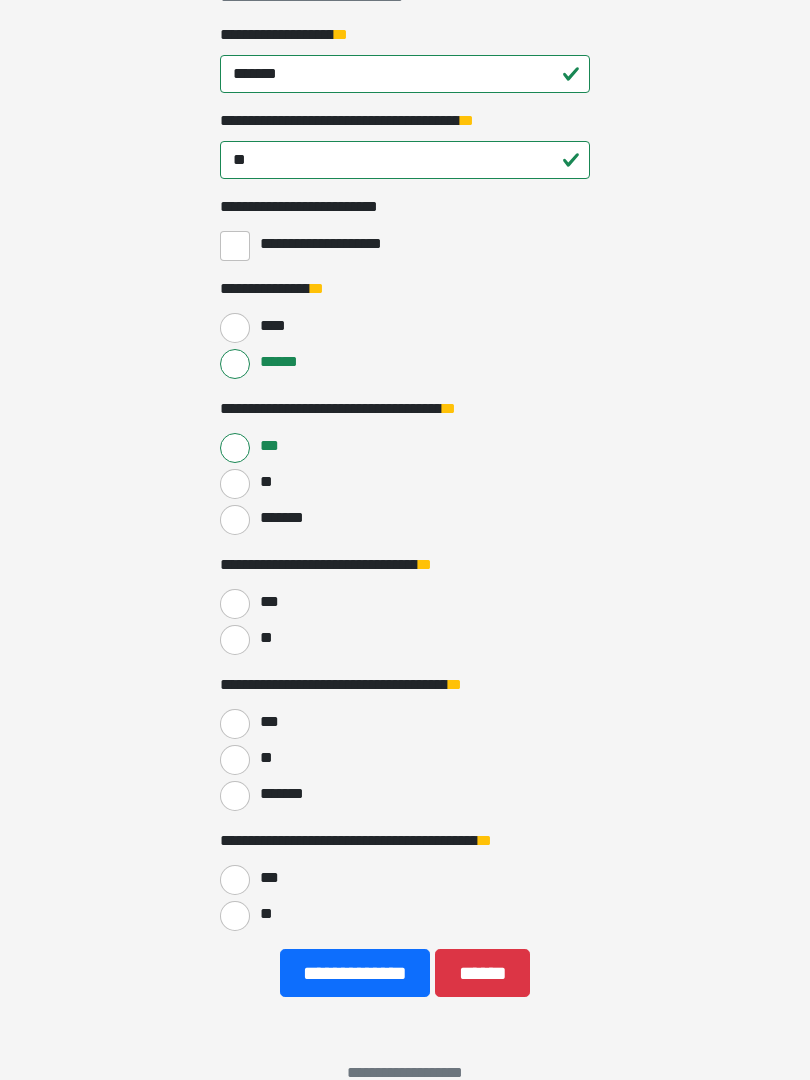 scroll, scrollTop: 331, scrollLeft: 0, axis: vertical 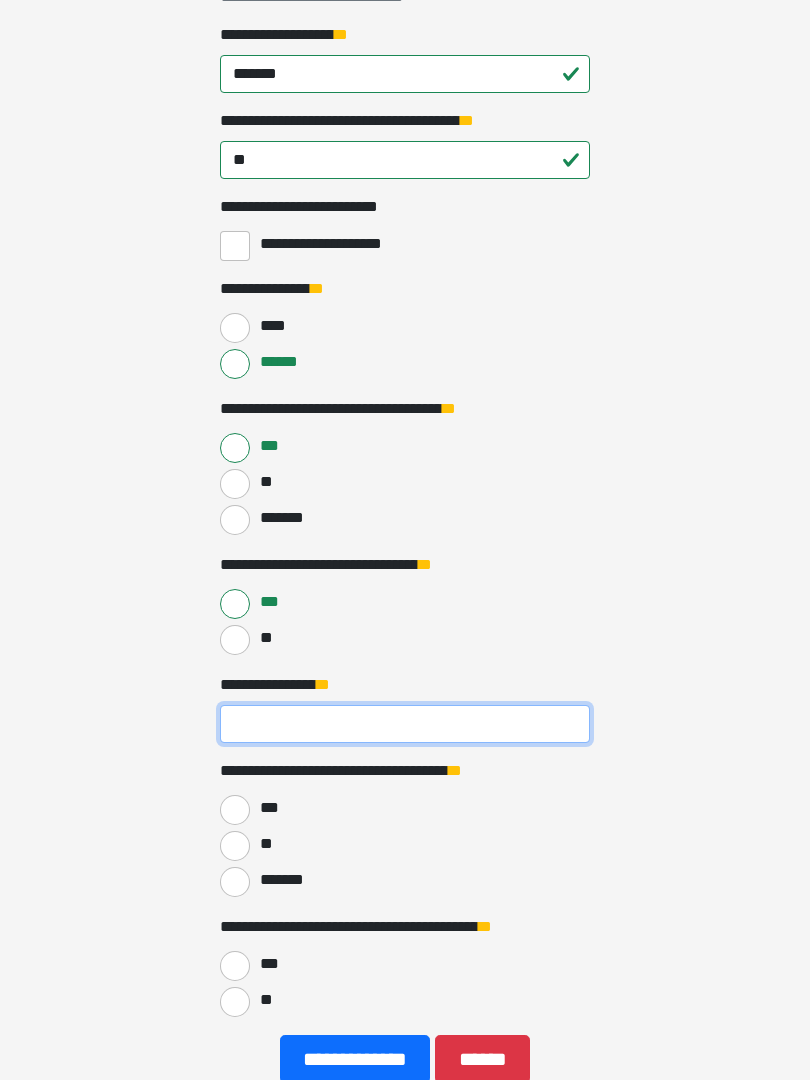 click on "**********" at bounding box center [405, 724] 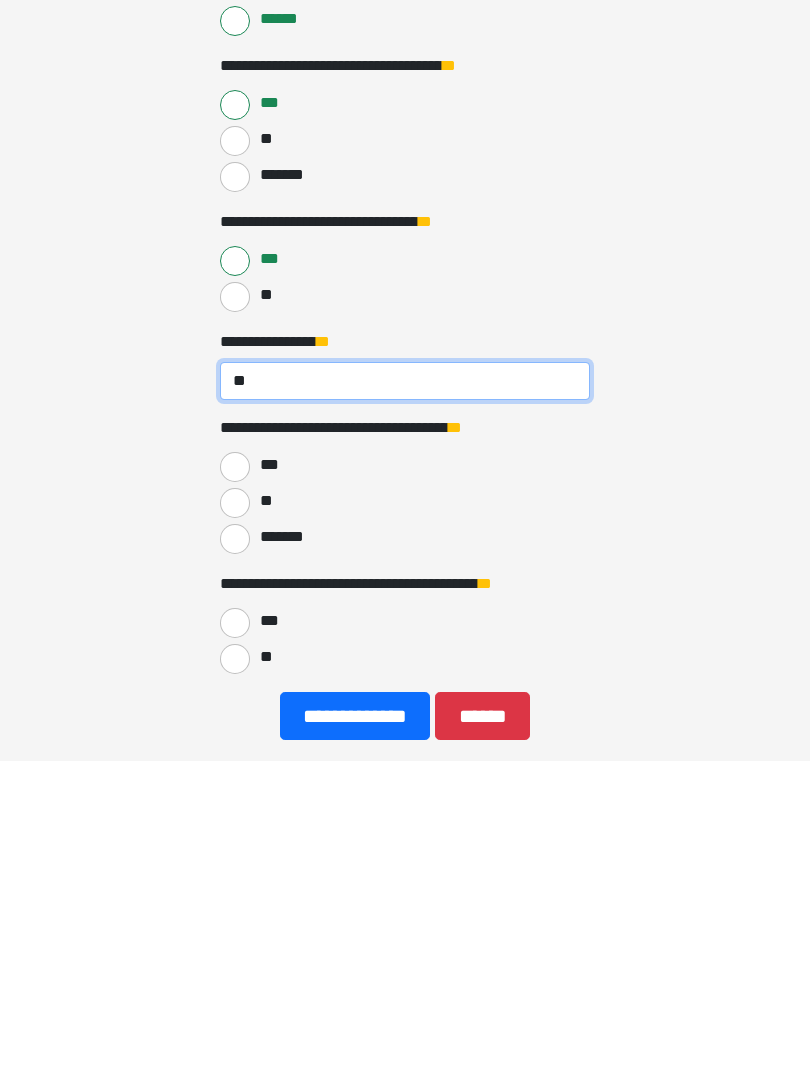 type on "**" 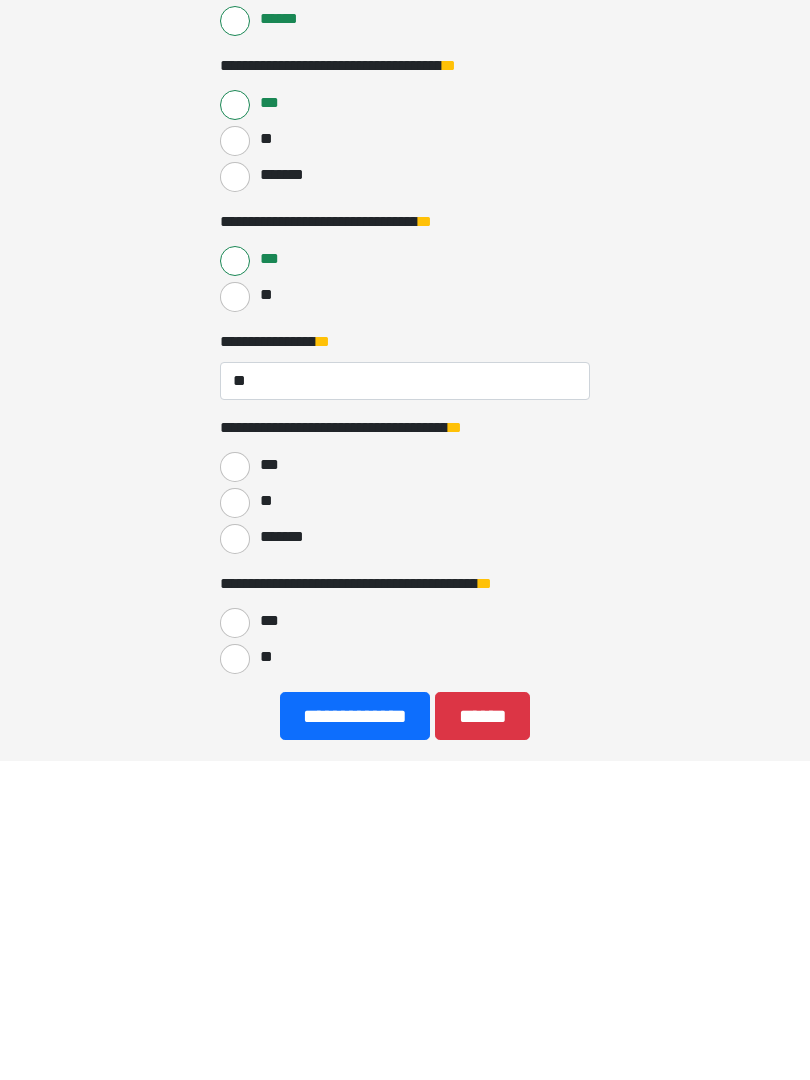 click on "**" at bounding box center [235, 823] 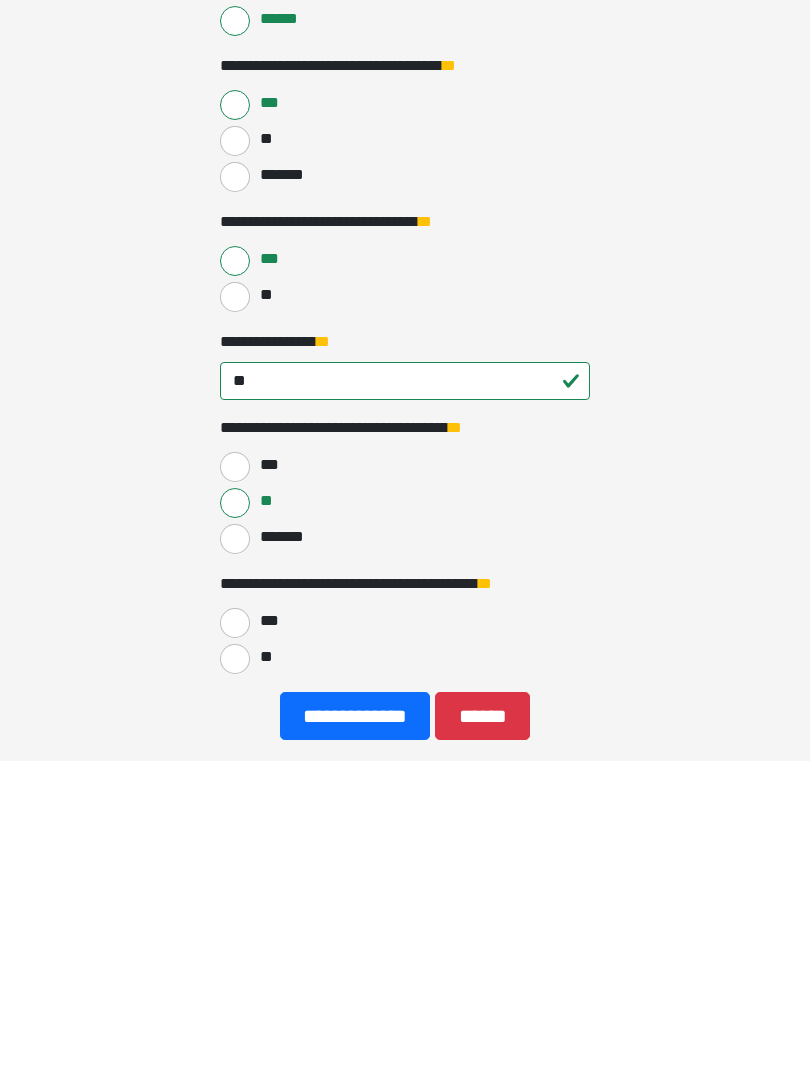scroll, scrollTop: 453, scrollLeft: 0, axis: vertical 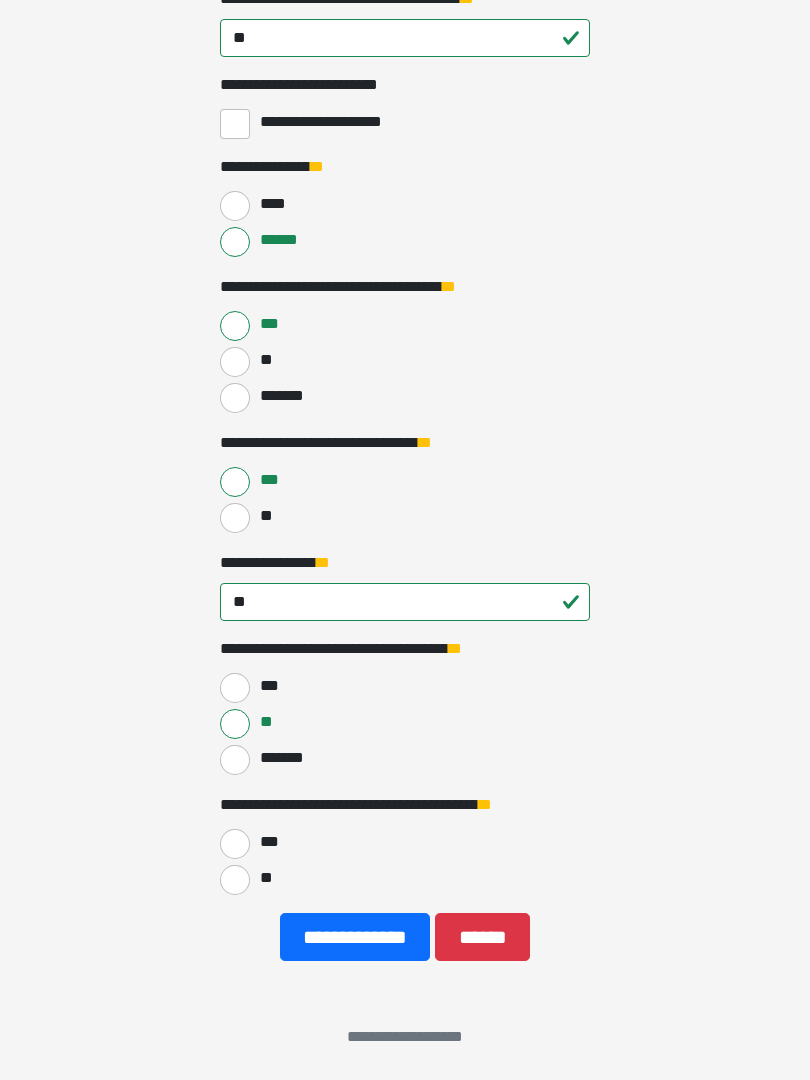click on "**********" at bounding box center [405, 423] 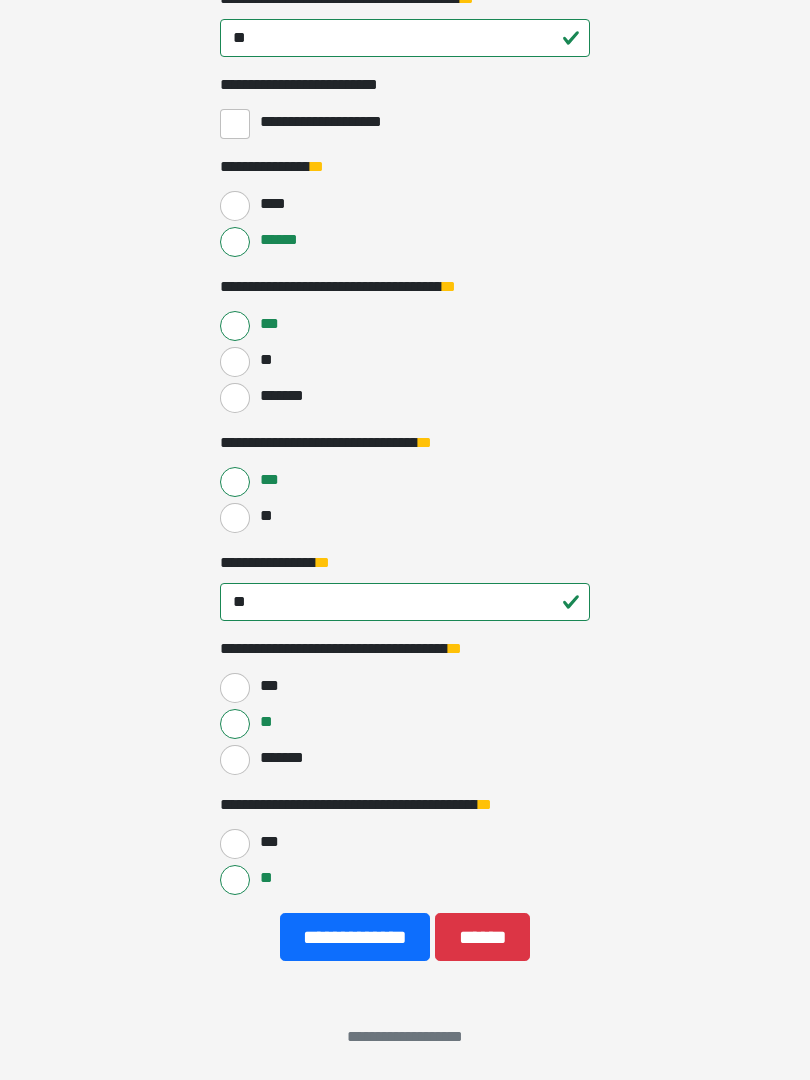 click on "******" at bounding box center [482, 937] 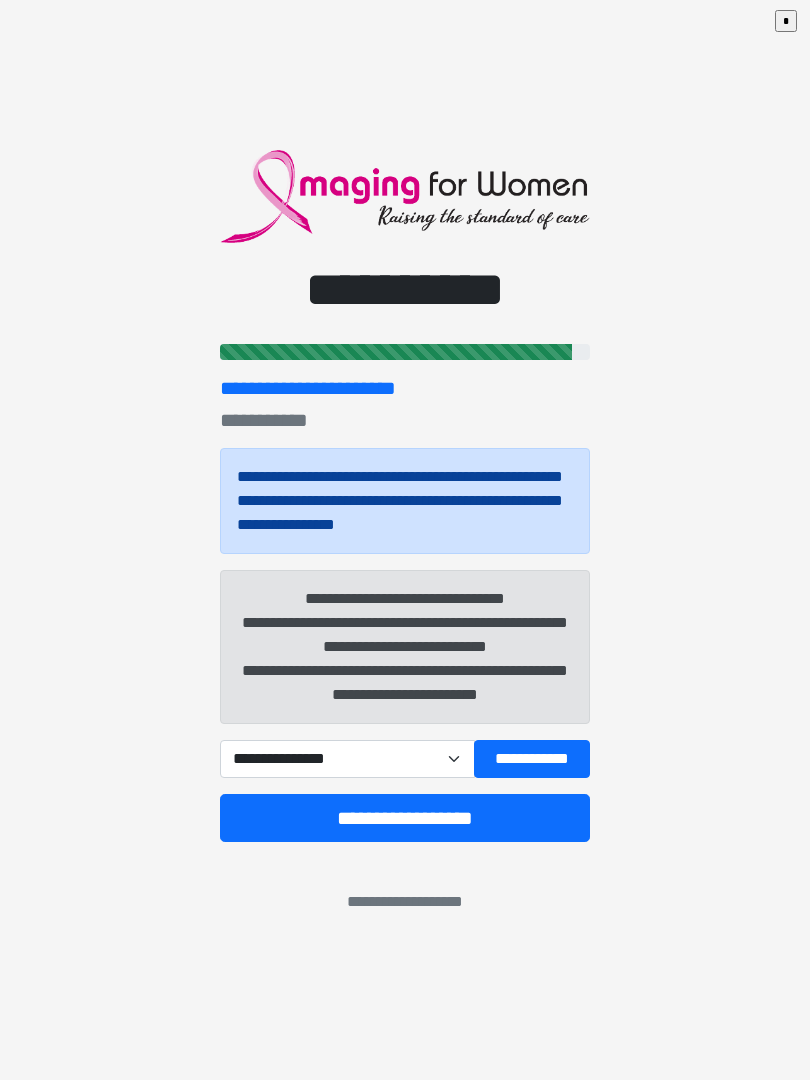click on "**********" at bounding box center (532, 759) 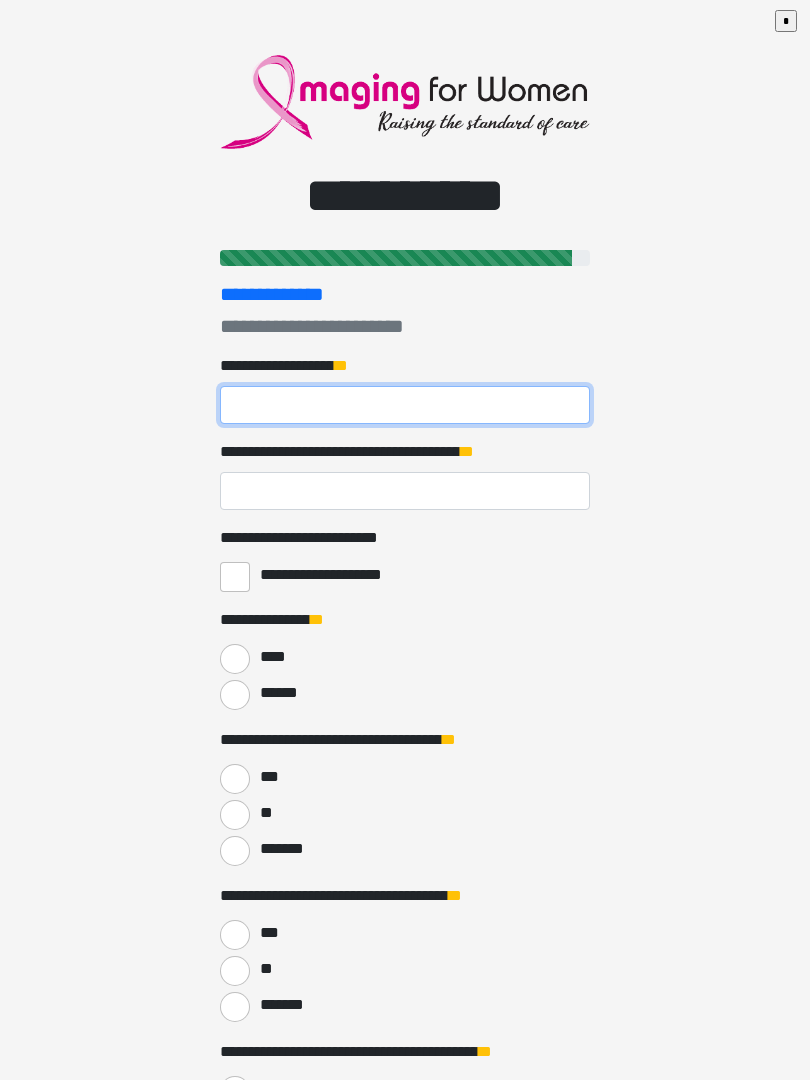 click on "**********" at bounding box center (405, 405) 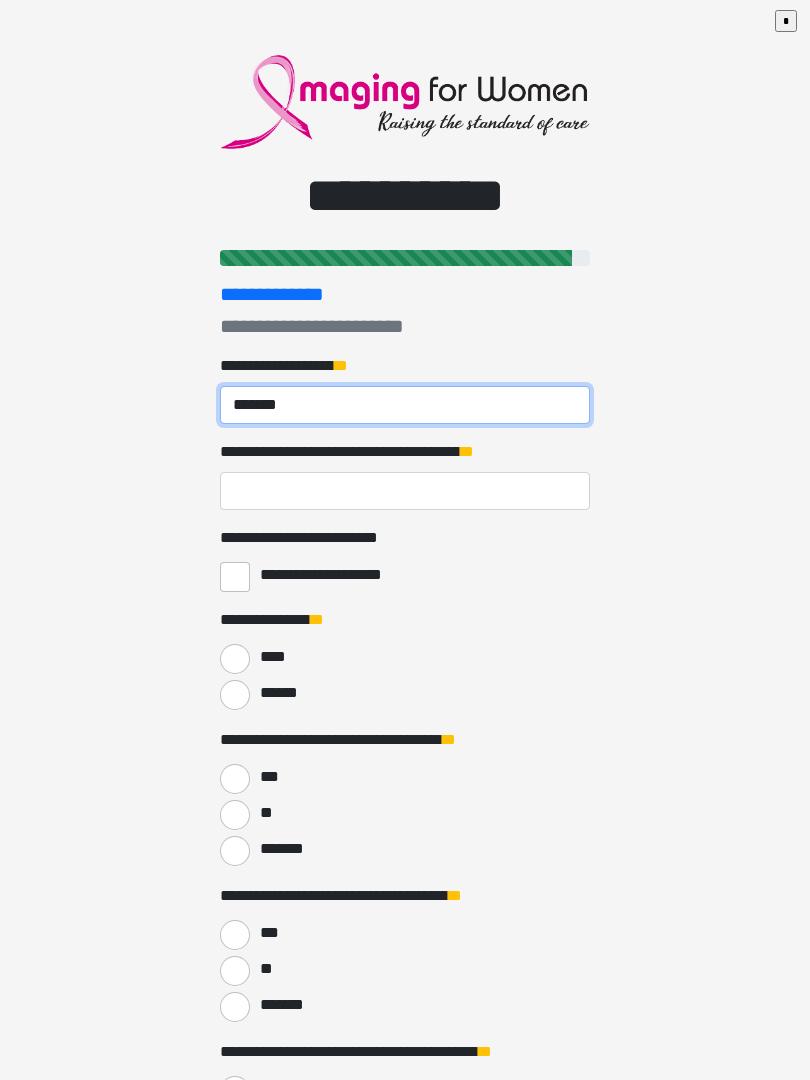 type on "*******" 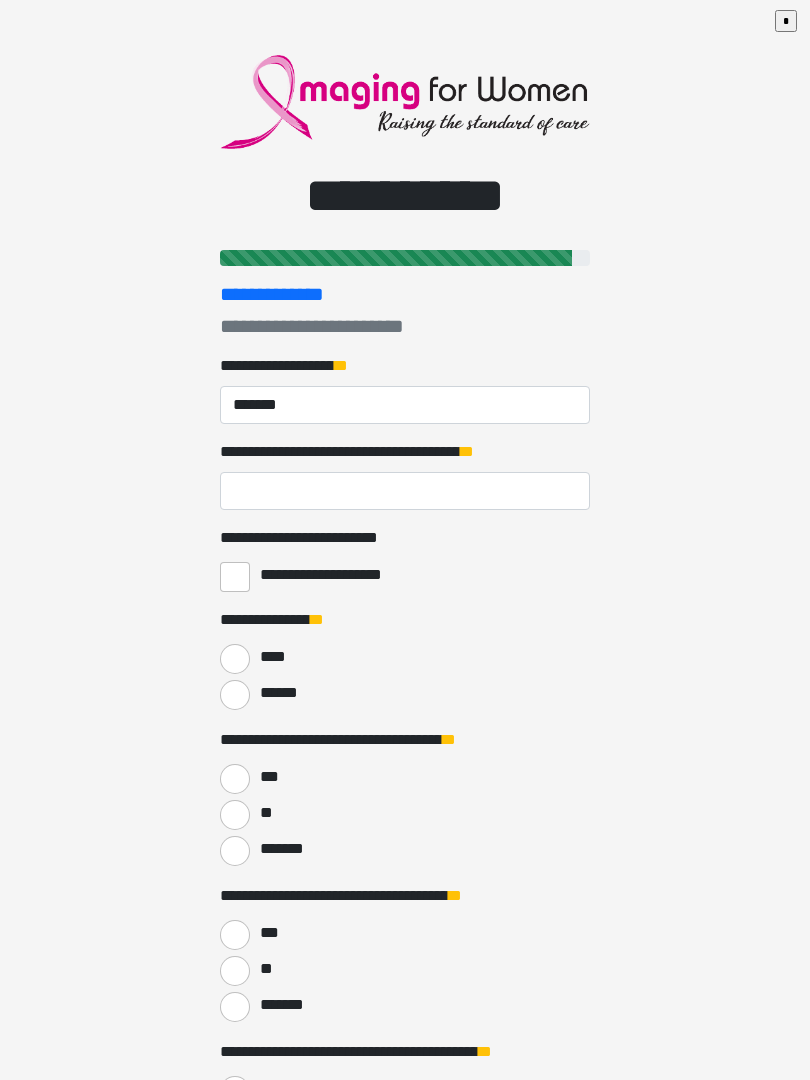 click on "**********" at bounding box center [405, 491] 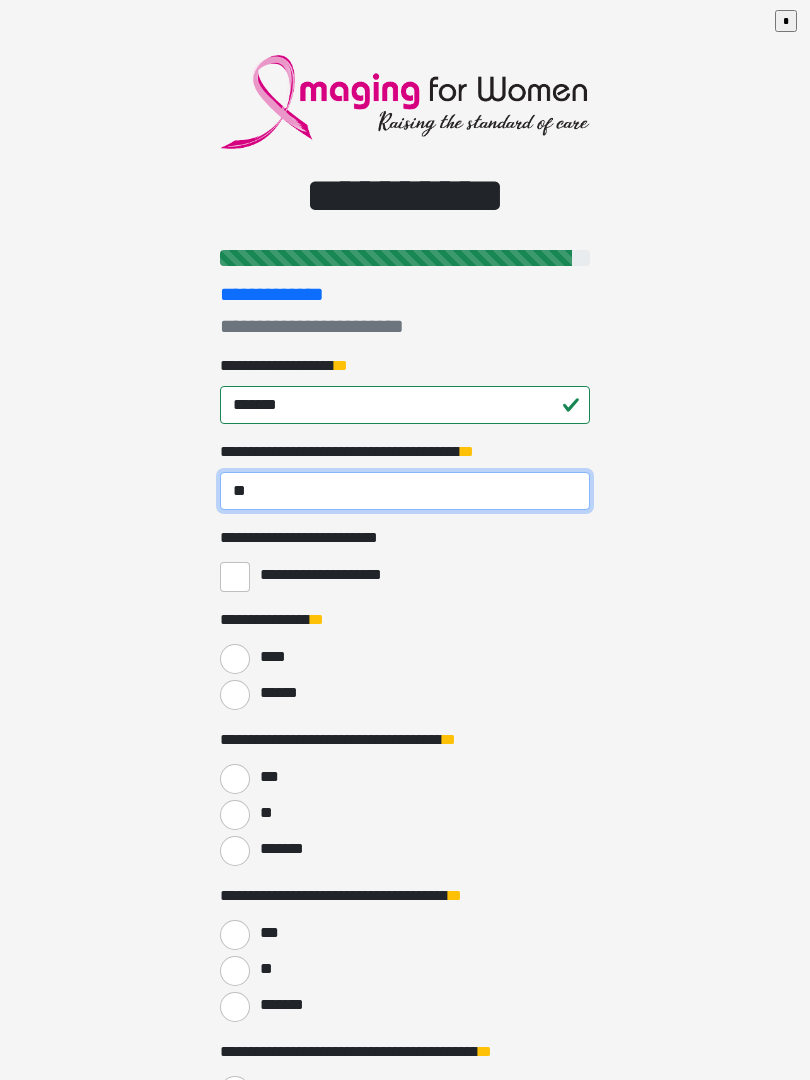type on "**" 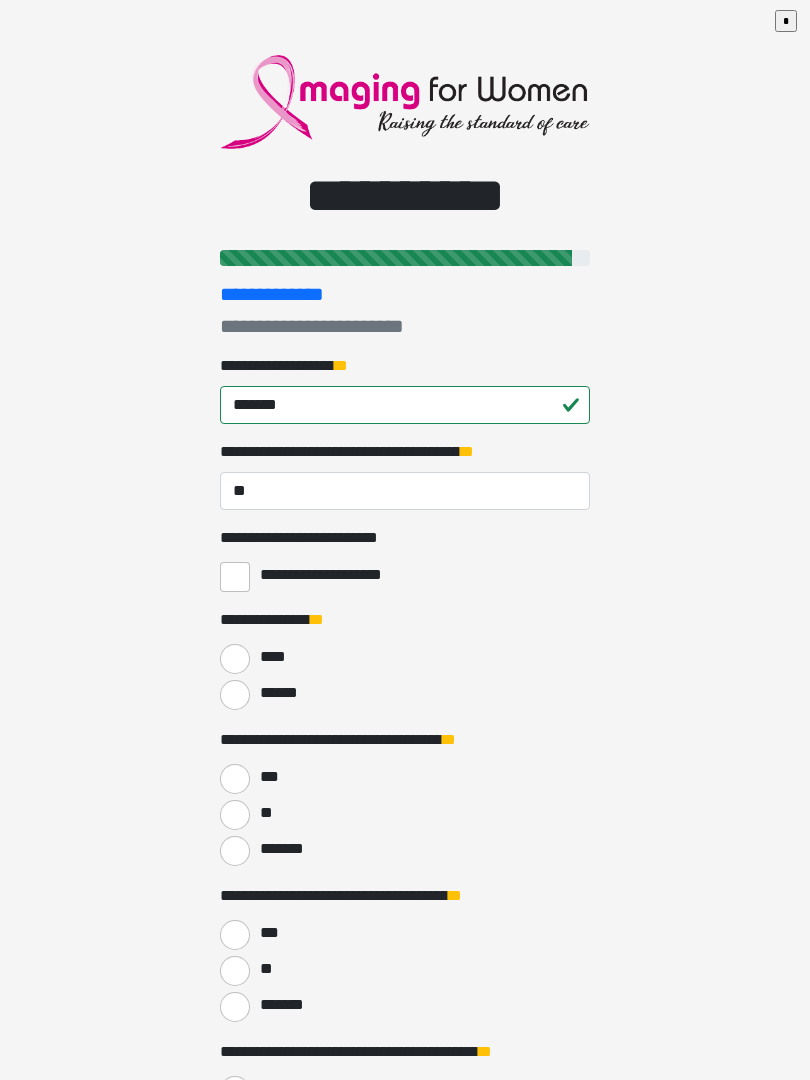 click on "**********" at bounding box center [235, 577] 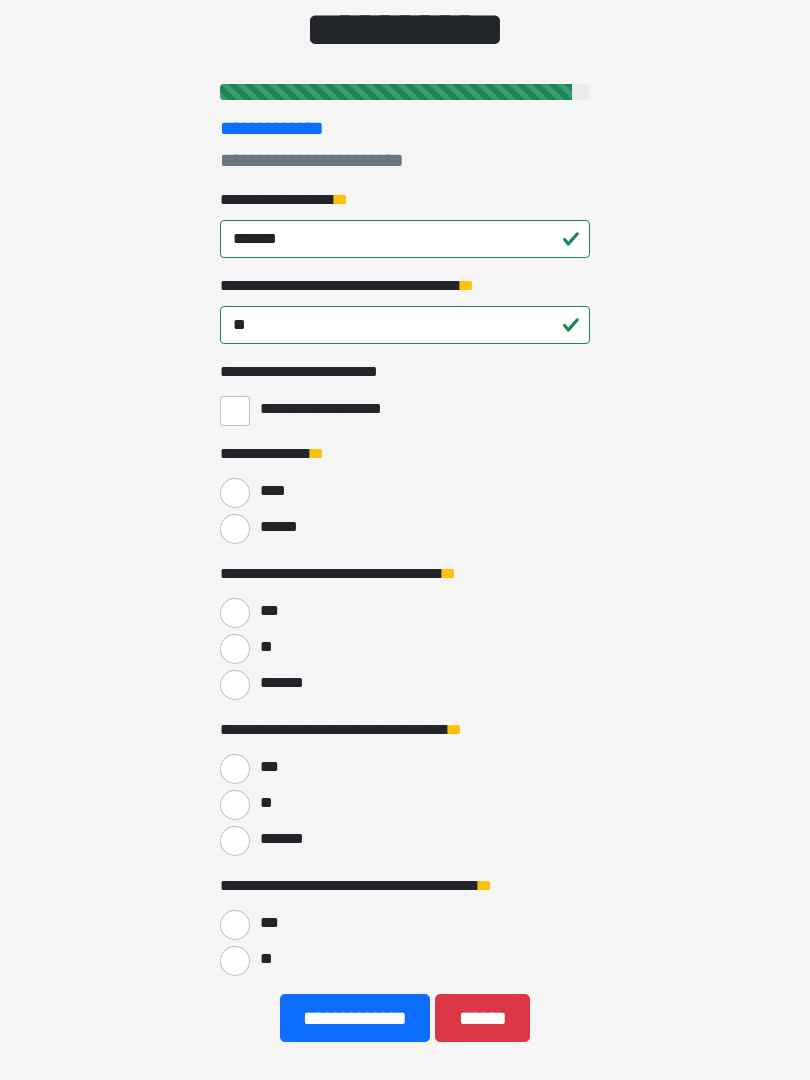 scroll, scrollTop: 165, scrollLeft: 0, axis: vertical 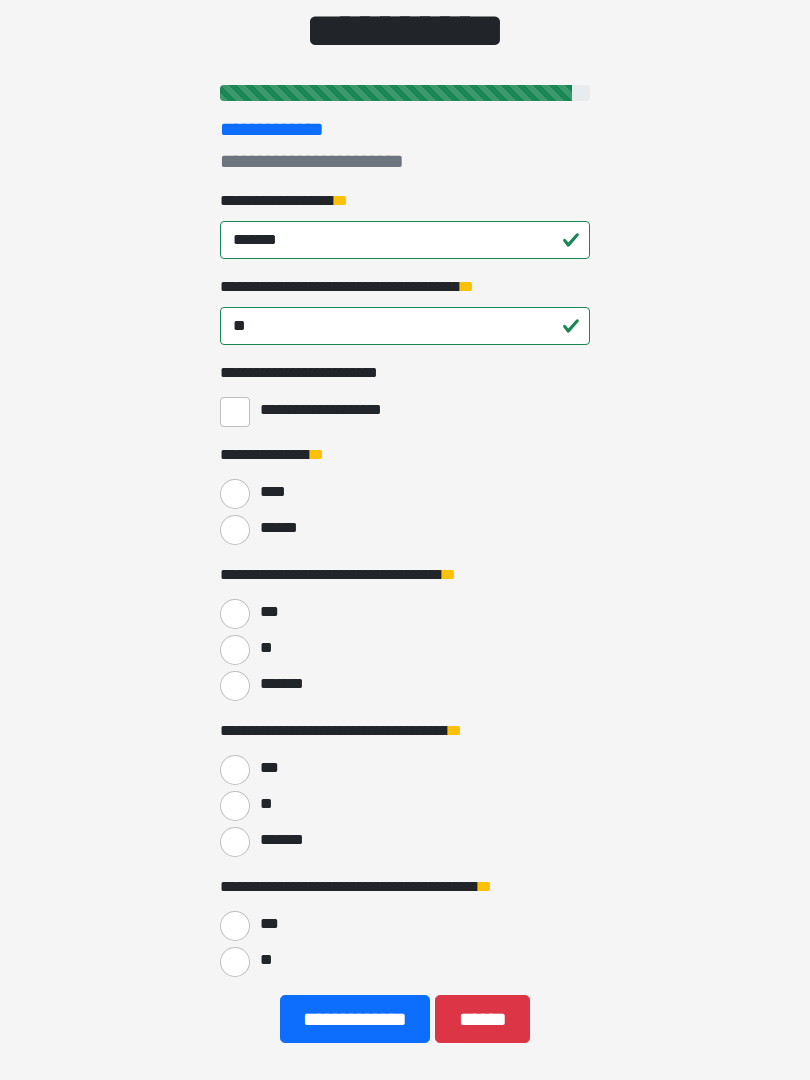 click on "******" at bounding box center (235, 530) 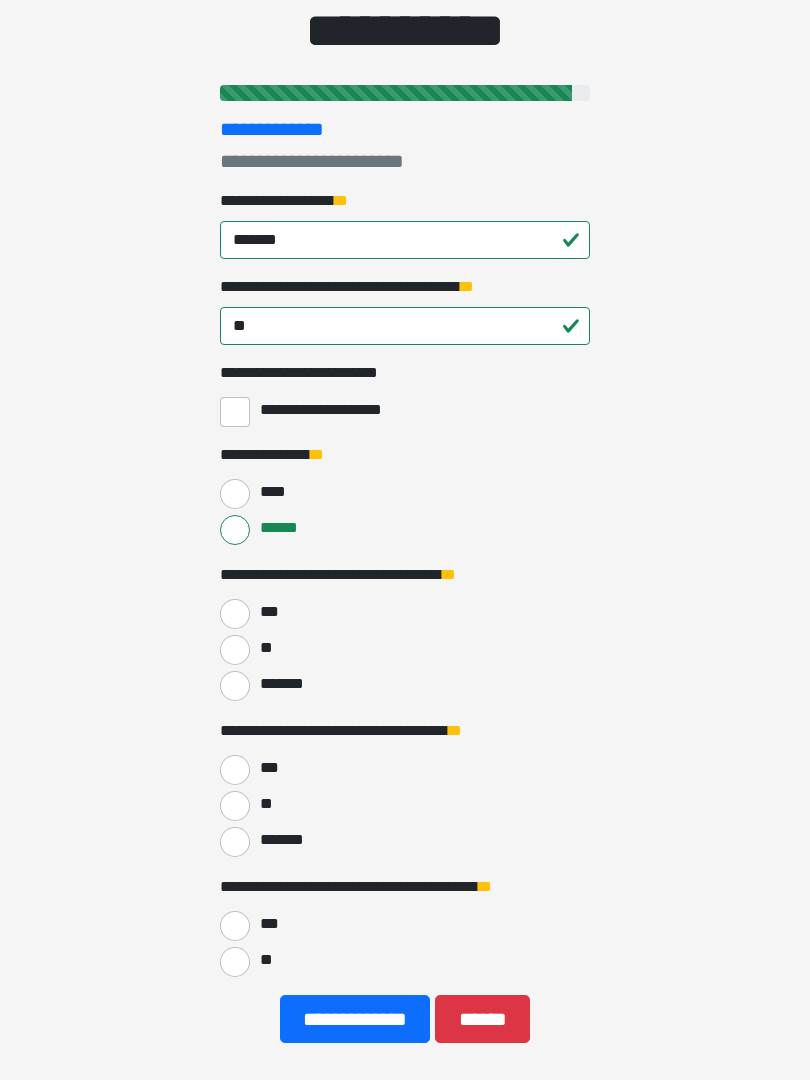 click on "***" at bounding box center [235, 614] 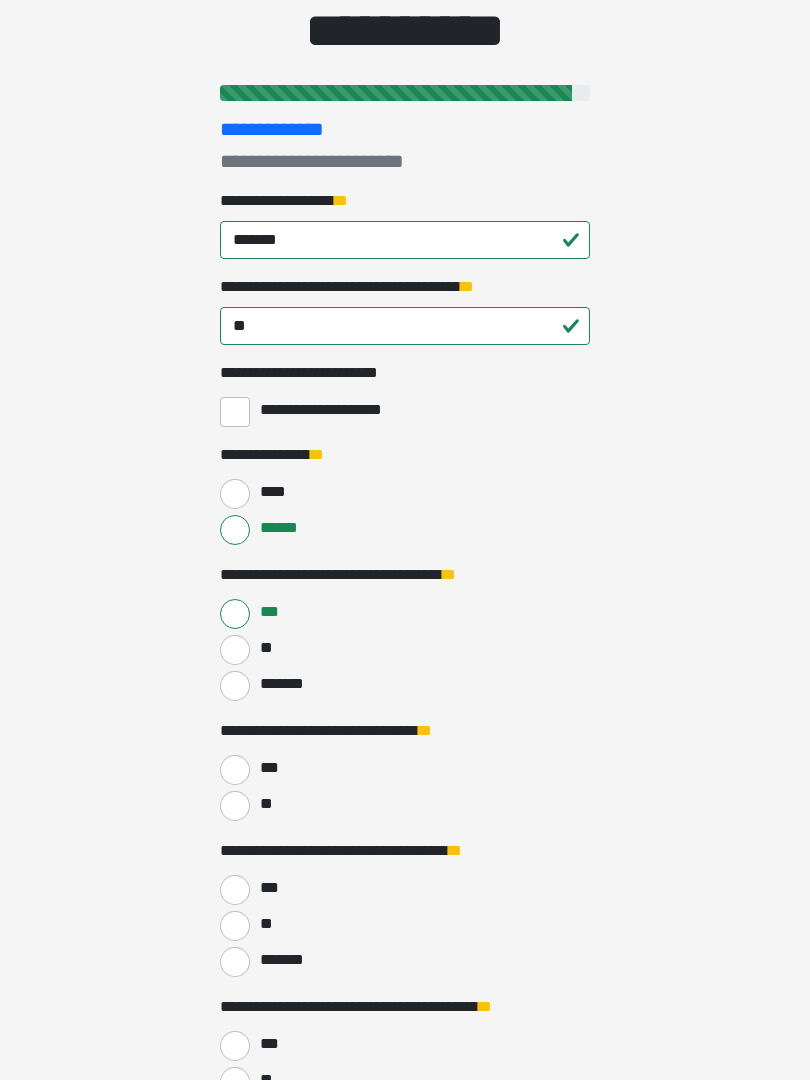 click on "***" at bounding box center [235, 770] 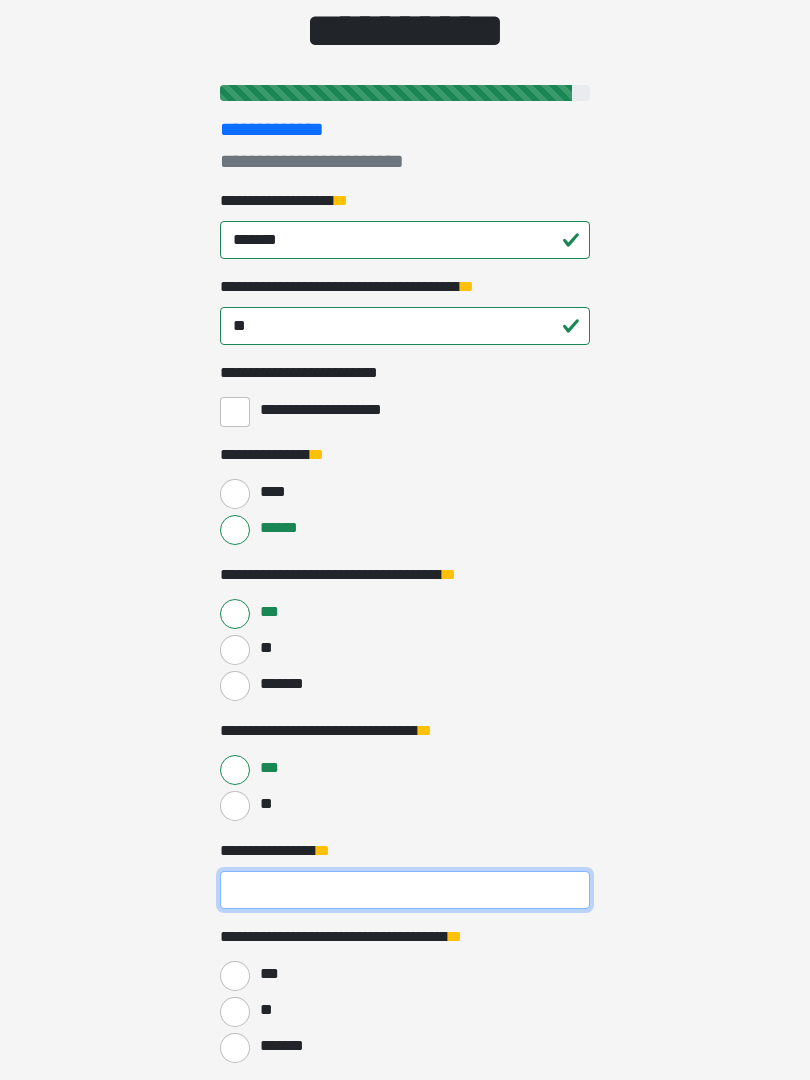 click on "**********" at bounding box center [405, 890] 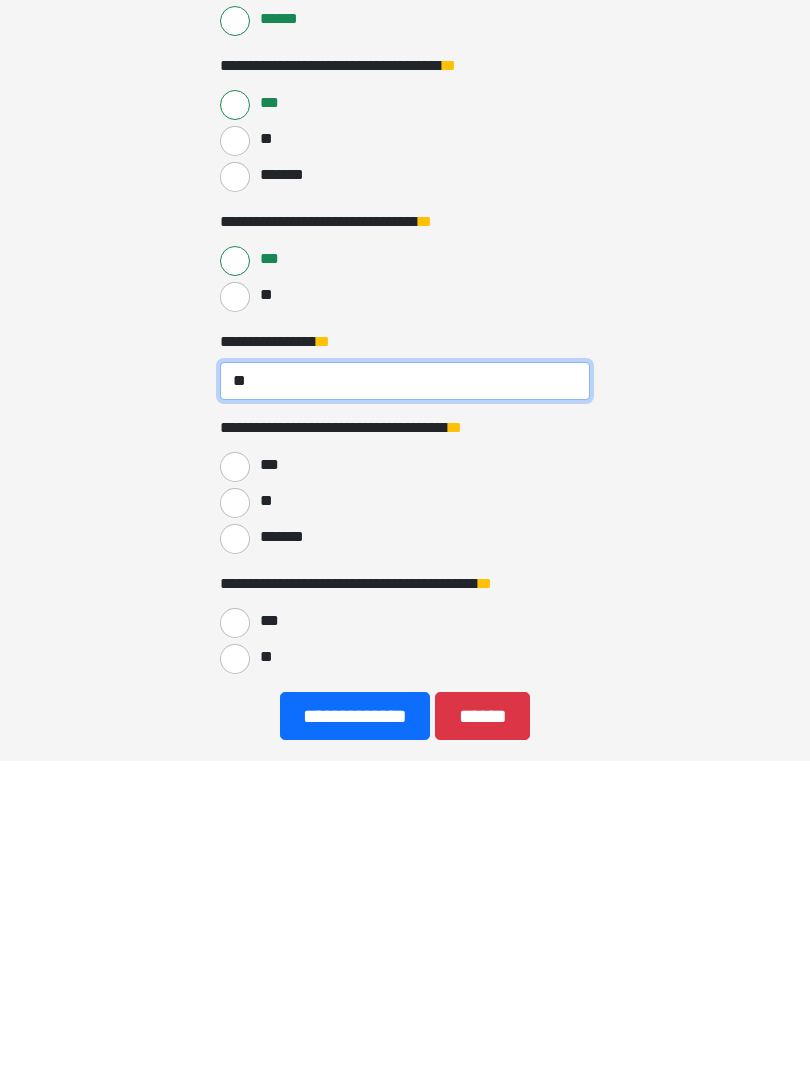 type on "**" 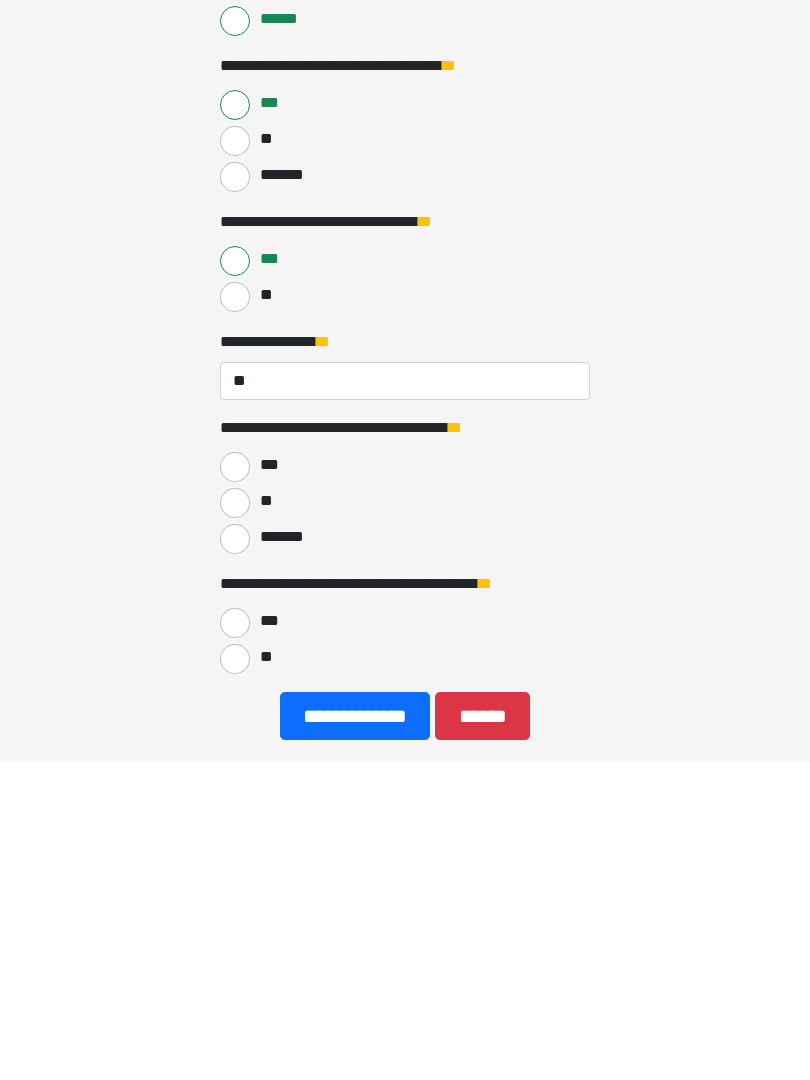 click on "**" at bounding box center (235, 823) 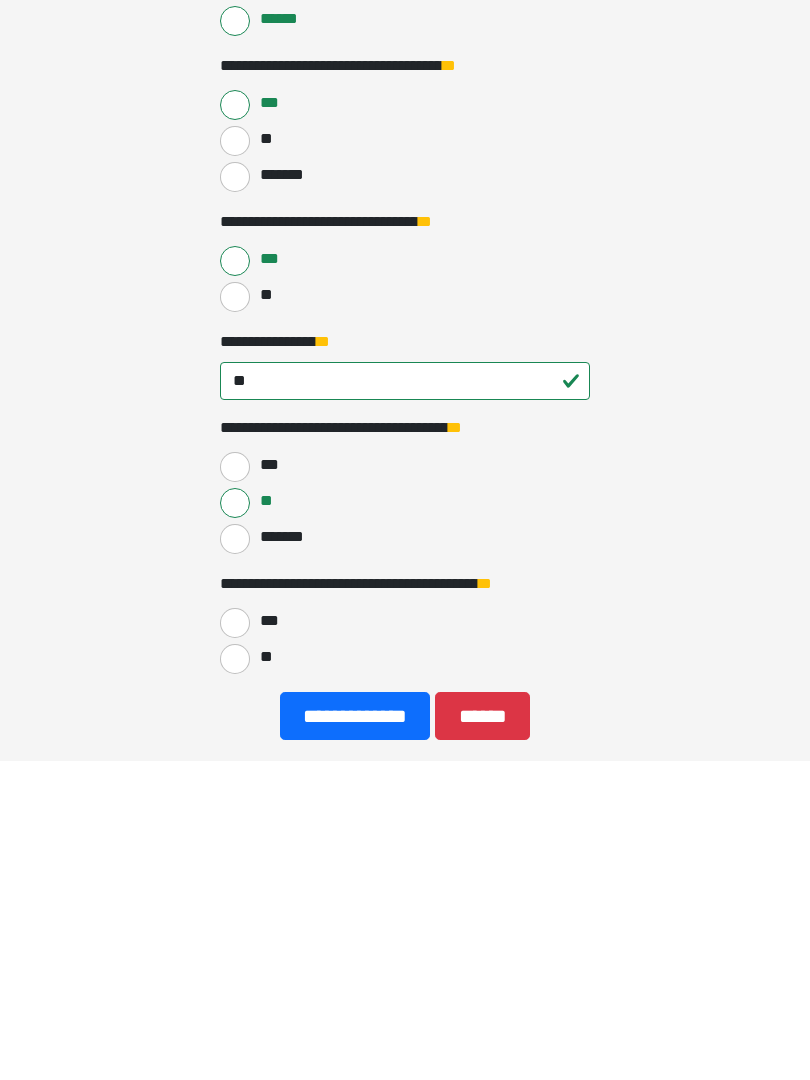 scroll, scrollTop: 453, scrollLeft: 0, axis: vertical 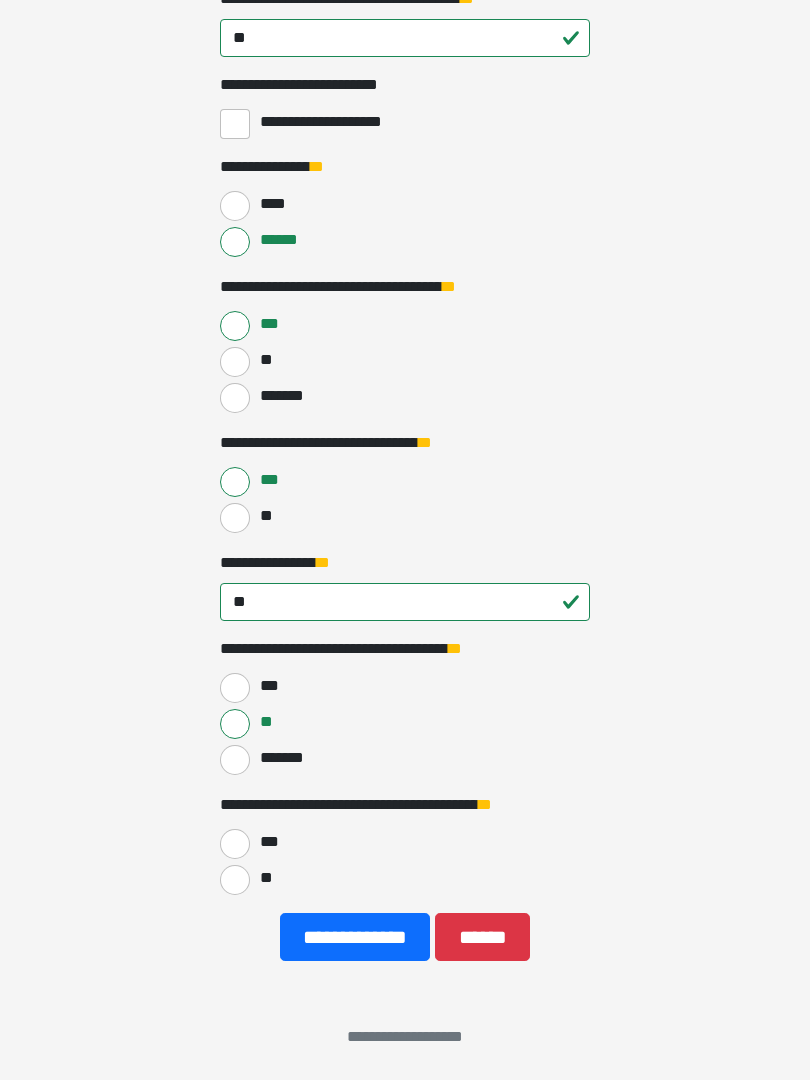 click on "**" at bounding box center (235, 880) 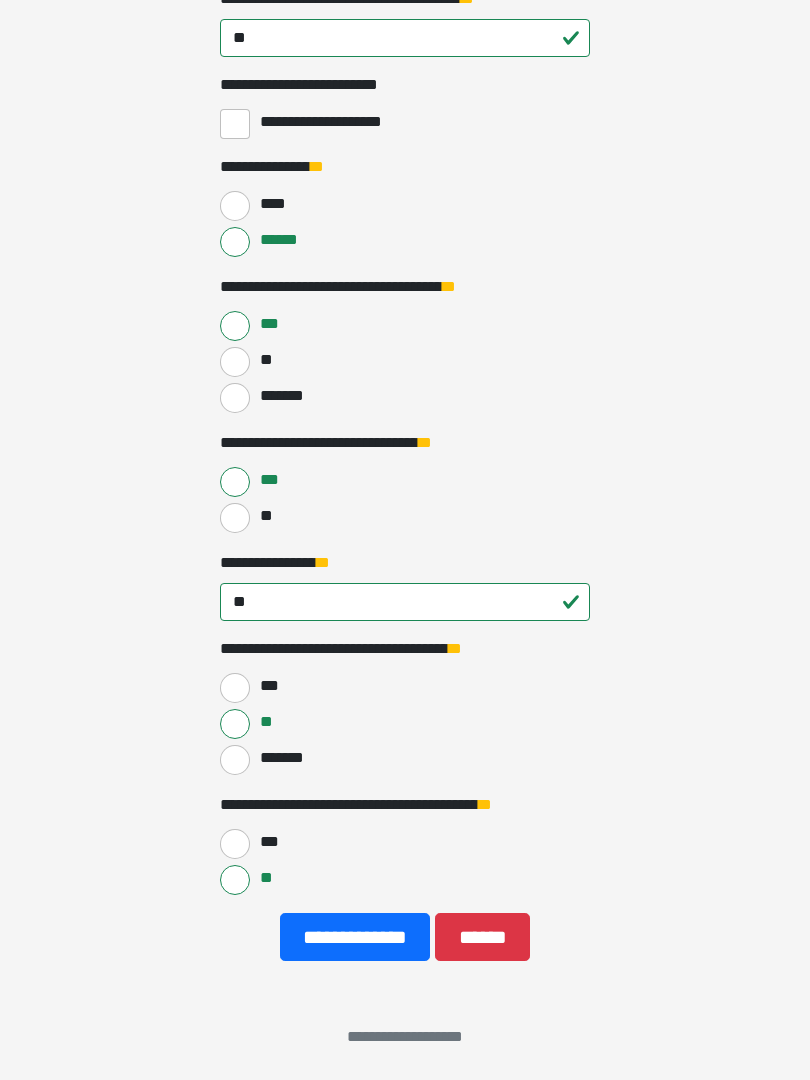 click on "**********" at bounding box center (355, 937) 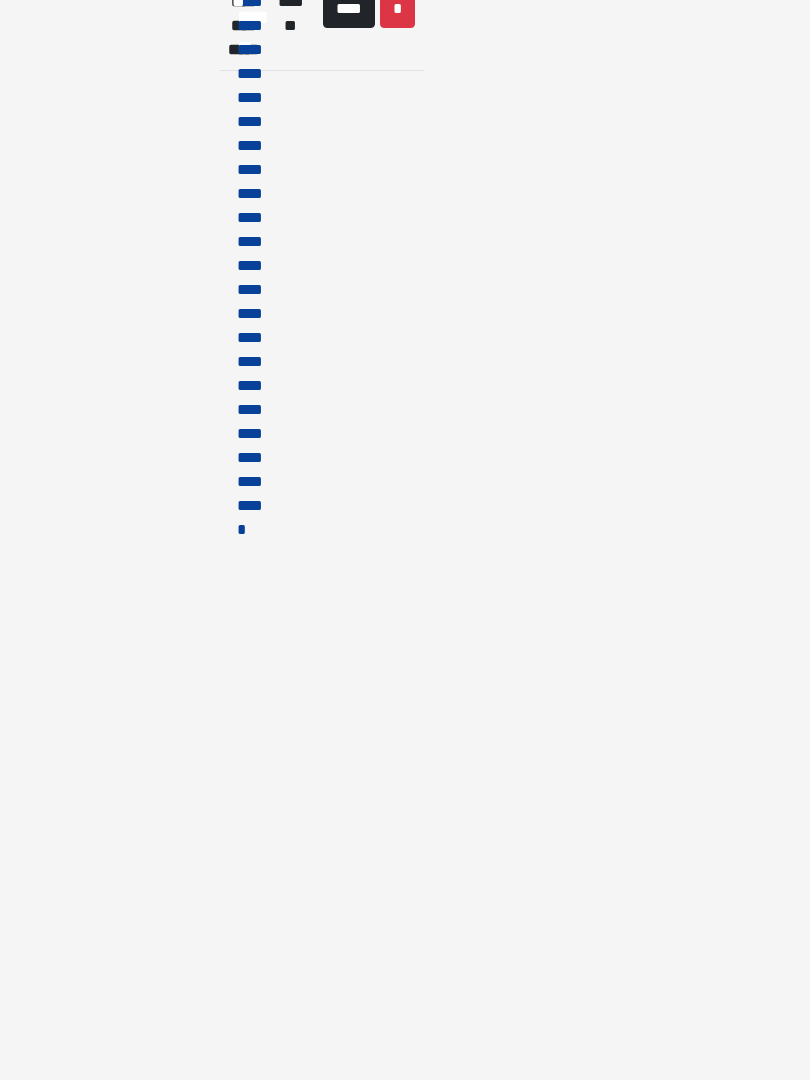 scroll, scrollTop: 0, scrollLeft: 0, axis: both 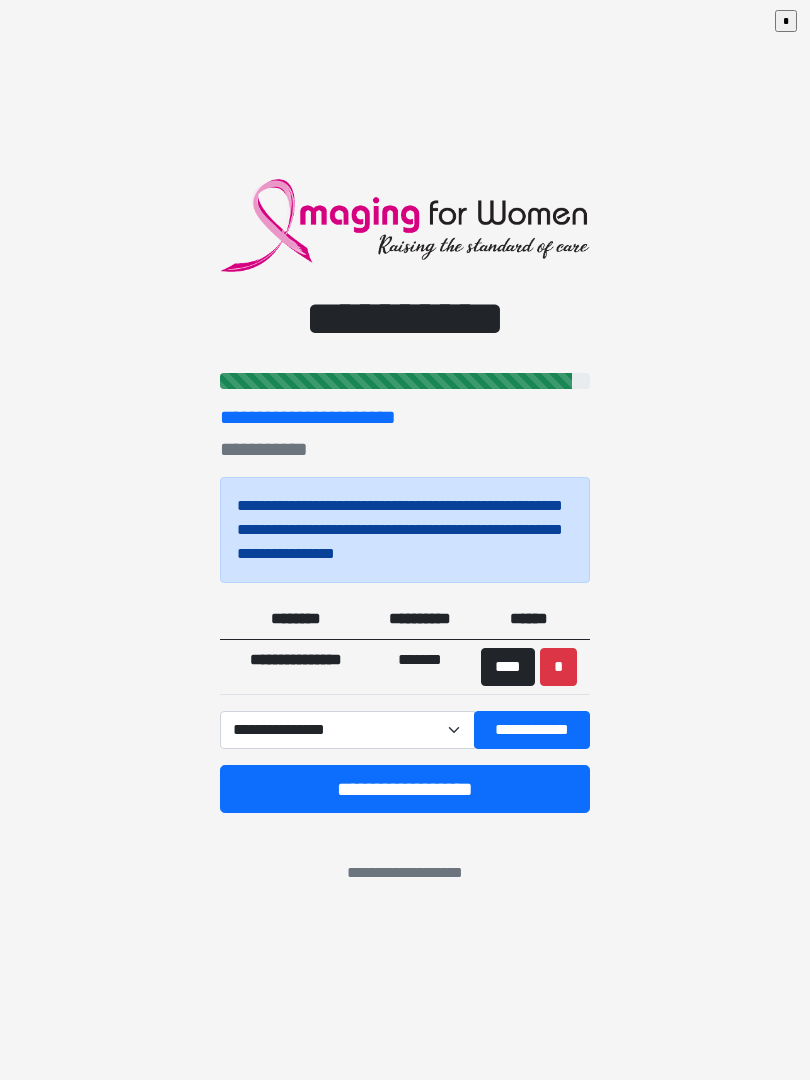 click on "**********" at bounding box center [405, 789] 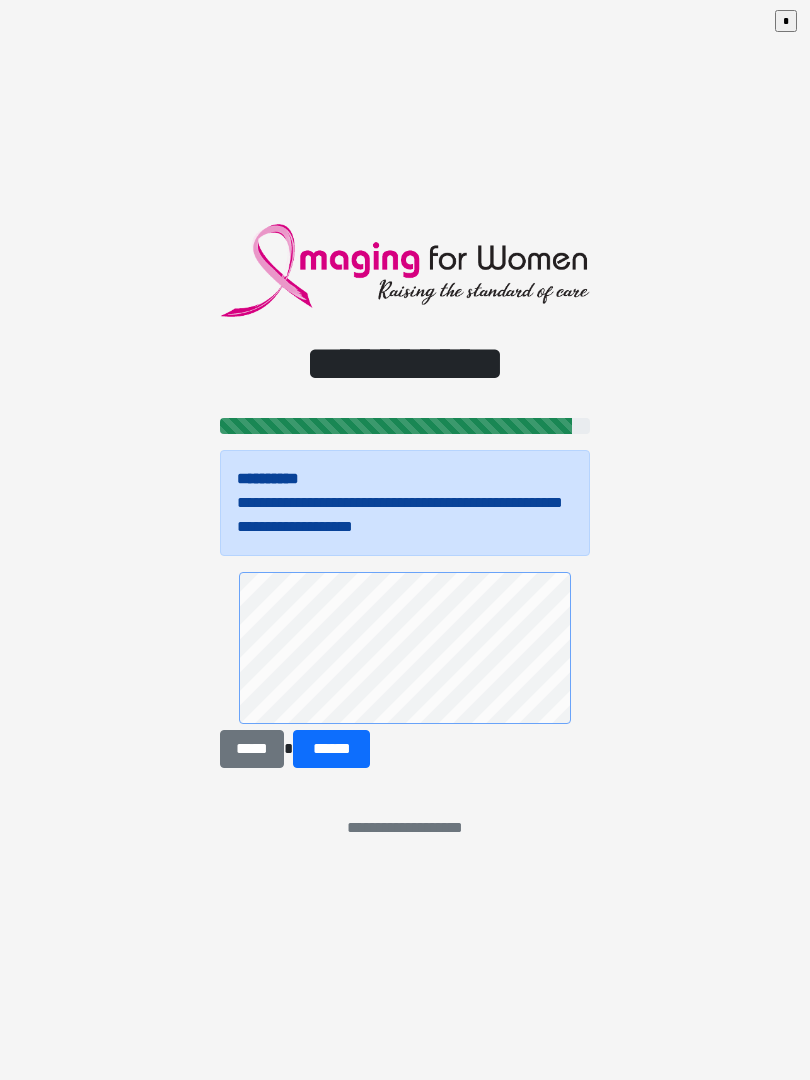 click on "******" at bounding box center (331, 749) 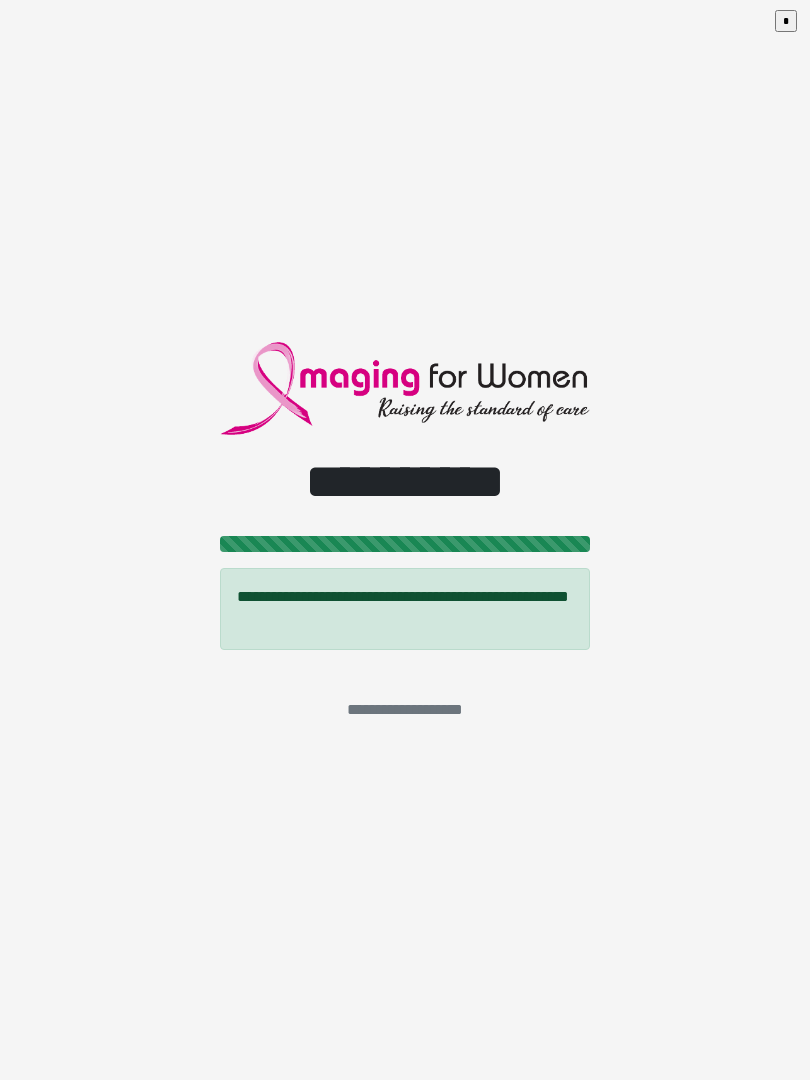 click on "**********" at bounding box center (405, 540) 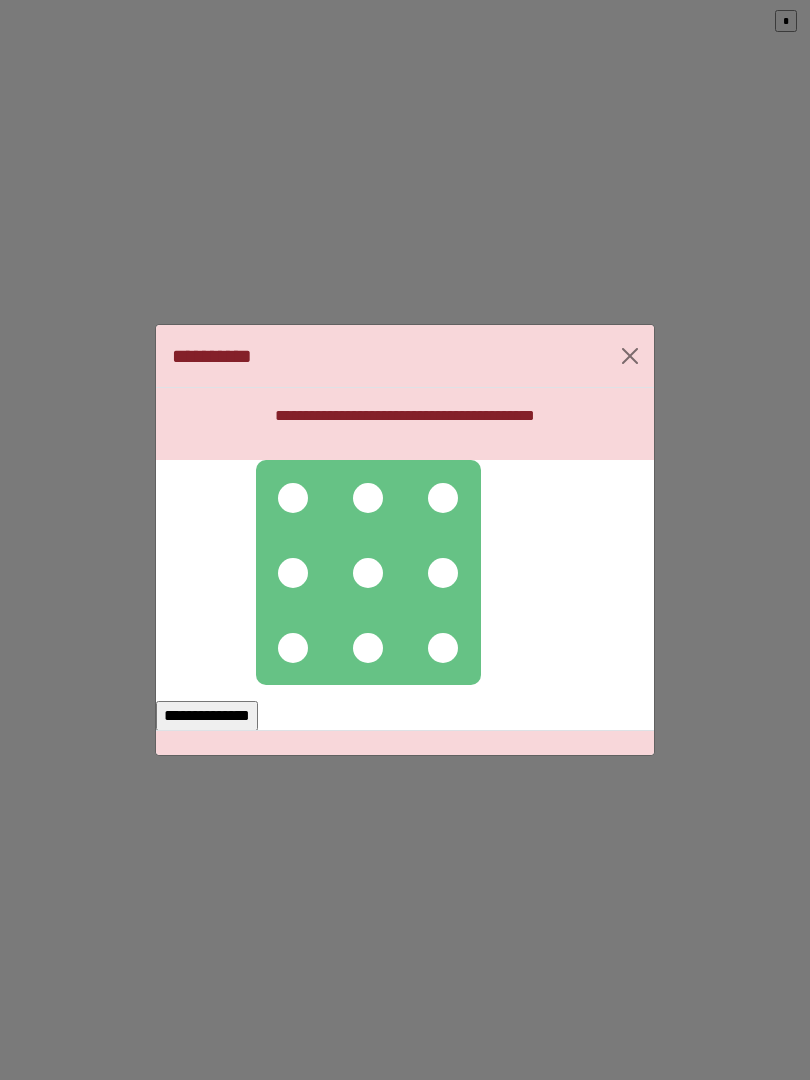 click at bounding box center (293, 498) 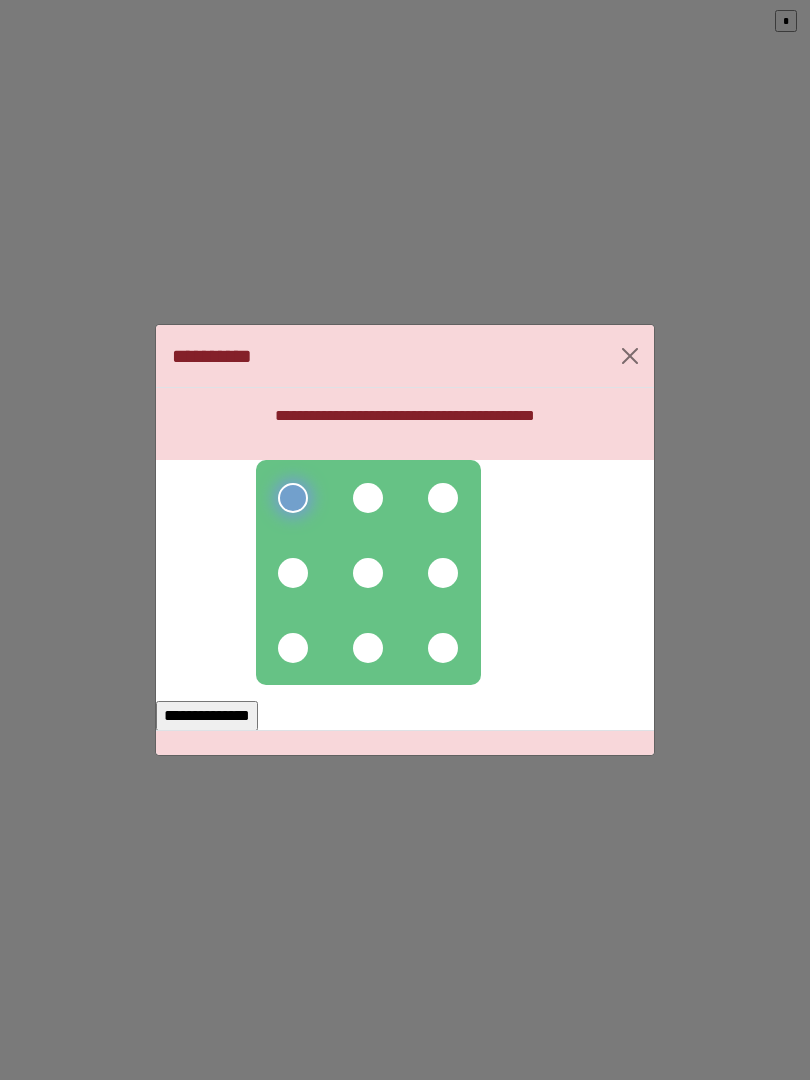 click at bounding box center [368, 498] 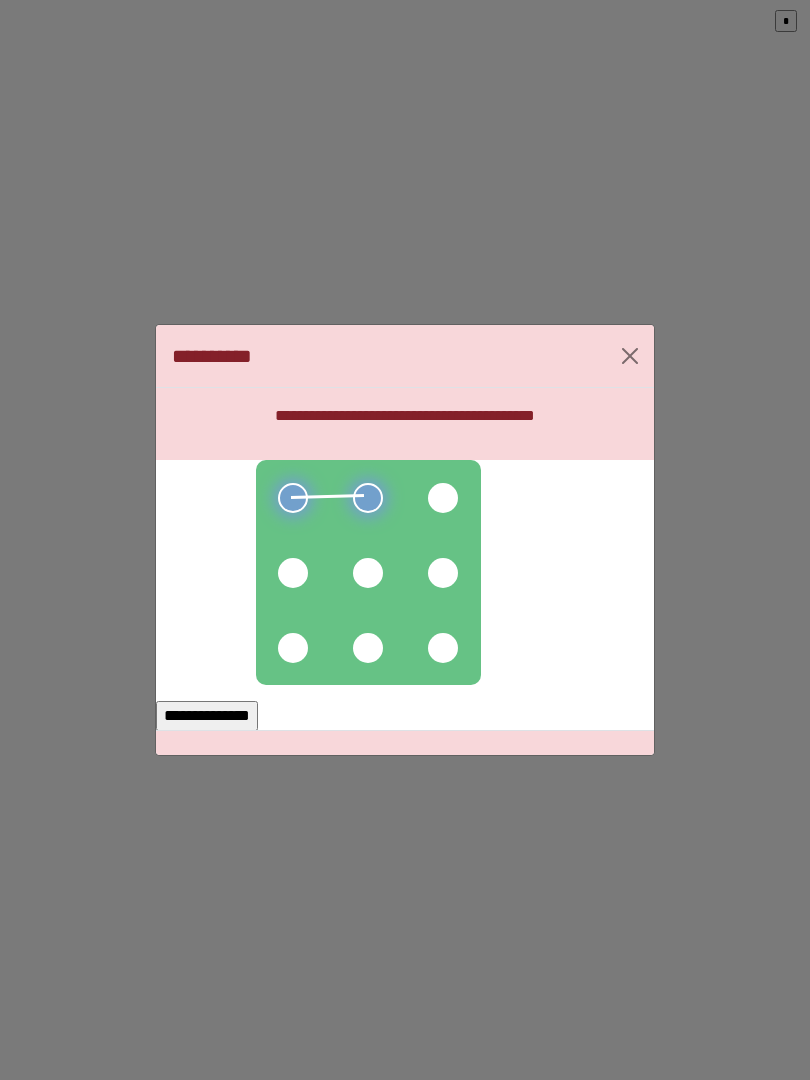 click at bounding box center (368, 573) 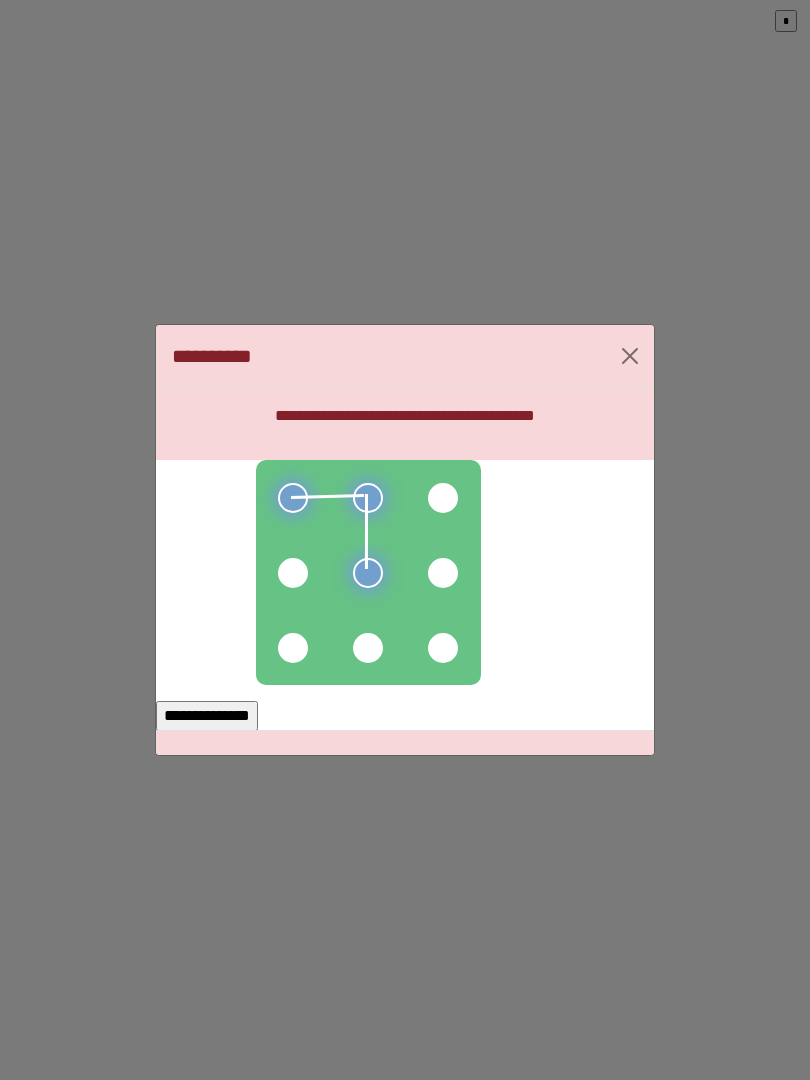 click at bounding box center (368, 572) 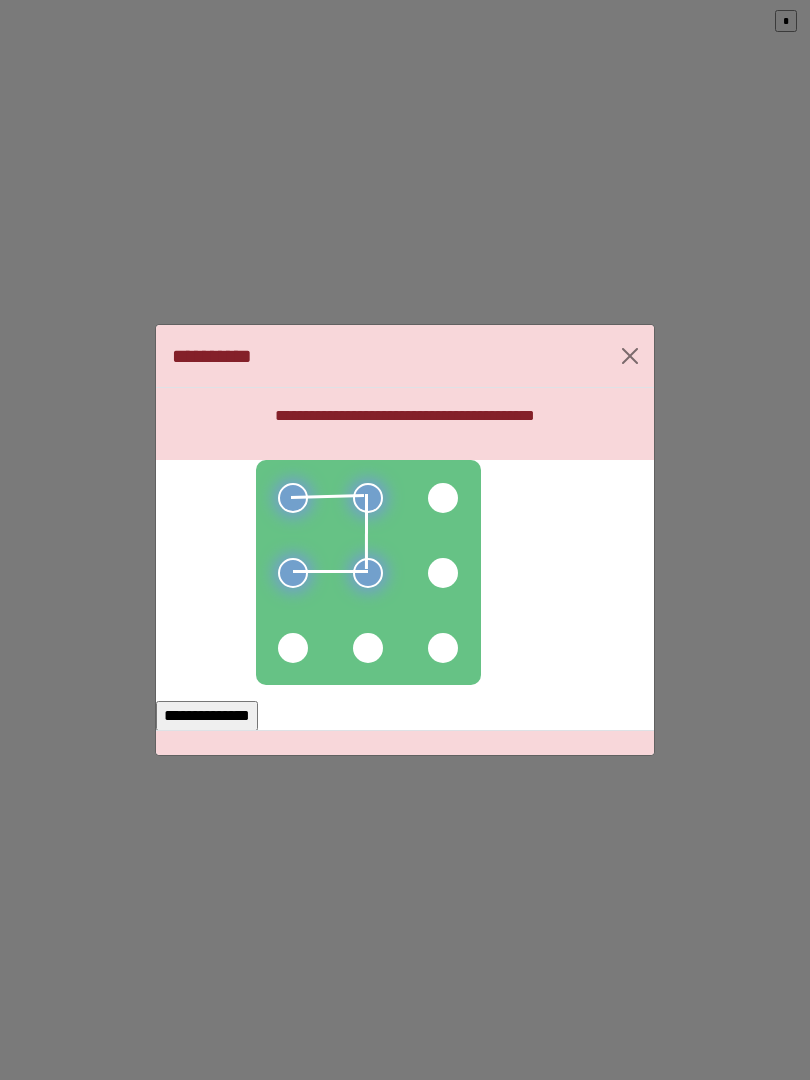 click at bounding box center (293, 648) 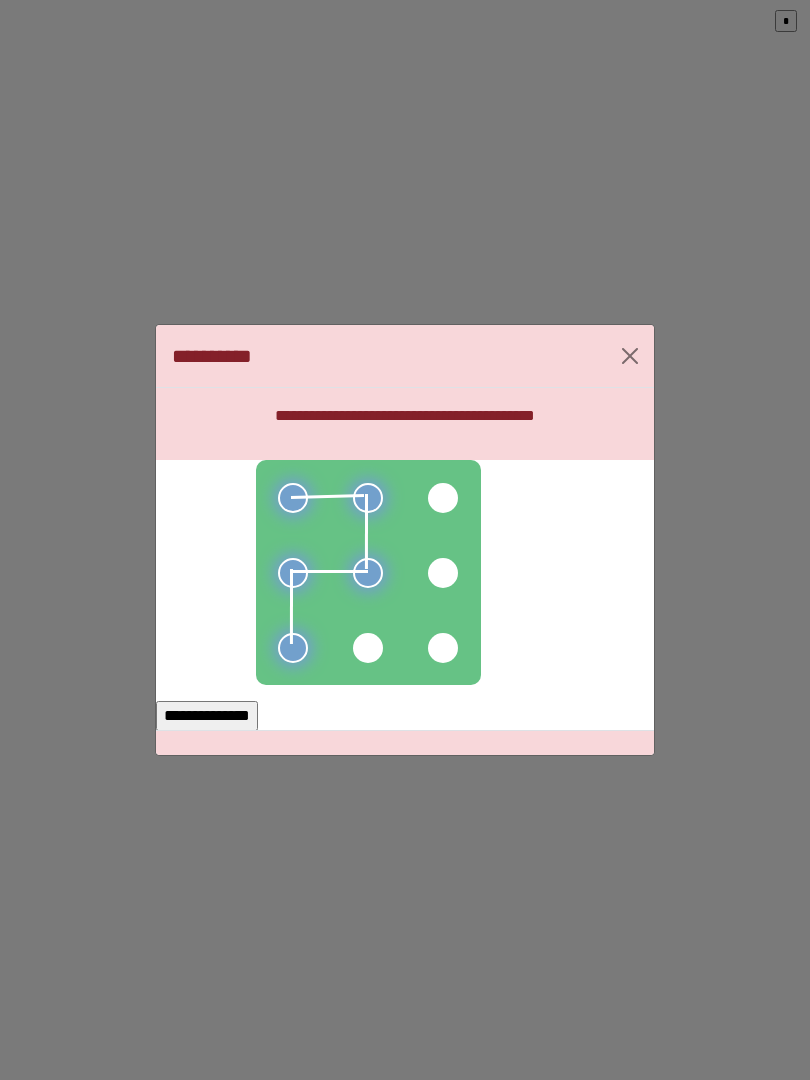 click on "**********" at bounding box center [207, 716] 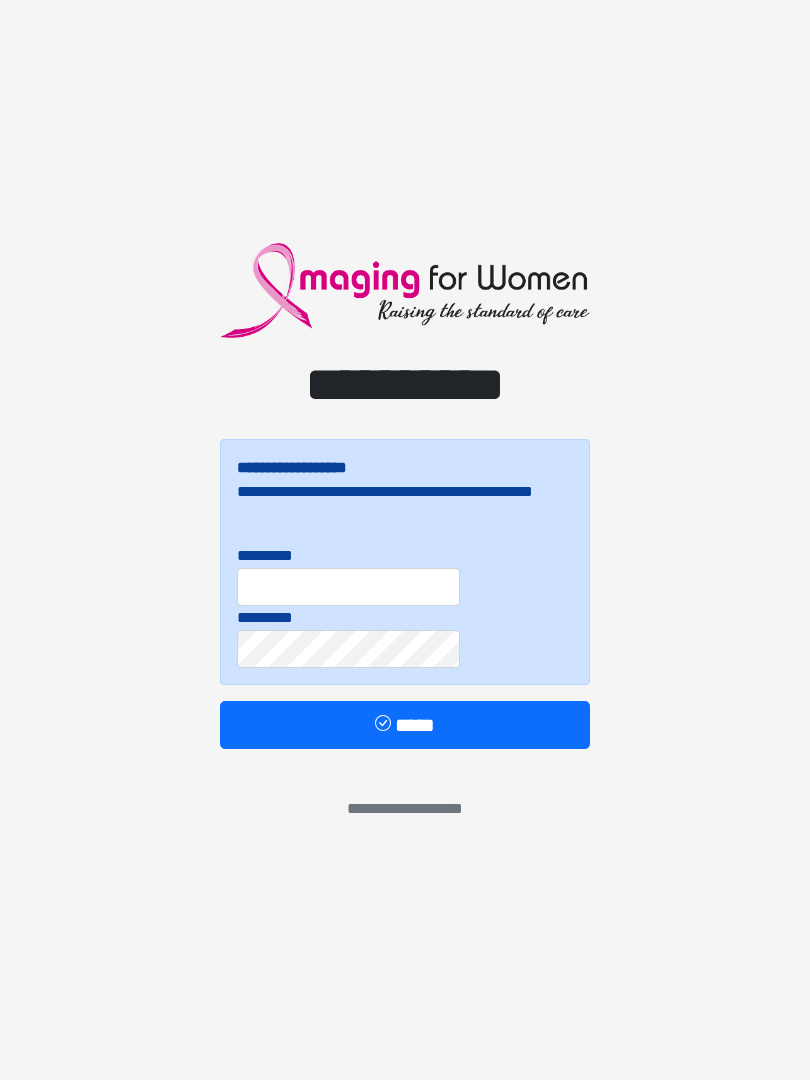 scroll, scrollTop: 0, scrollLeft: 0, axis: both 